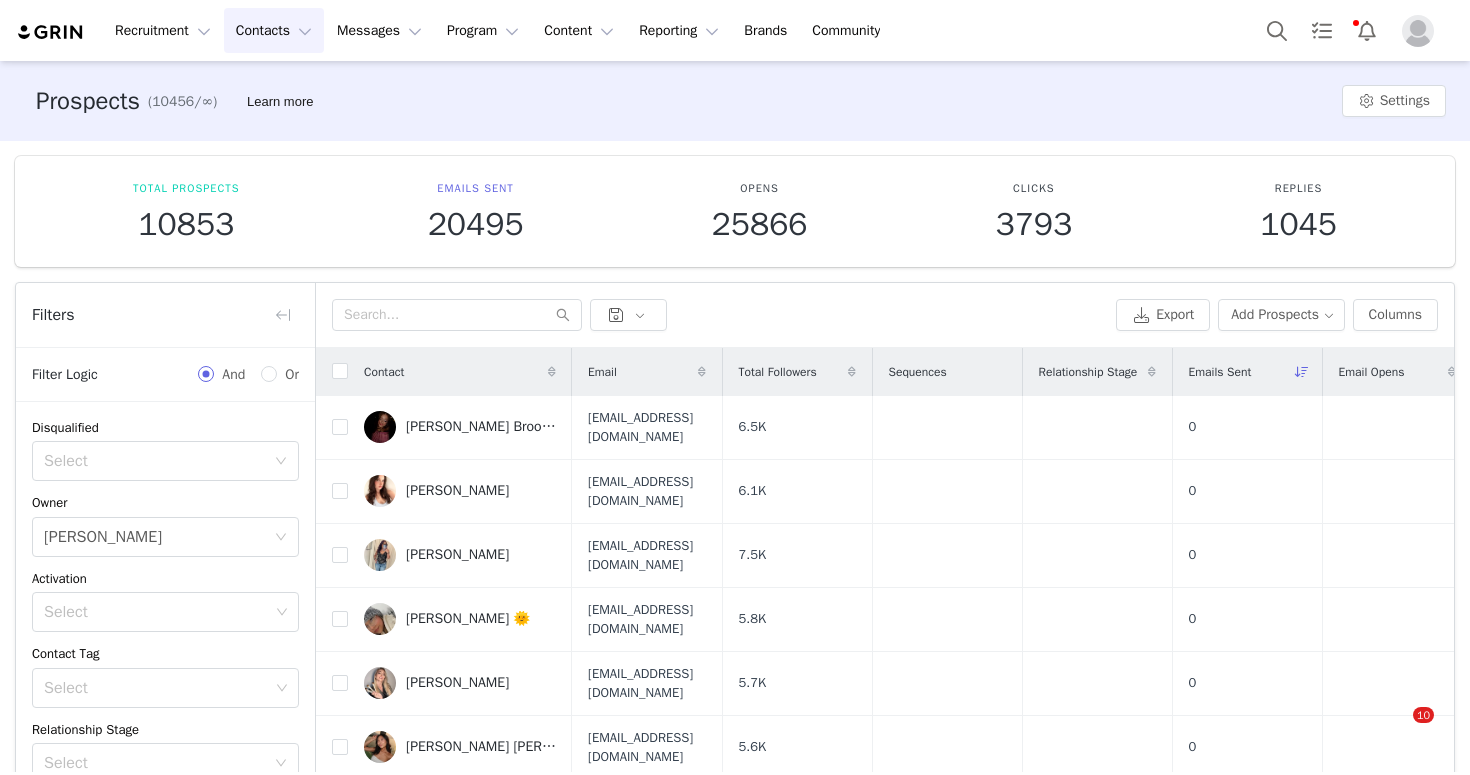 scroll, scrollTop: 0, scrollLeft: 0, axis: both 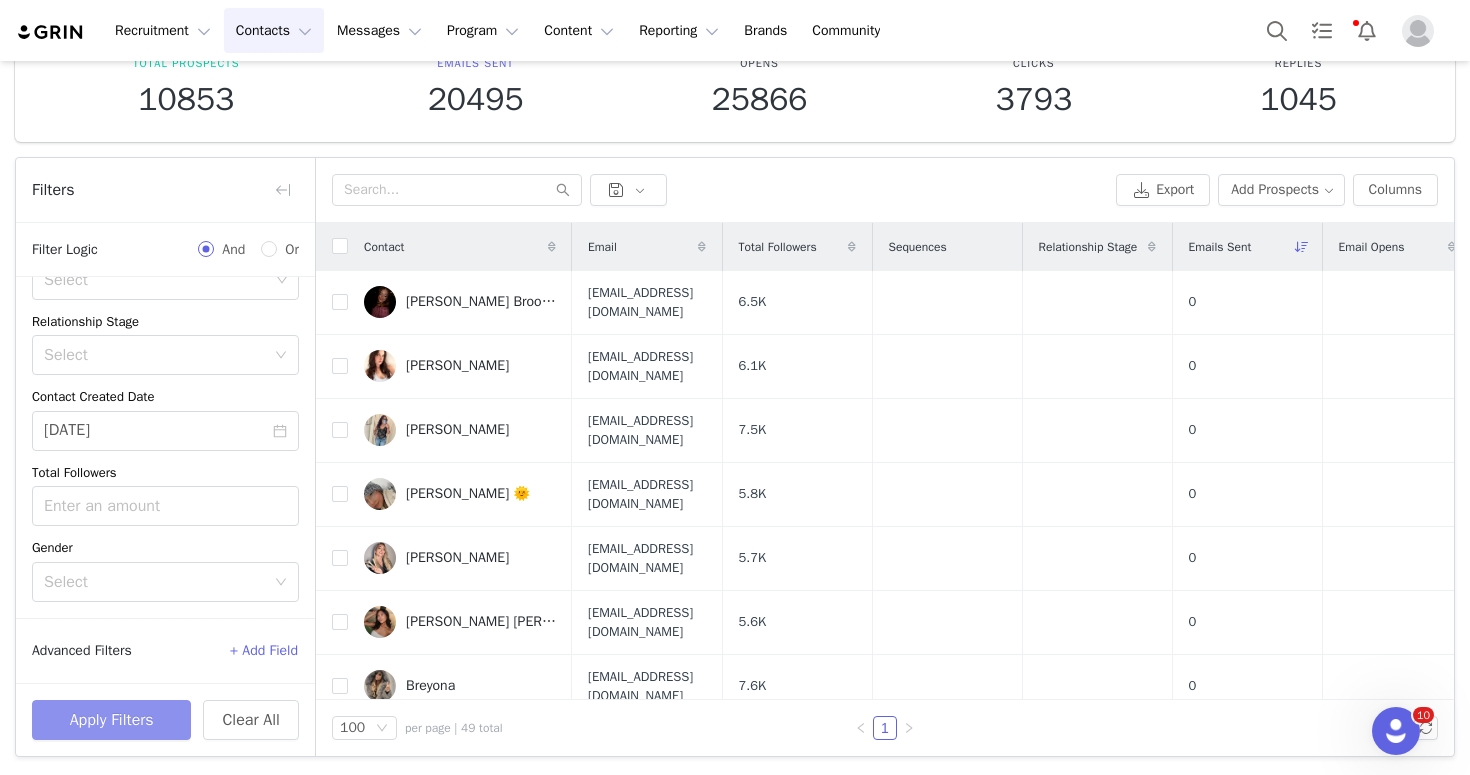 click on "Apply Filters" at bounding box center [111, 720] 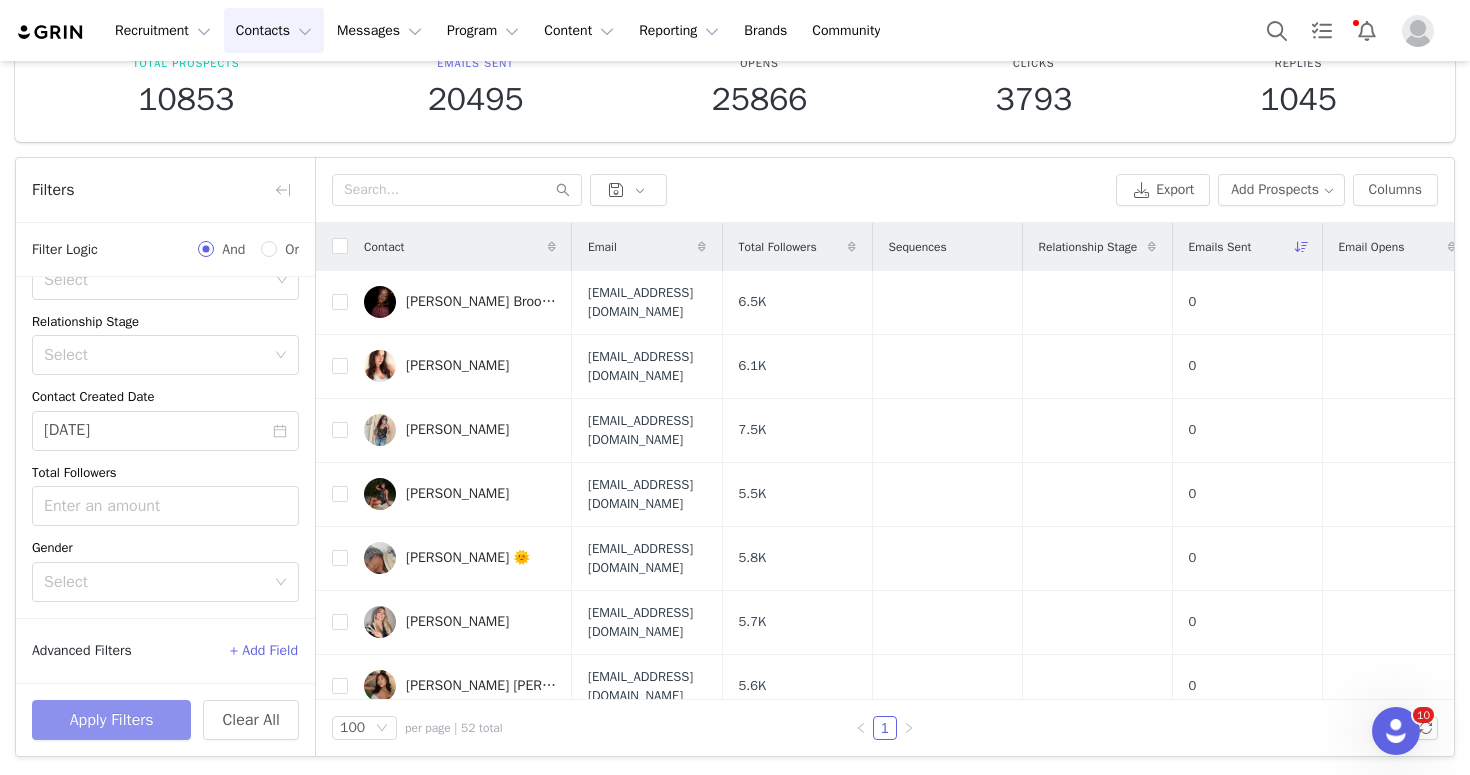 click on "Apply Filters" at bounding box center [111, 720] 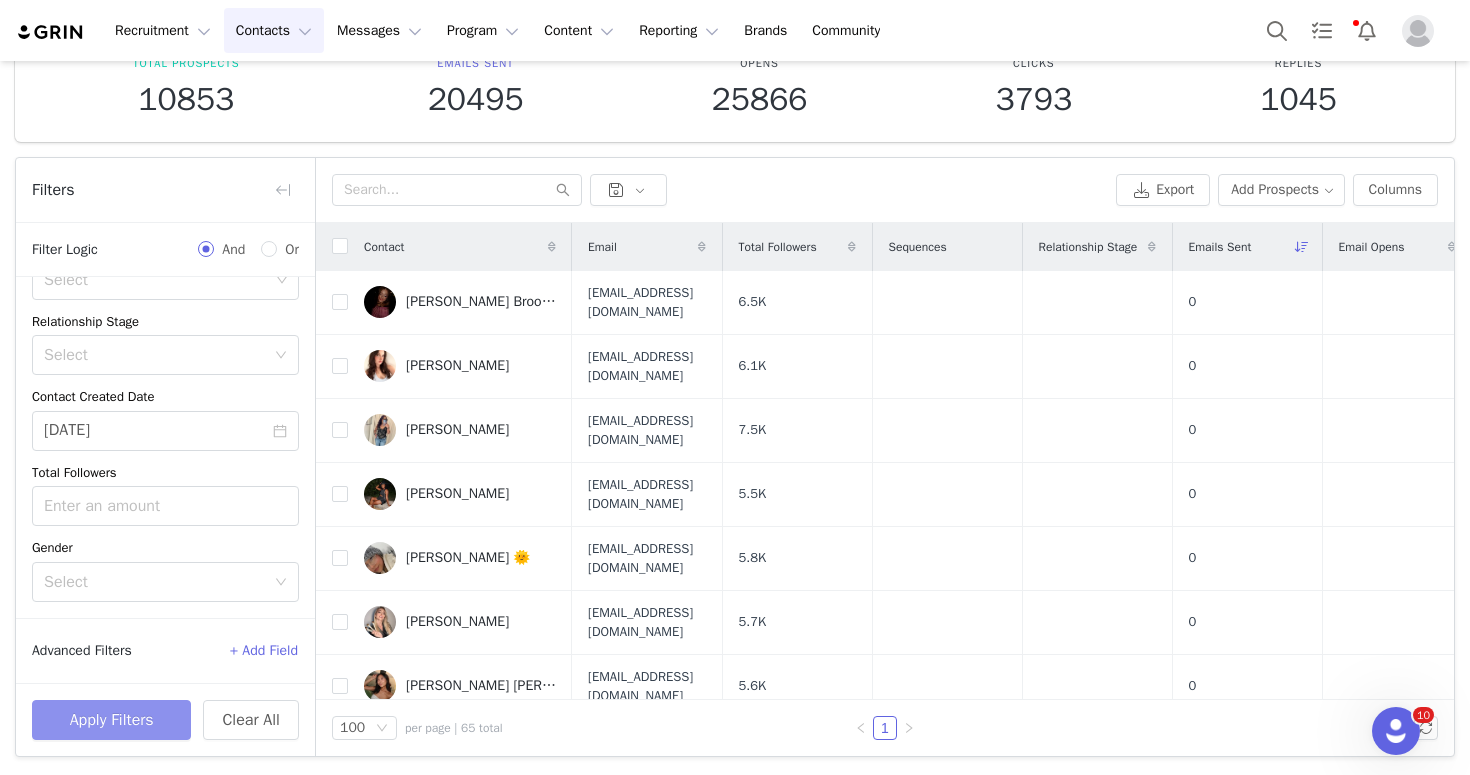 click on "Apply Filters" at bounding box center (111, 720) 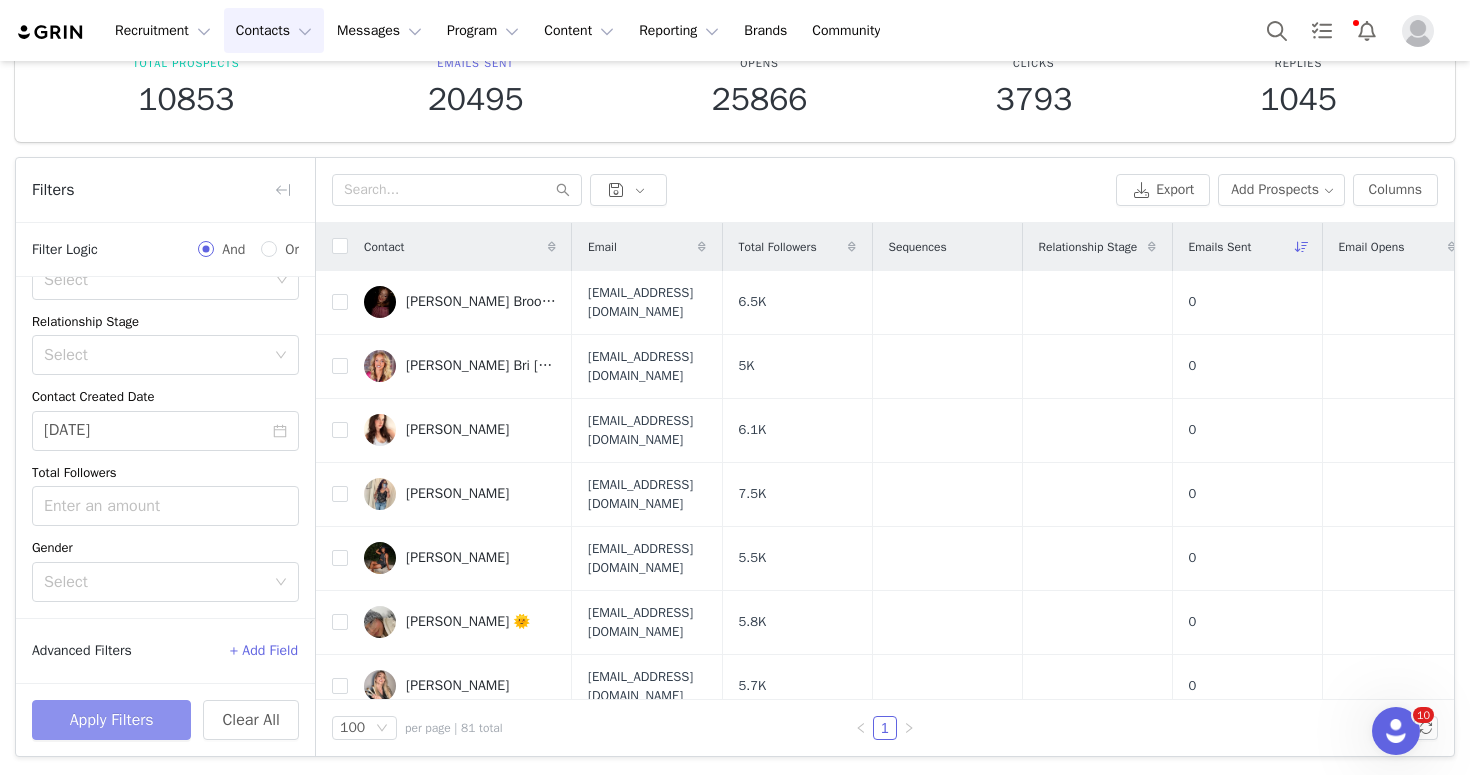 click on "Apply Filters" at bounding box center [111, 720] 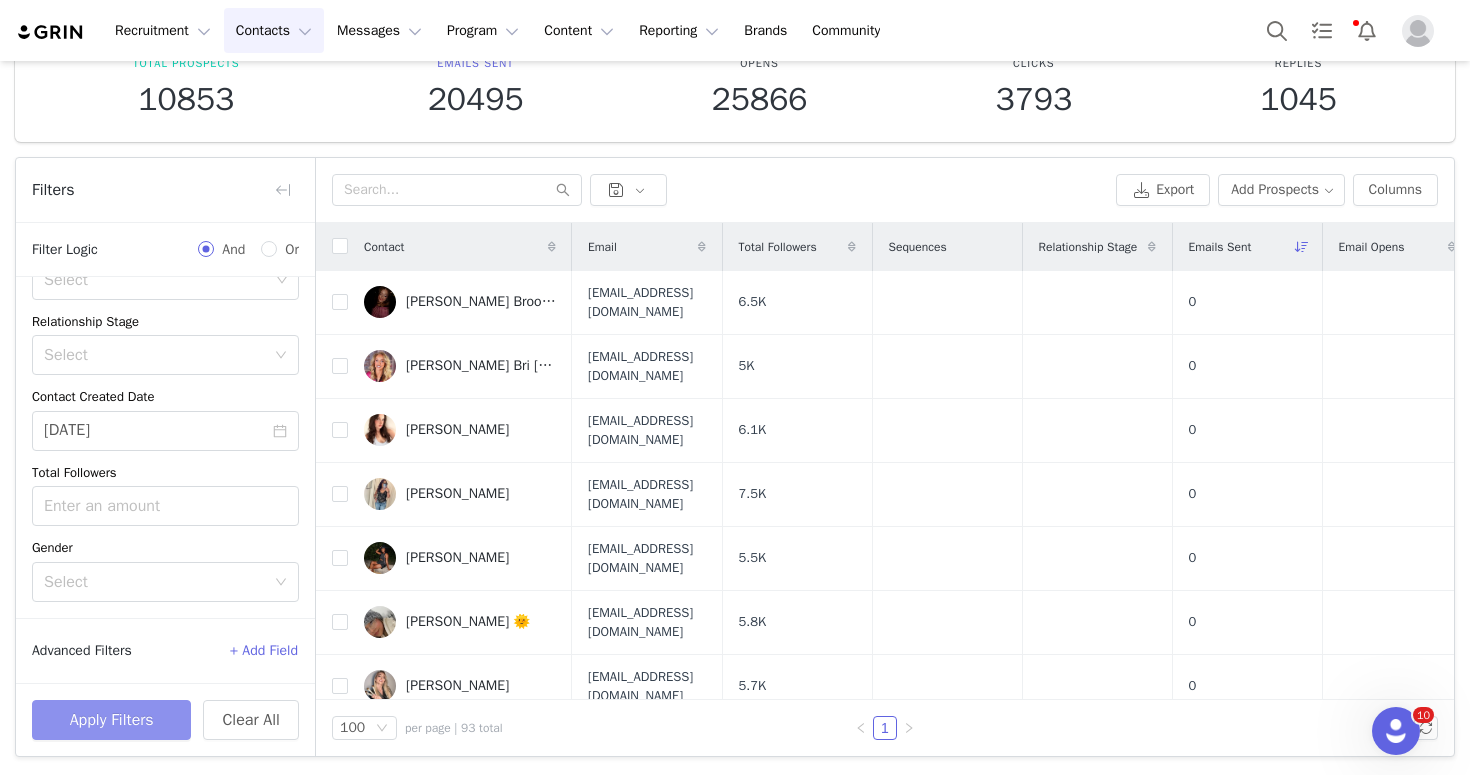 click on "Apply Filters" at bounding box center (111, 720) 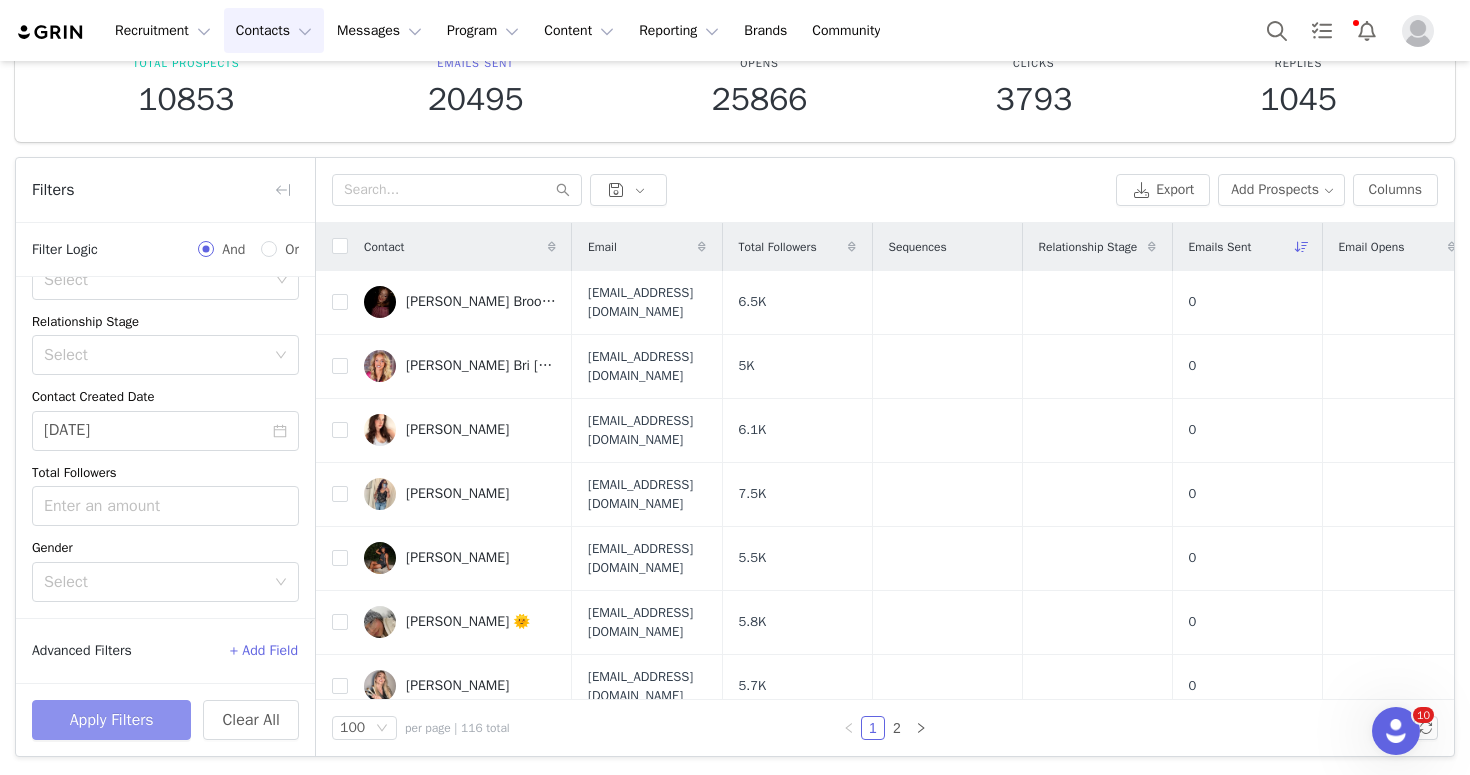 click on "Apply Filters" at bounding box center [111, 720] 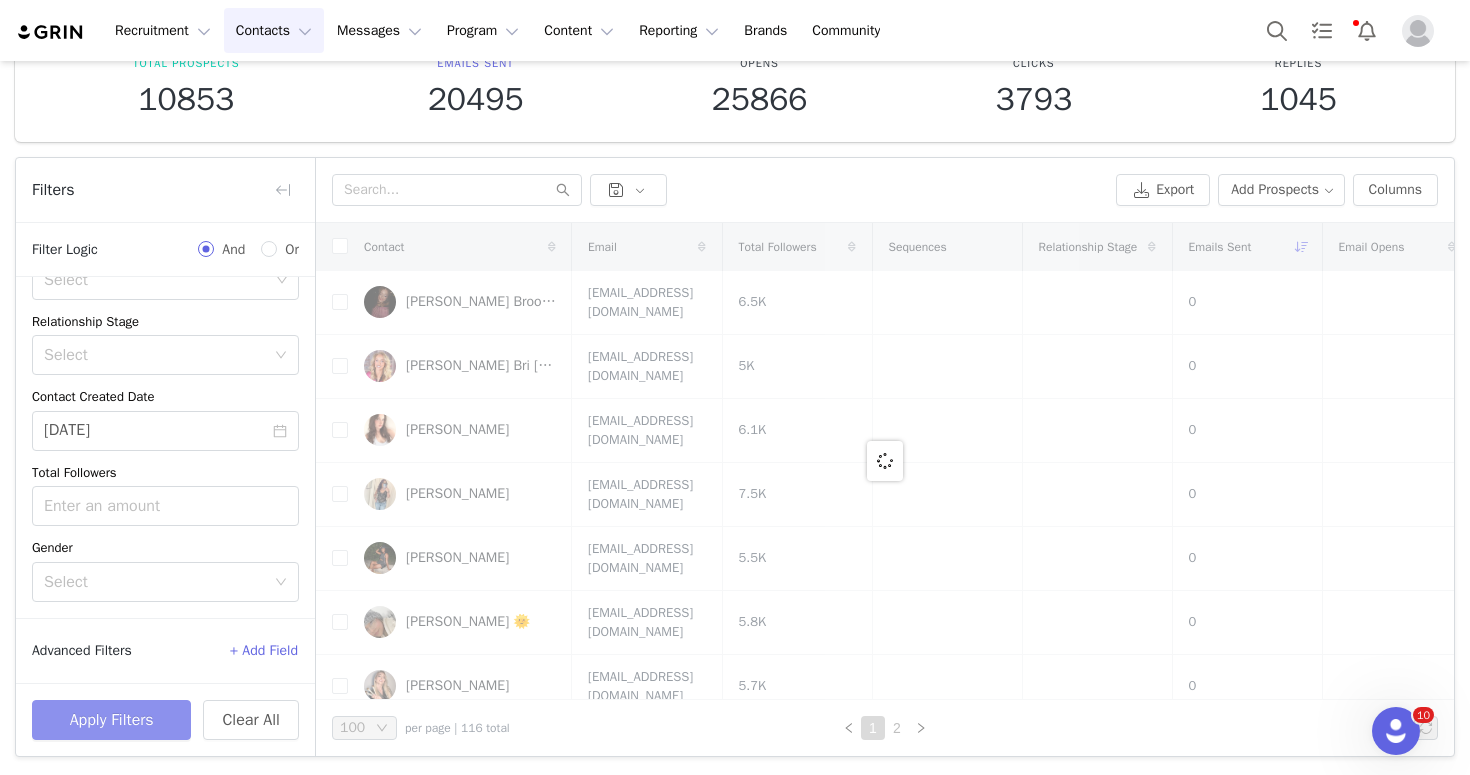 click on "Apply Filters" at bounding box center [111, 720] 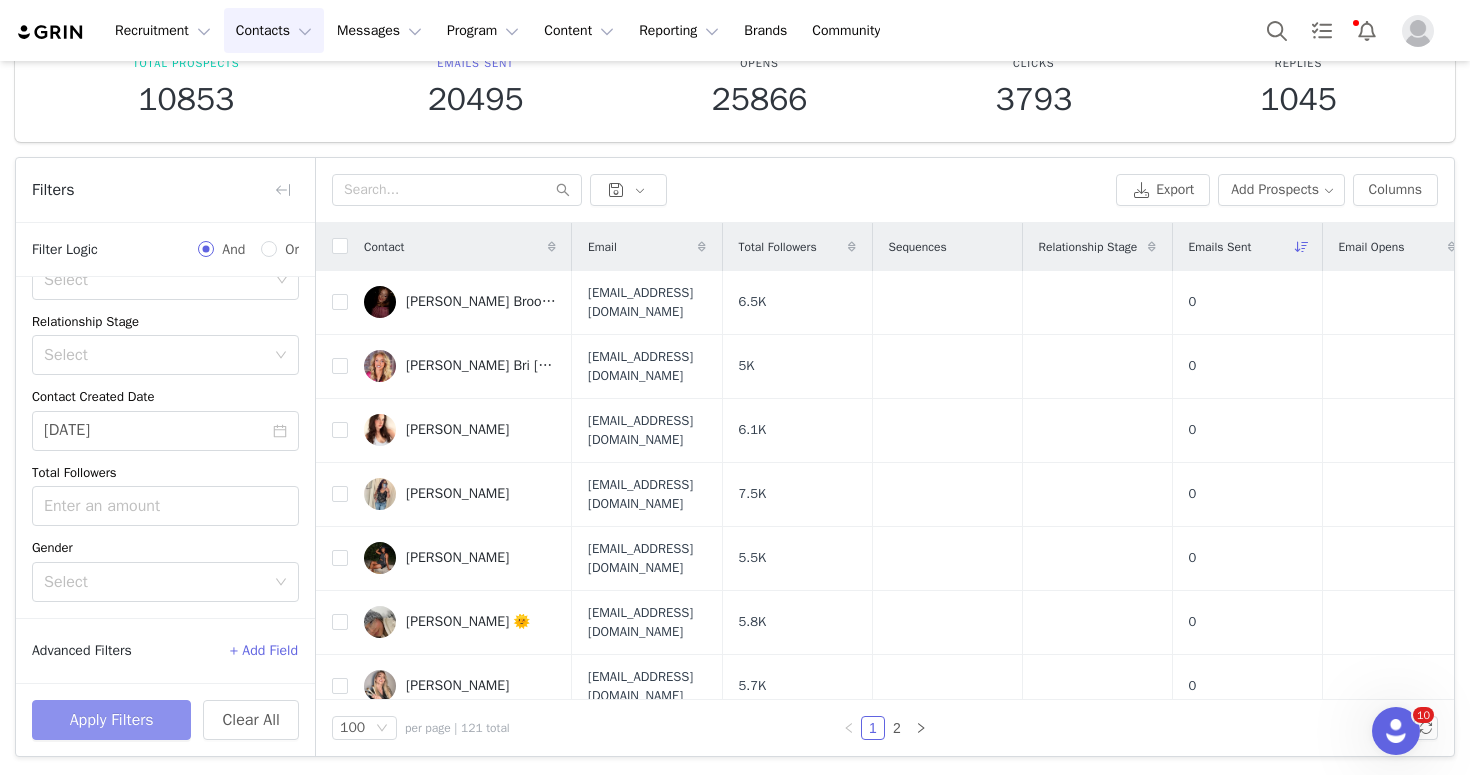 click on "Apply Filters" at bounding box center (111, 720) 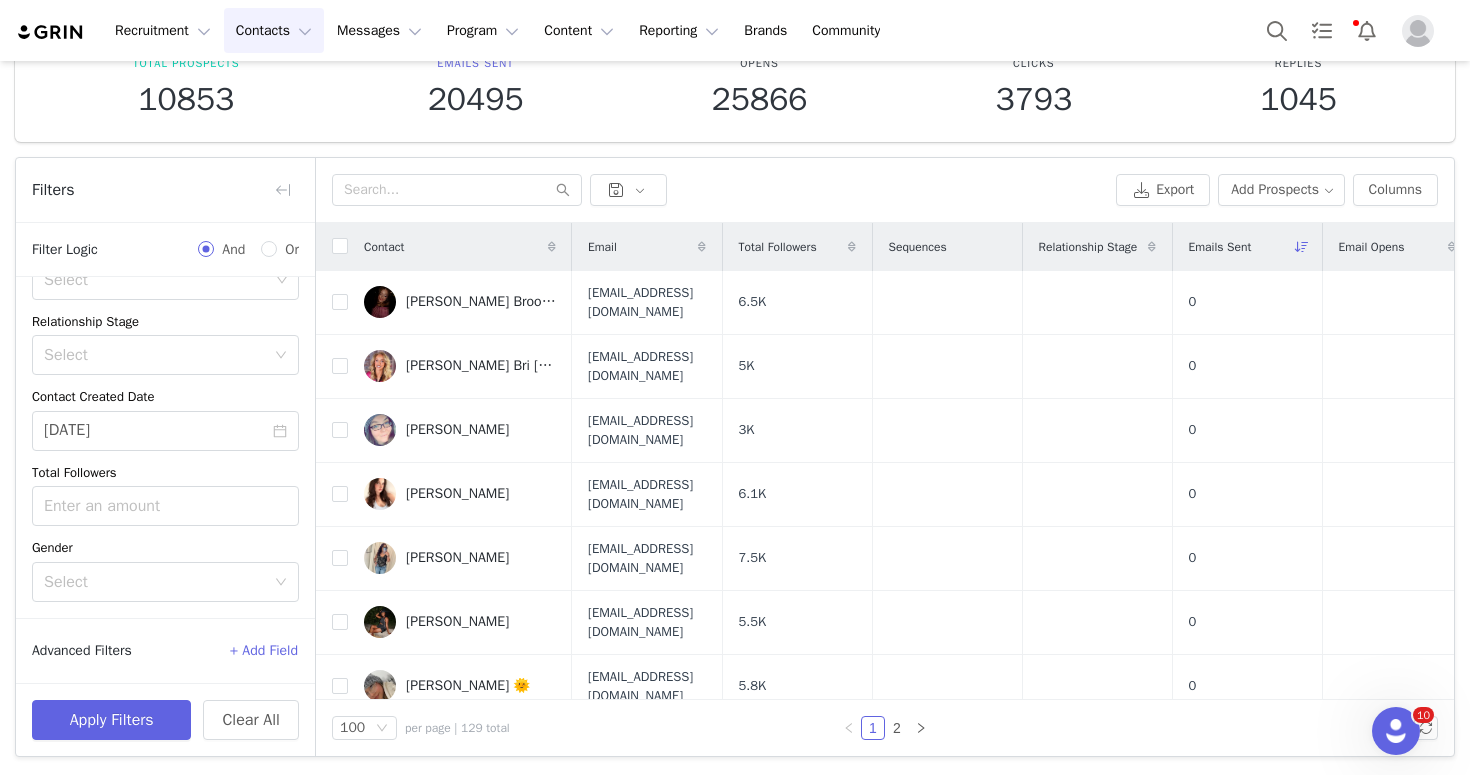 scroll, scrollTop: 124, scrollLeft: 0, axis: vertical 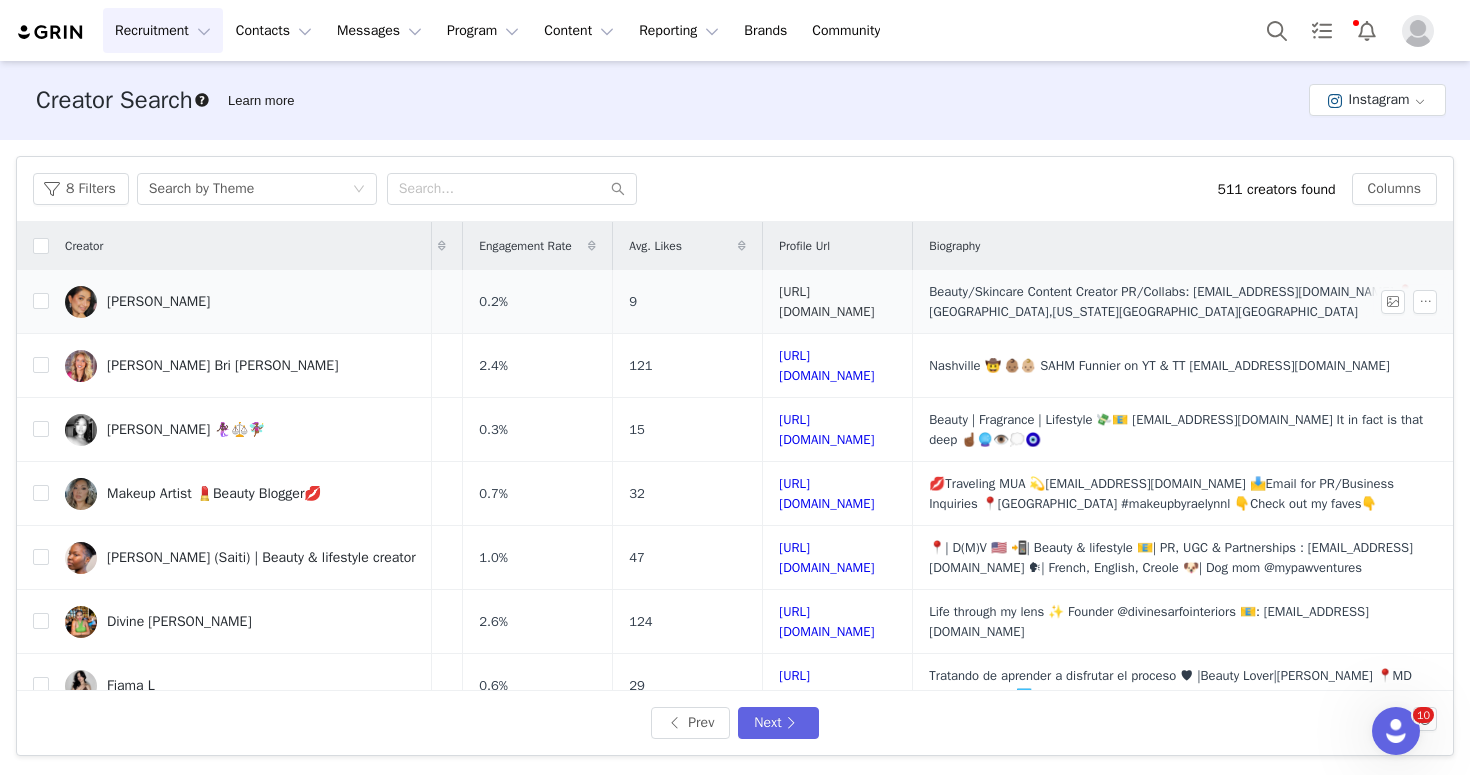 click on "[URL][DOMAIN_NAME]" at bounding box center [826, 301] 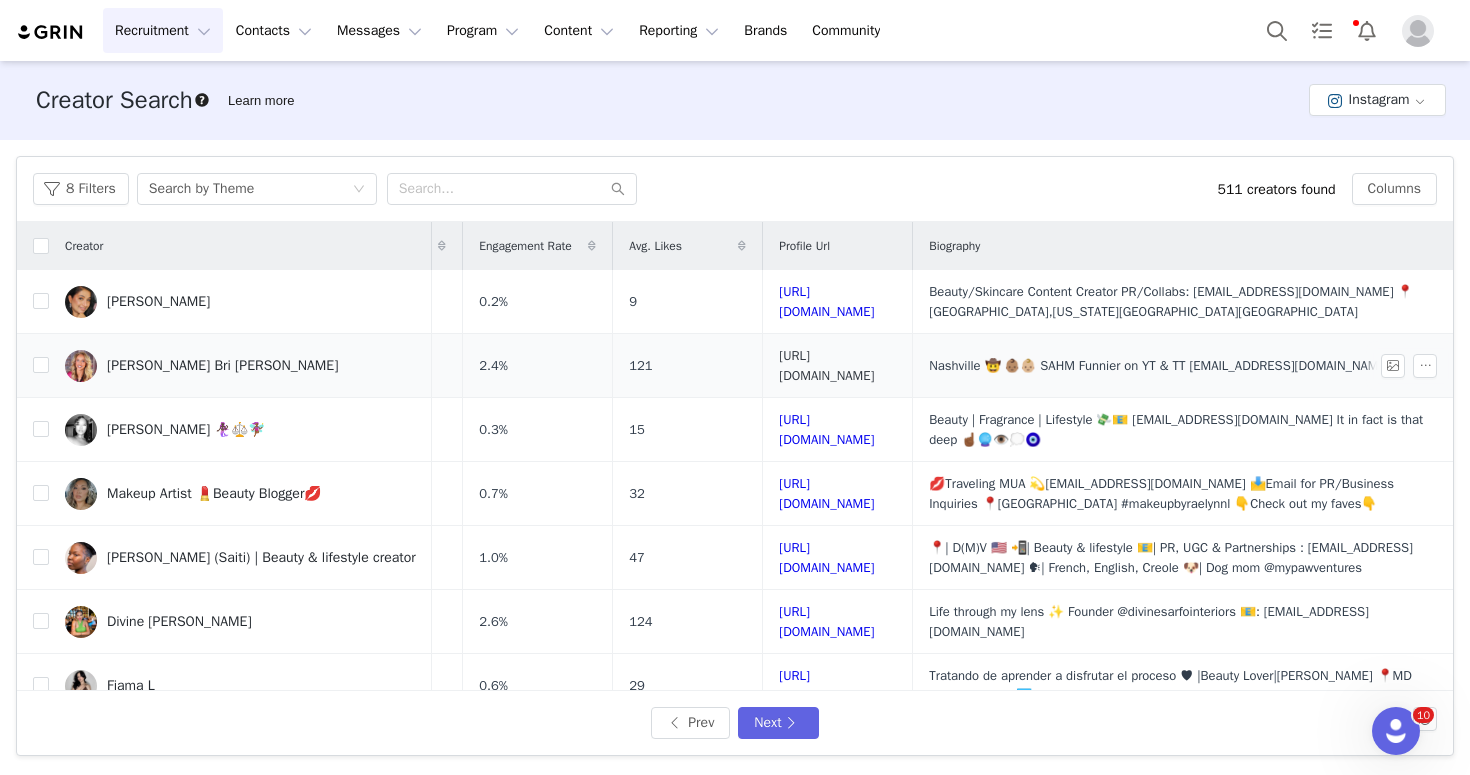 click on "[URL][DOMAIN_NAME]" at bounding box center (826, 365) 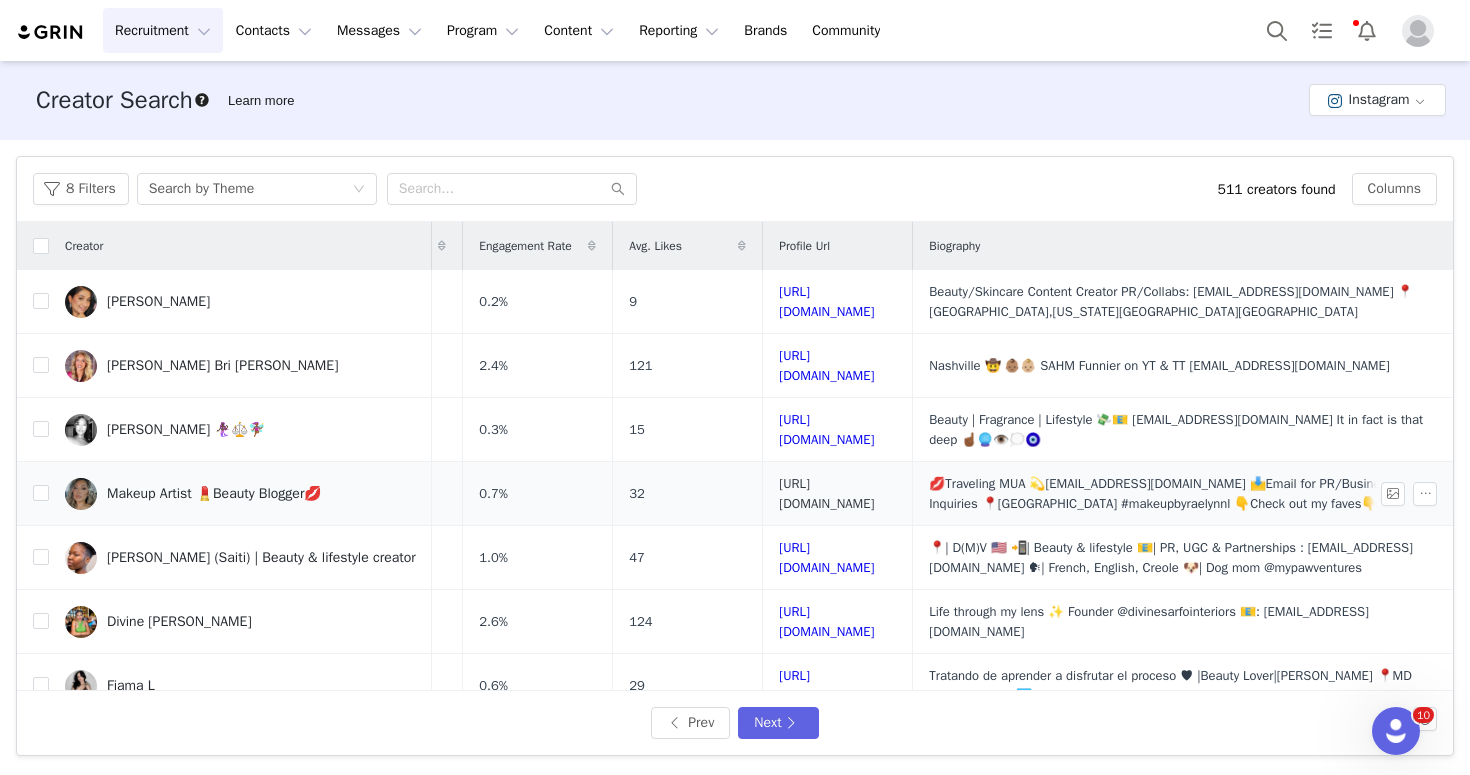 click on "[URL][DOMAIN_NAME]" at bounding box center [826, 493] 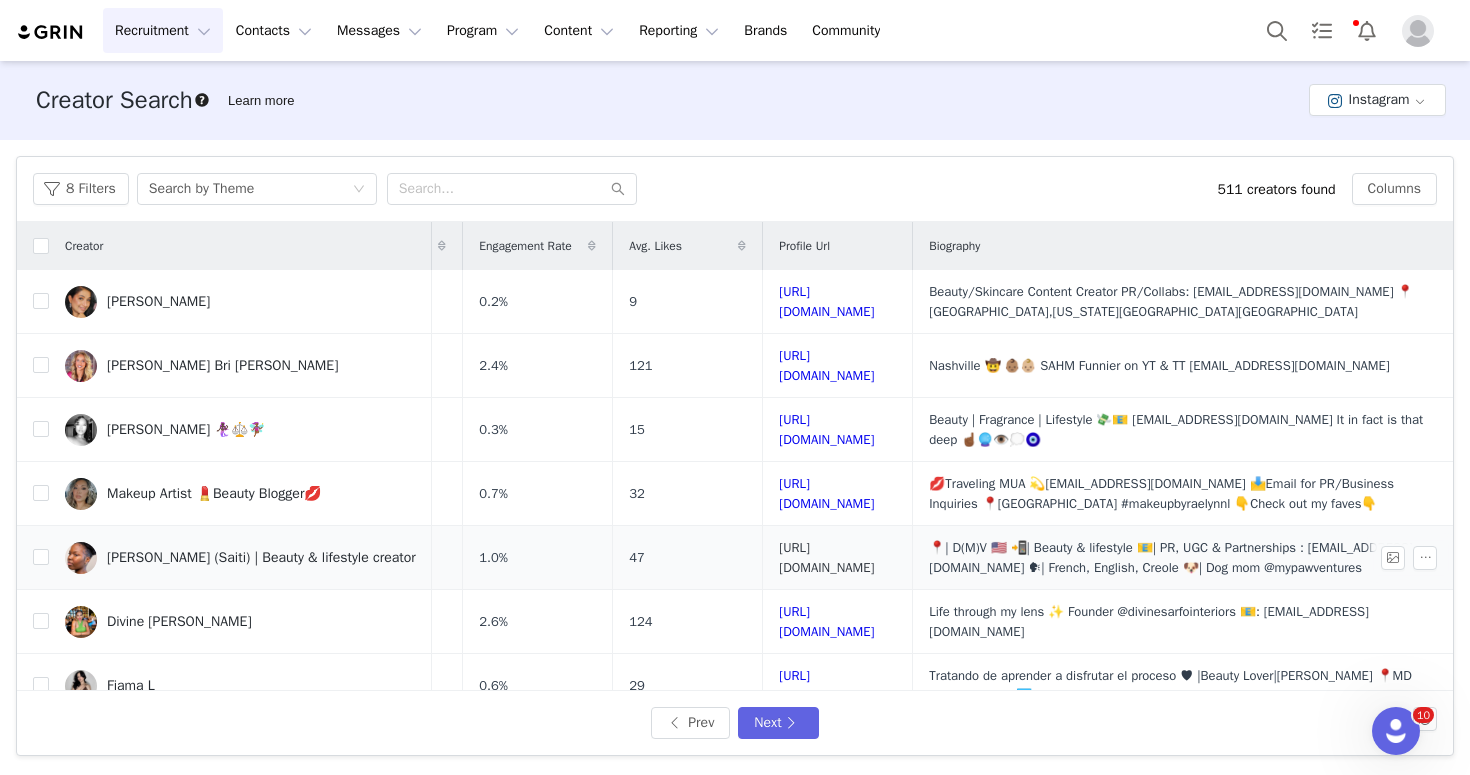 click on "[URL][DOMAIN_NAME]" at bounding box center [826, 557] 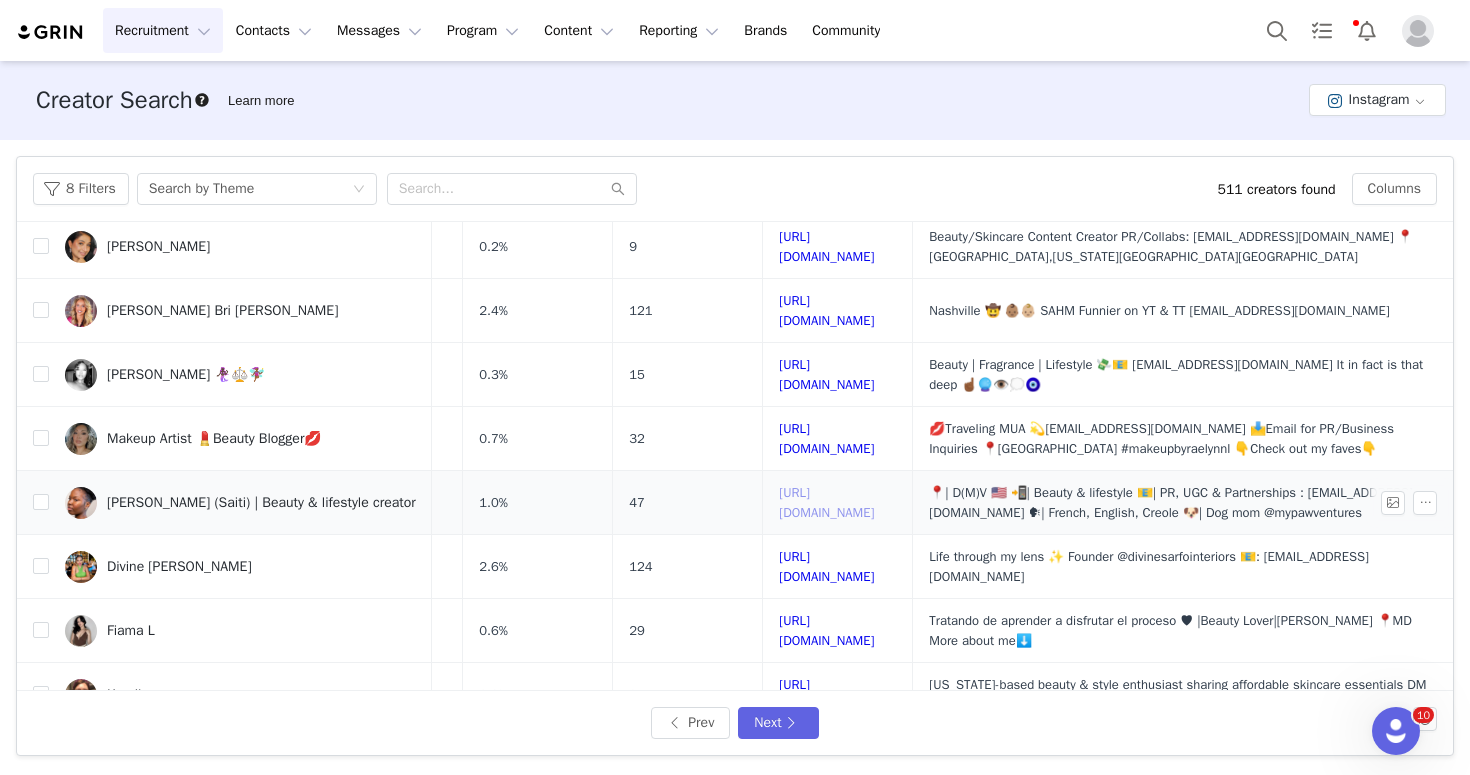 scroll, scrollTop: 66, scrollLeft: 361, axis: both 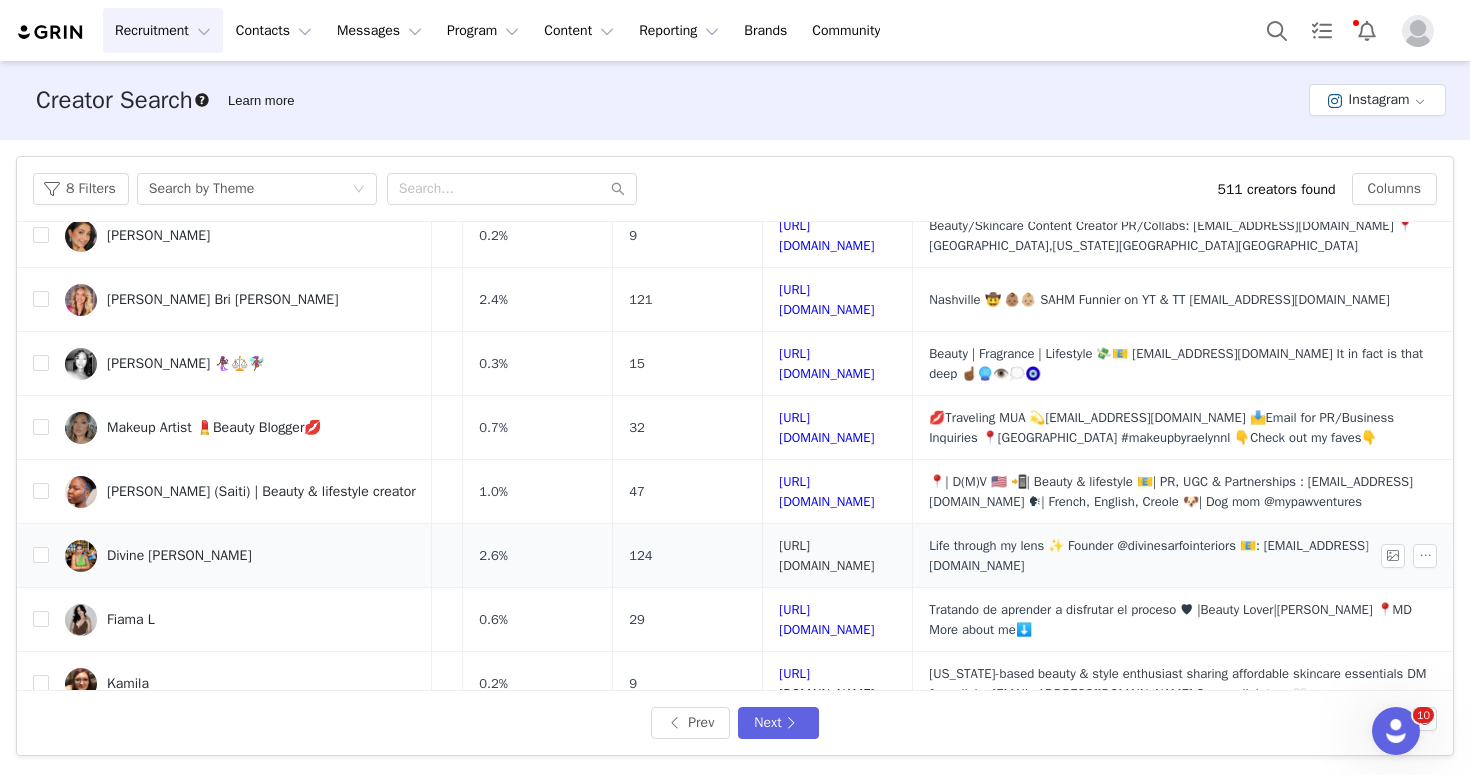 click on "[URL][DOMAIN_NAME]" at bounding box center (826, 555) 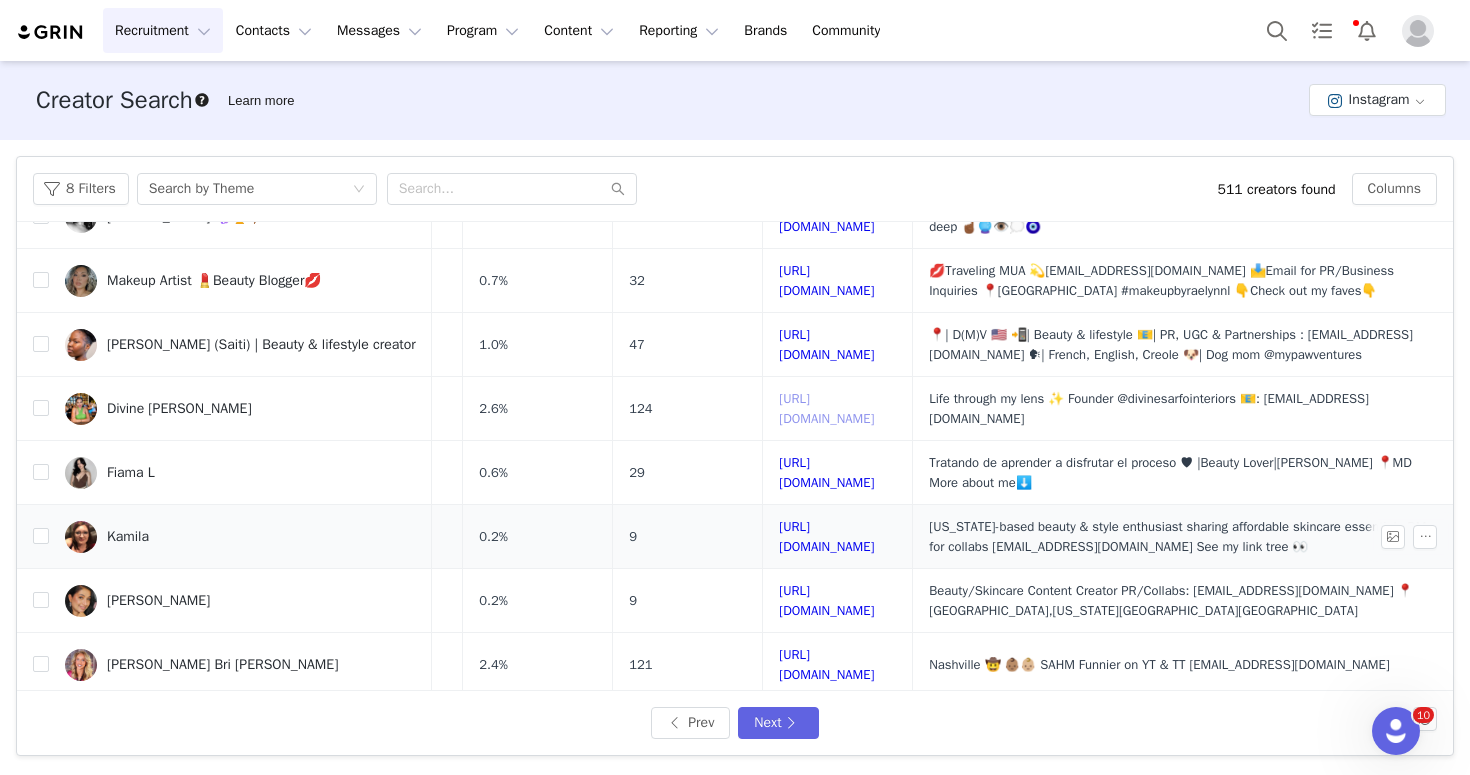 scroll, scrollTop: 217, scrollLeft: 361, axis: both 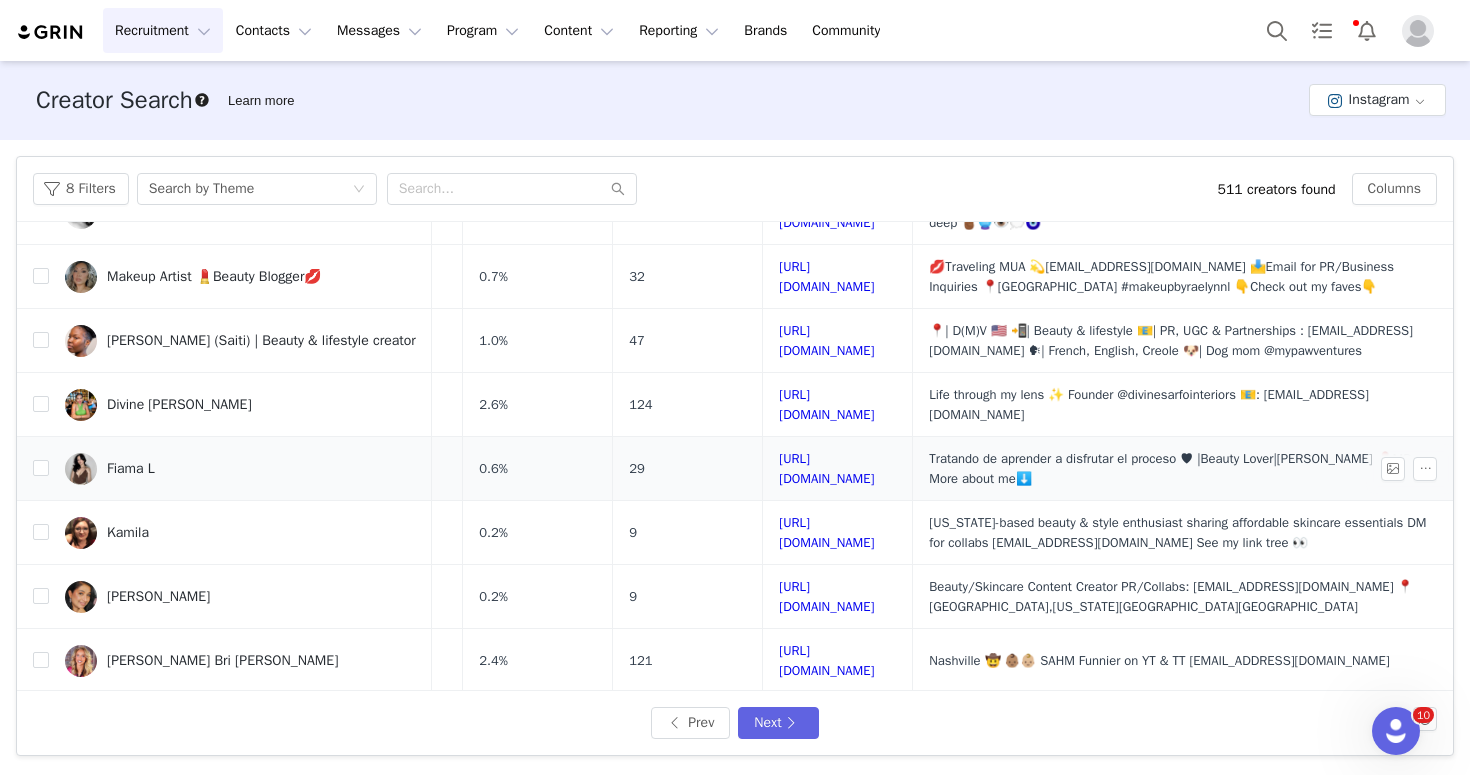 click on "[URL][DOMAIN_NAME]" at bounding box center (838, 469) 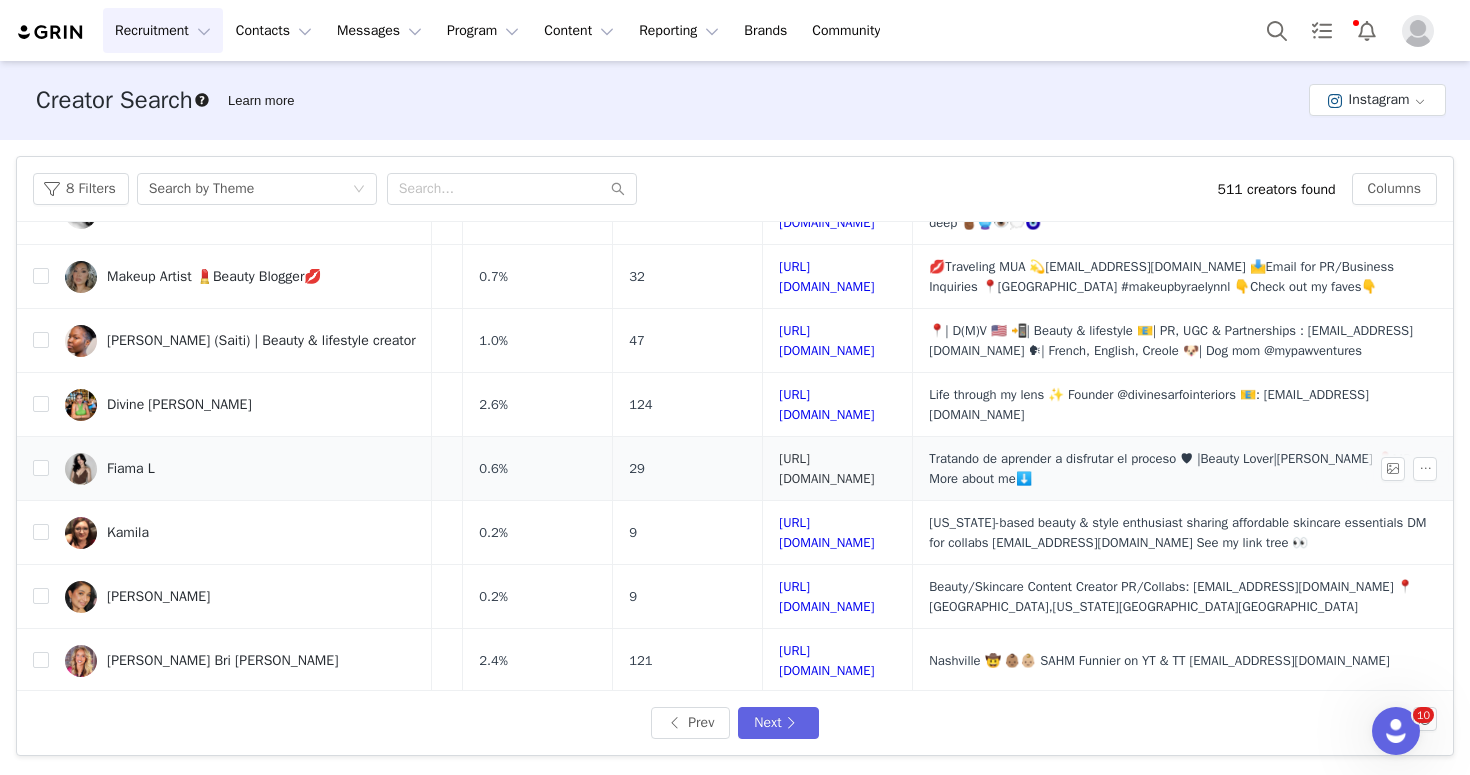 click on "[URL][DOMAIN_NAME]" at bounding box center [826, 468] 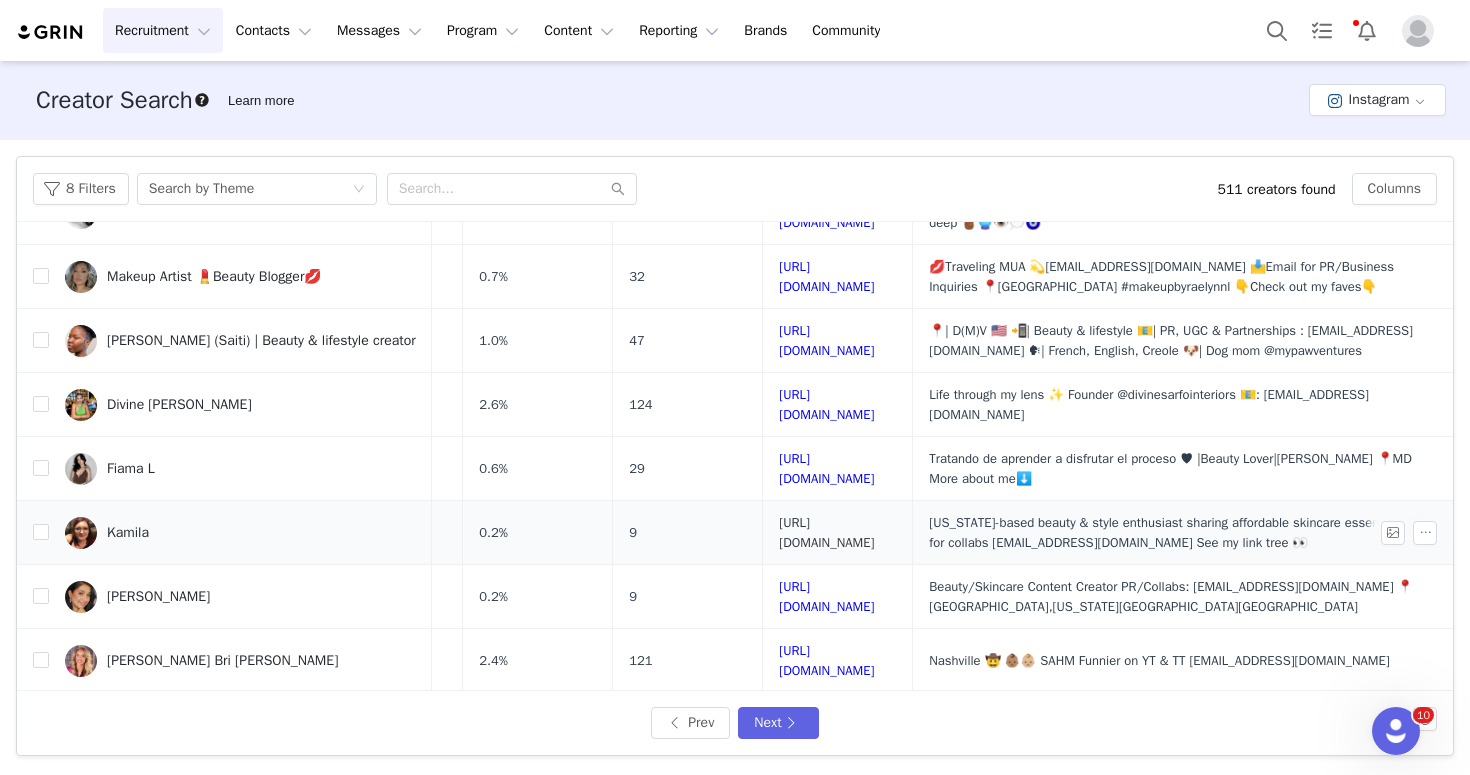 click on "[URL][DOMAIN_NAME]" at bounding box center [826, 532] 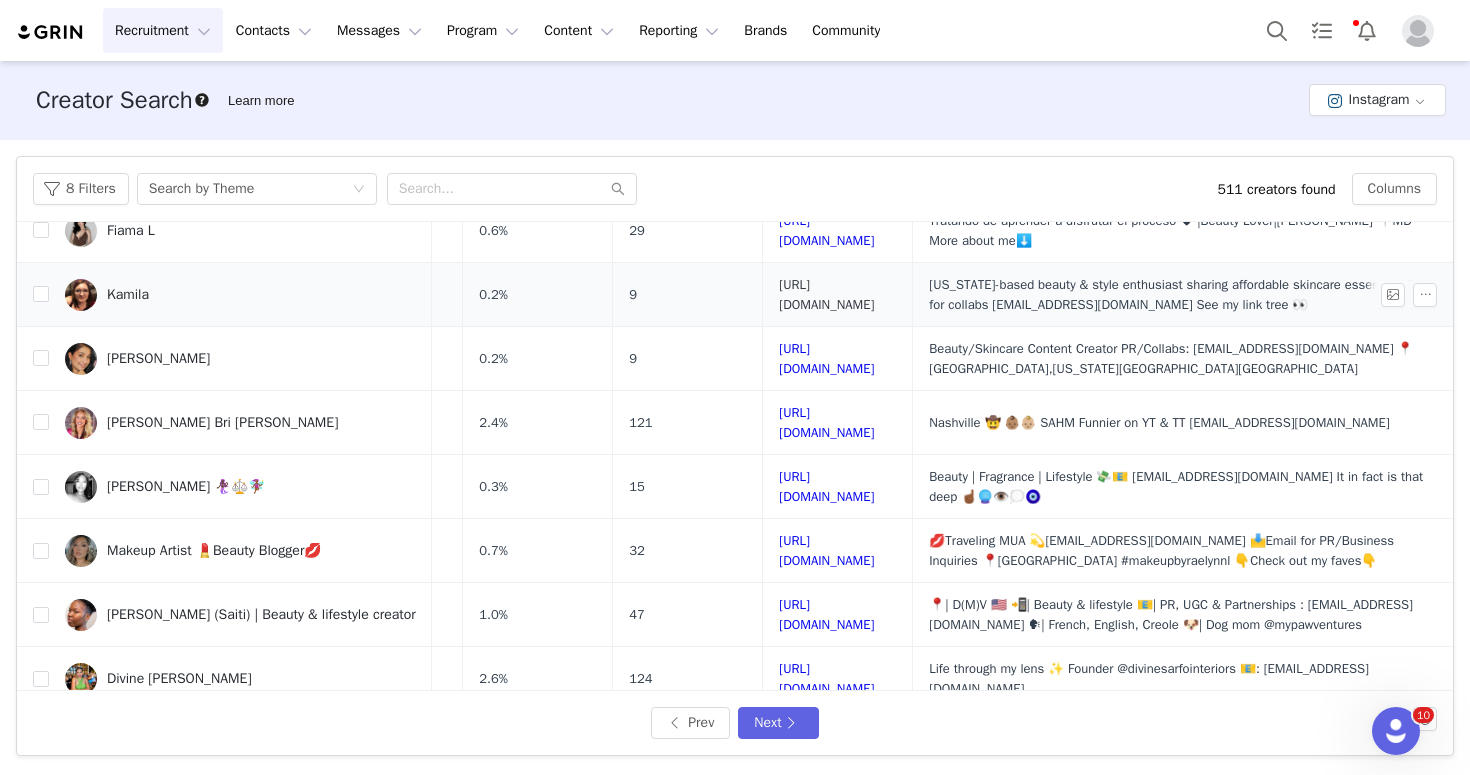 scroll, scrollTop: 912, scrollLeft: 361, axis: both 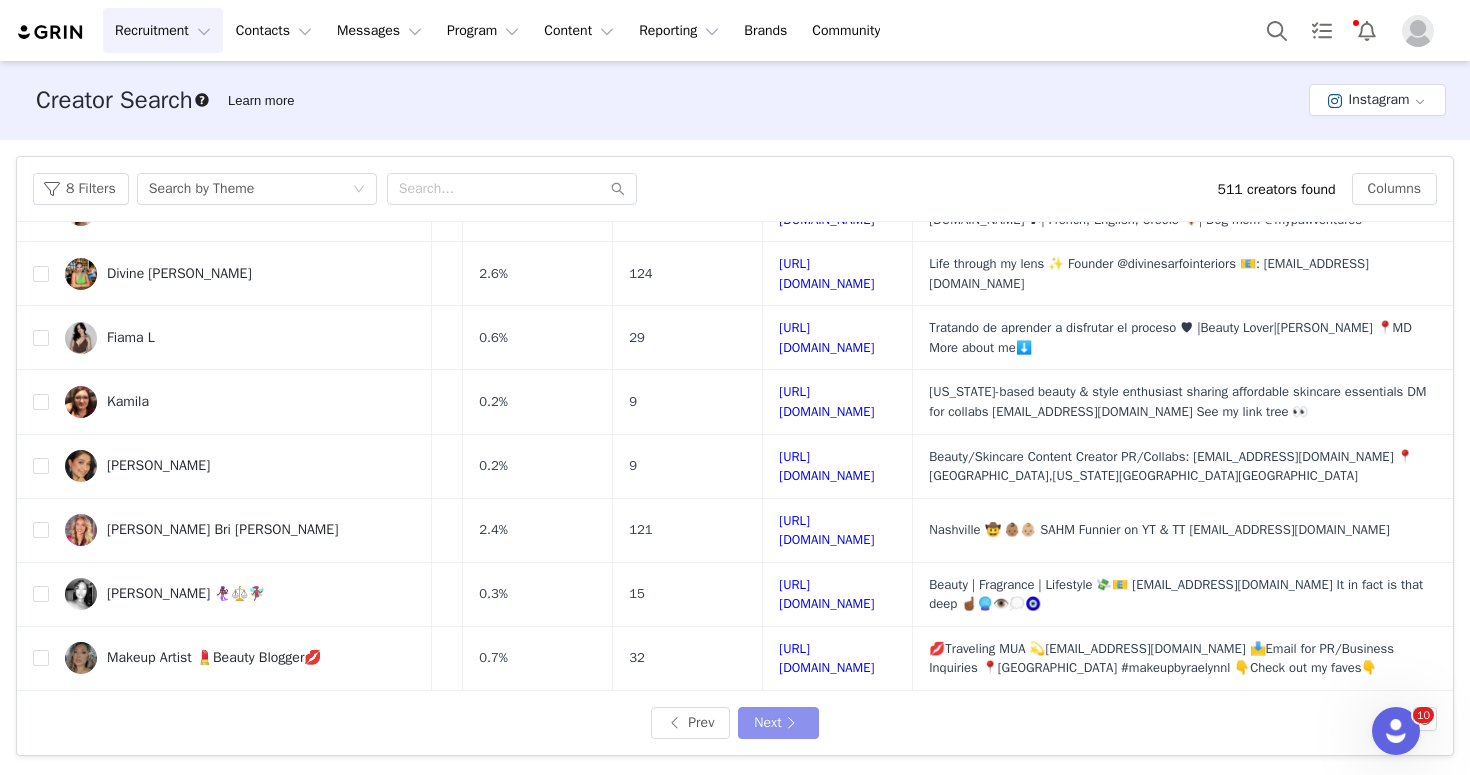 click on "Next" at bounding box center [778, 723] 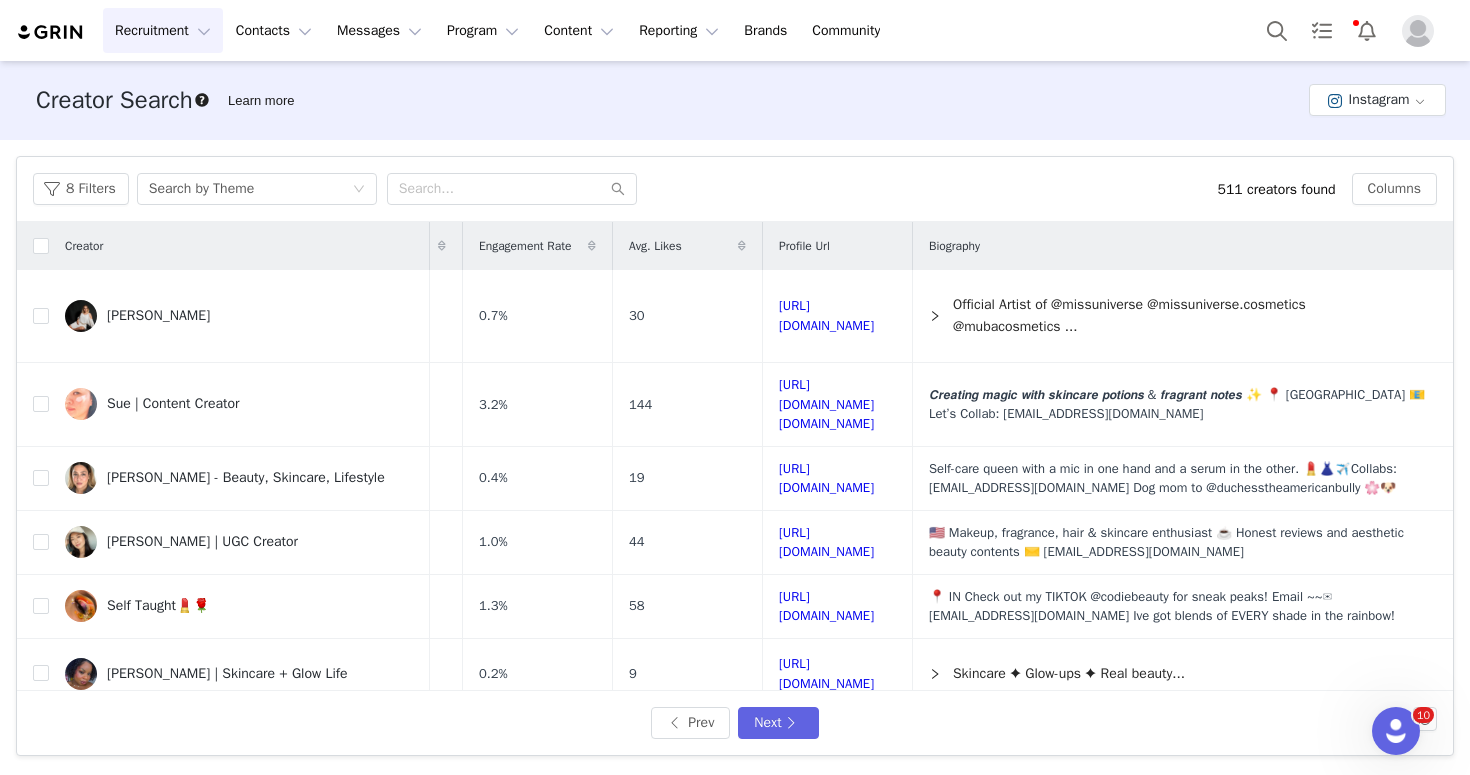 scroll, scrollTop: 0, scrollLeft: 303, axis: horizontal 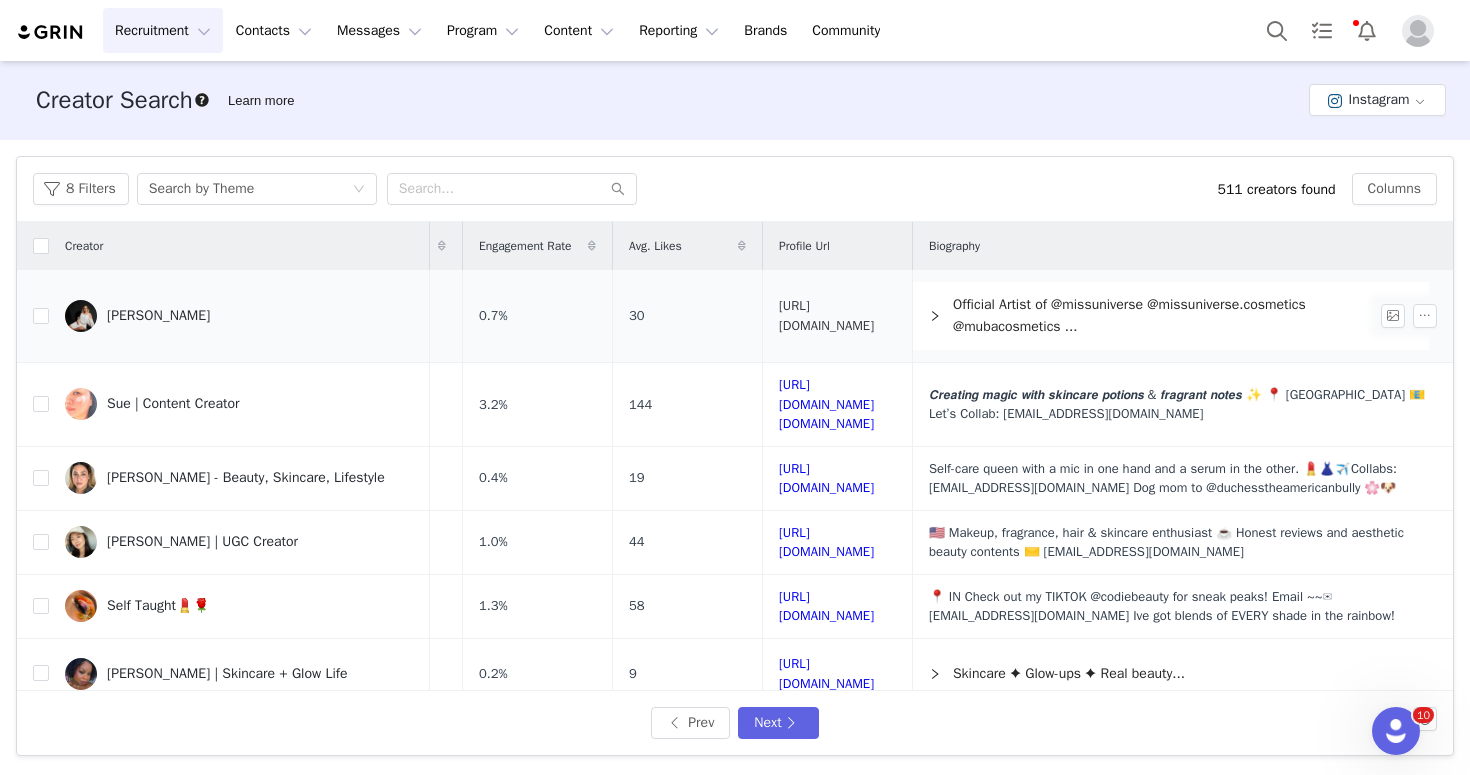 click on "[URL][DOMAIN_NAME]" at bounding box center [826, 315] 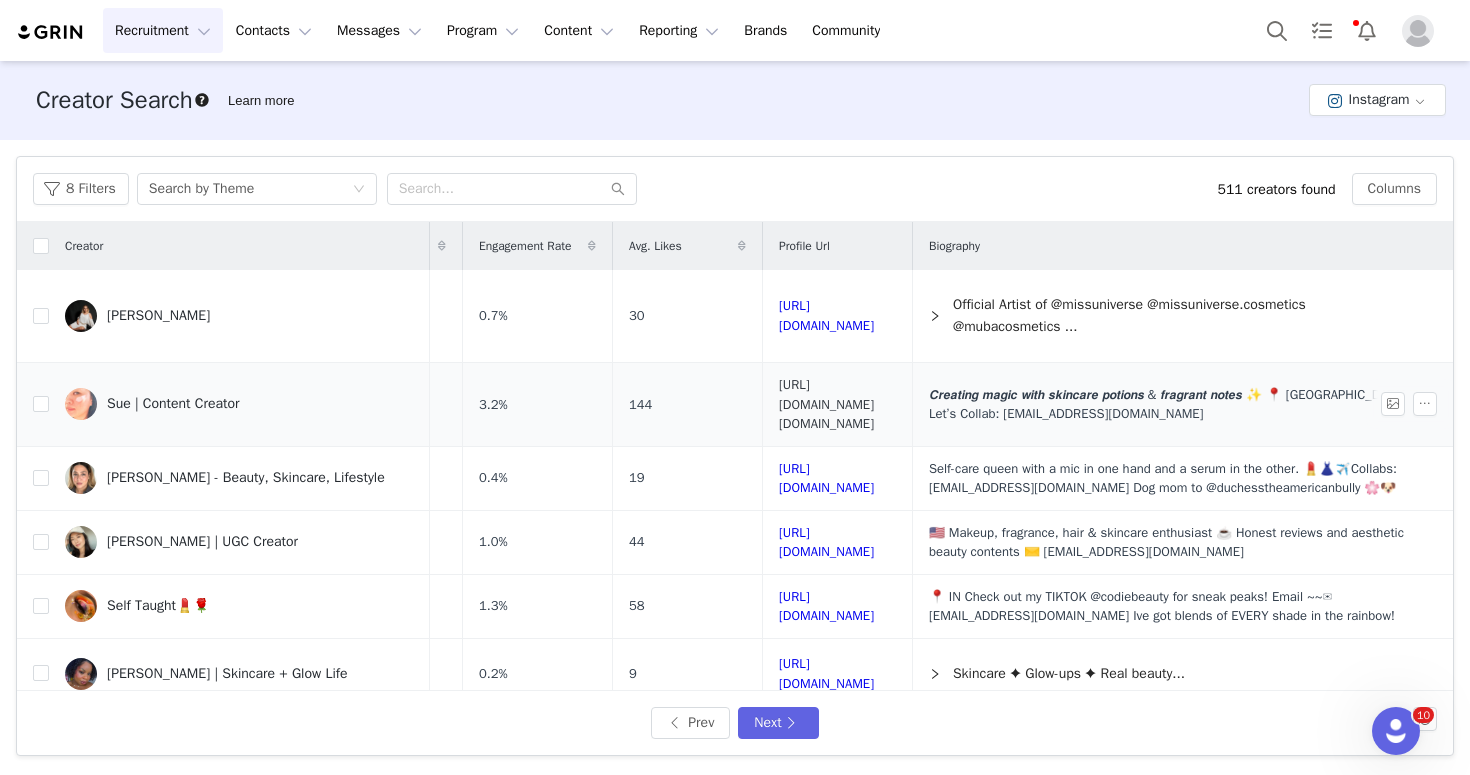 click on "[URL][DOMAIN_NAME][DOMAIN_NAME]" at bounding box center [826, 404] 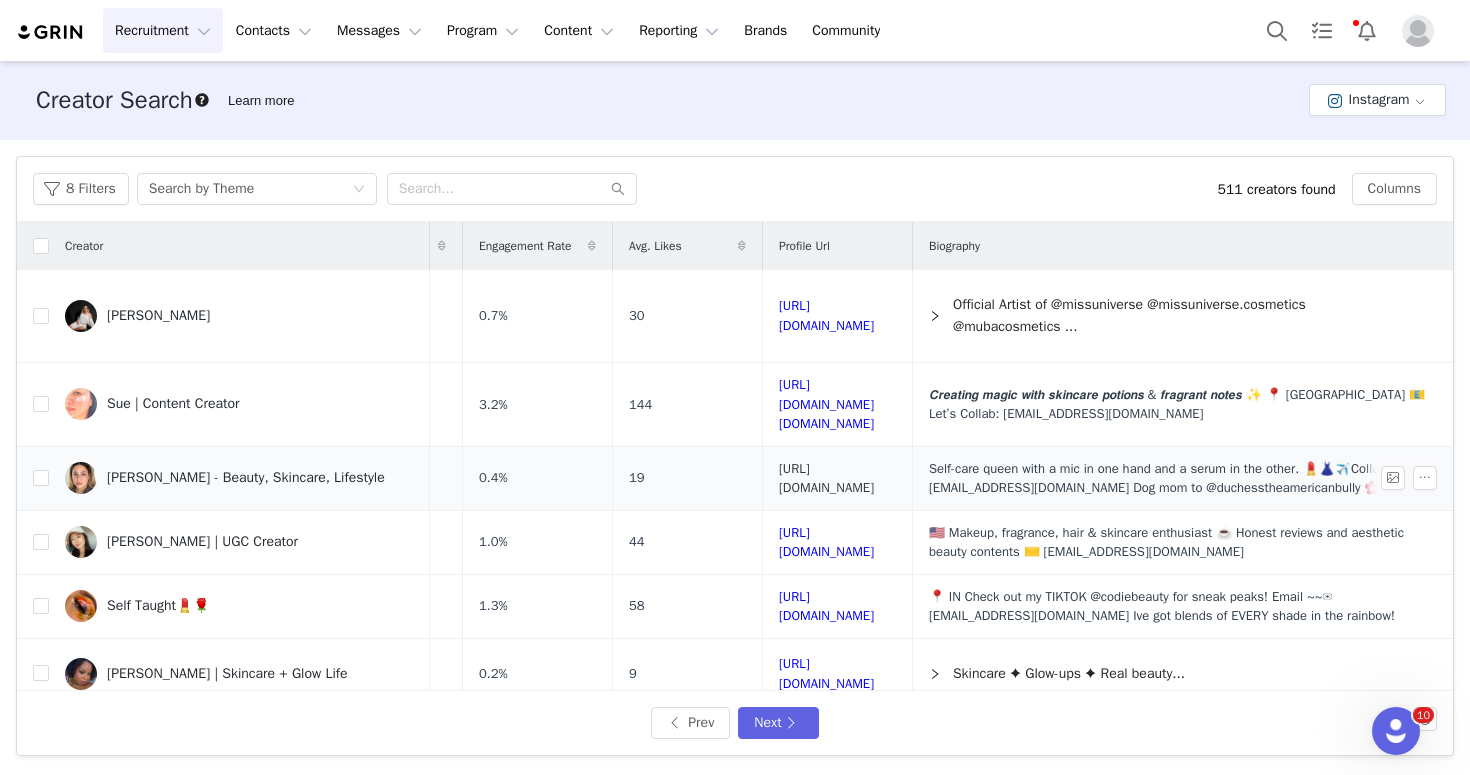 click on "[URL][DOMAIN_NAME]" at bounding box center [826, 478] 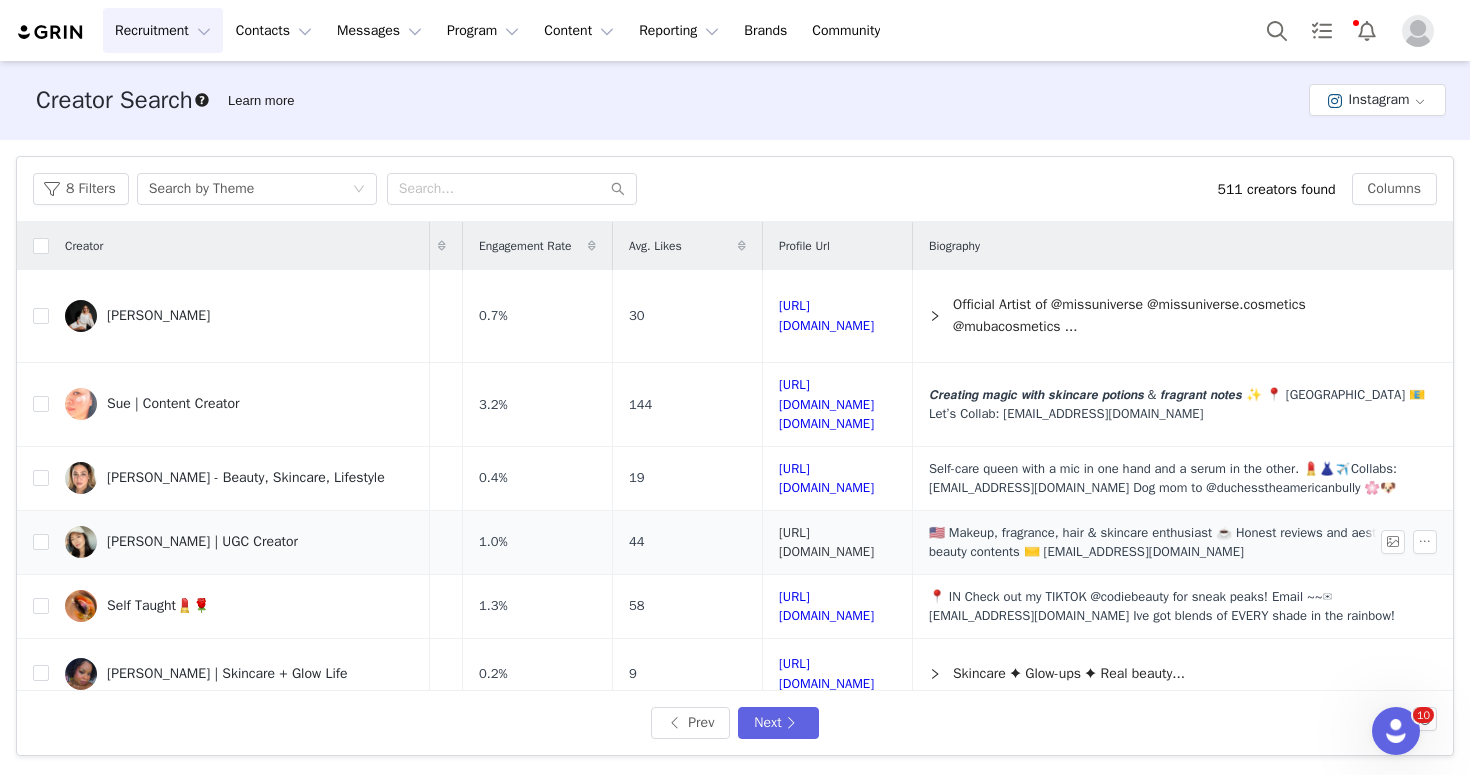 click on "[URL][DOMAIN_NAME]" at bounding box center (826, 542) 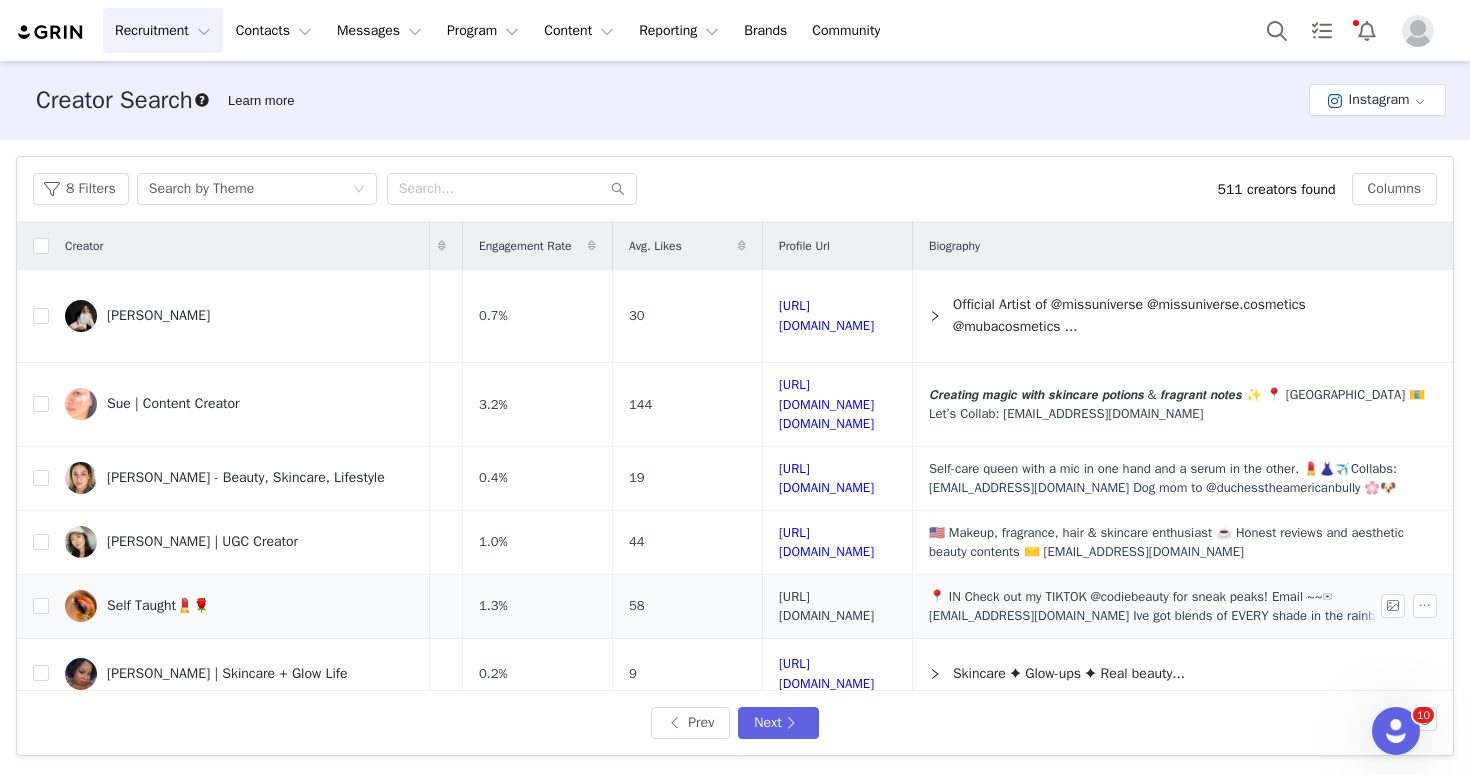 click on "[URL][DOMAIN_NAME]" at bounding box center (826, 606) 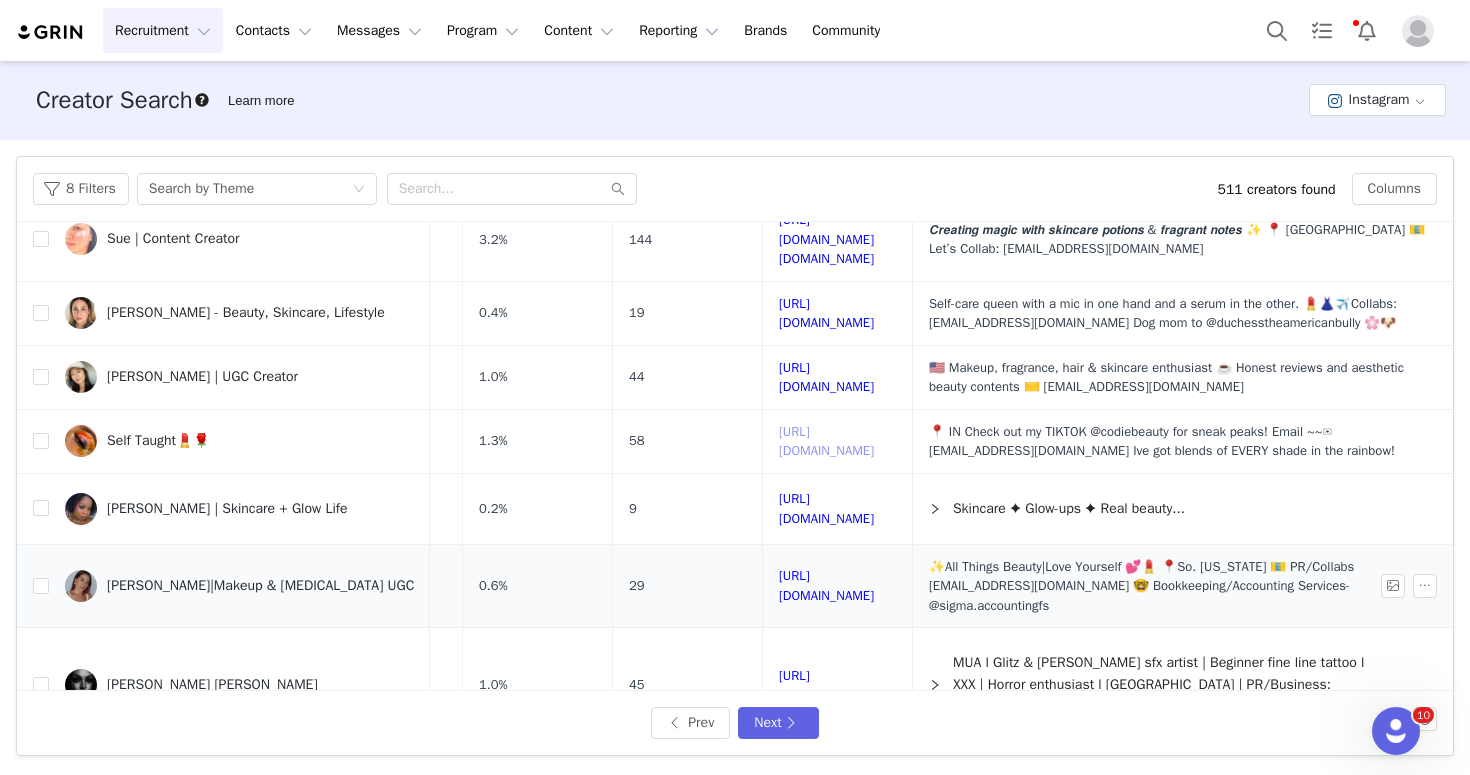 scroll, scrollTop: 219, scrollLeft: 303, axis: both 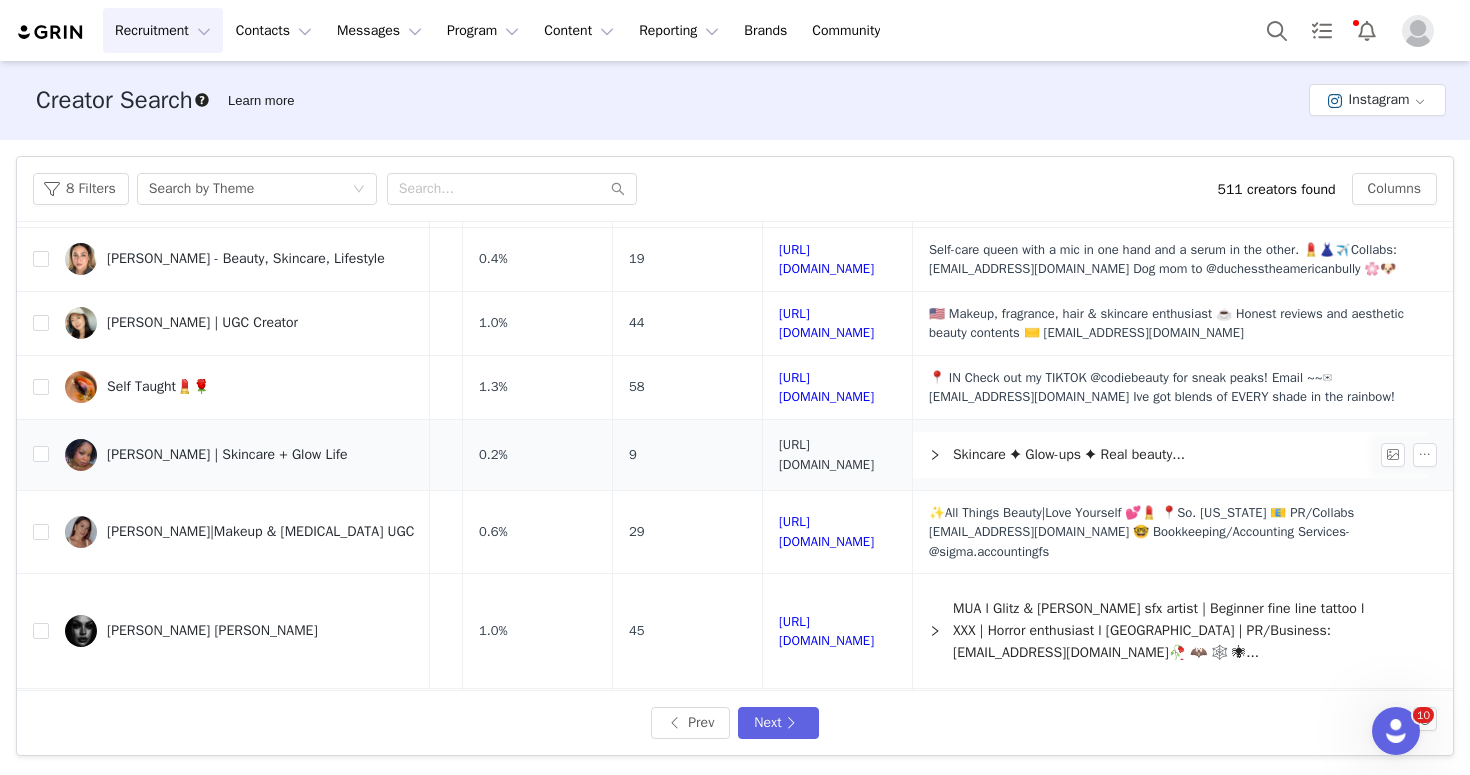 click on "[URL][DOMAIN_NAME]" at bounding box center [826, 454] 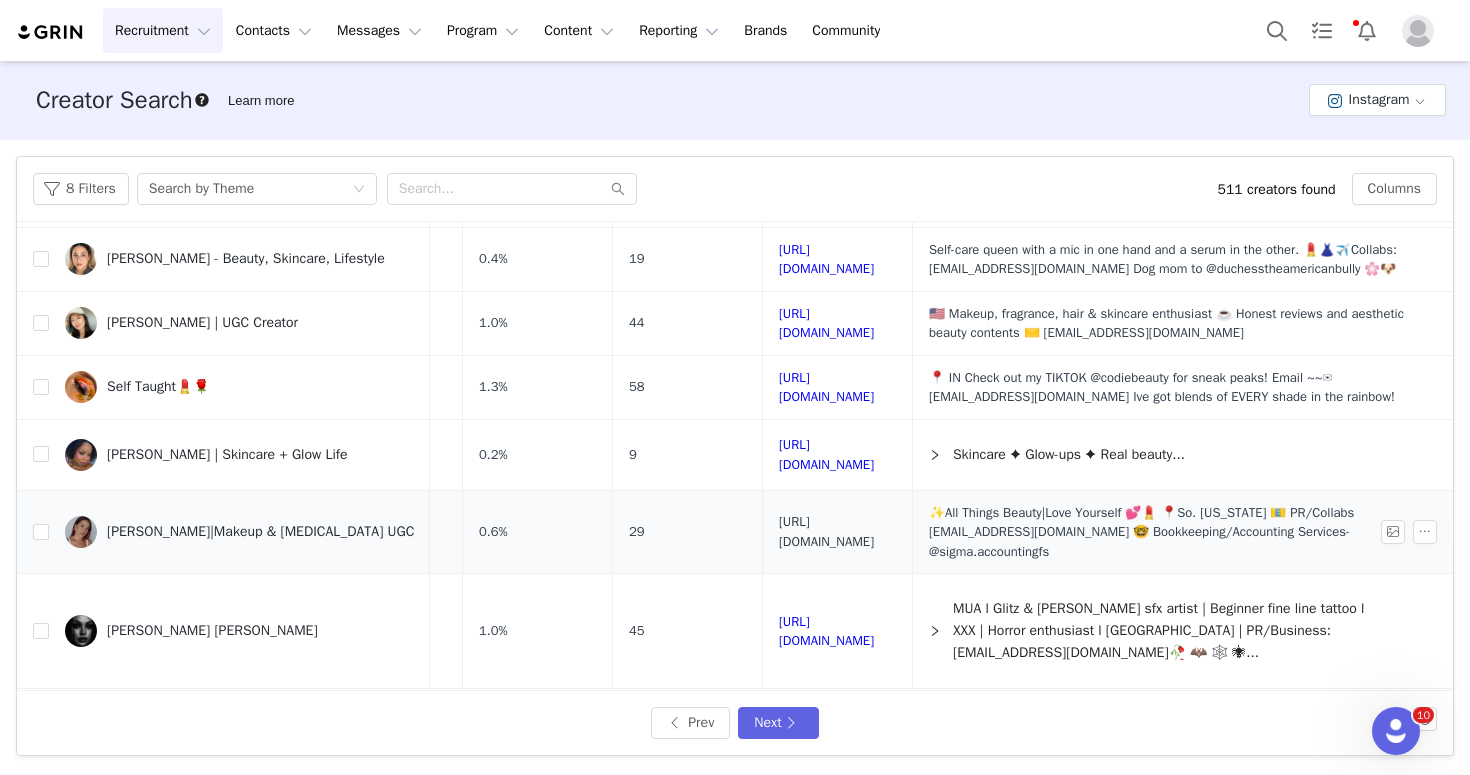 click on "[URL][DOMAIN_NAME]" at bounding box center (826, 531) 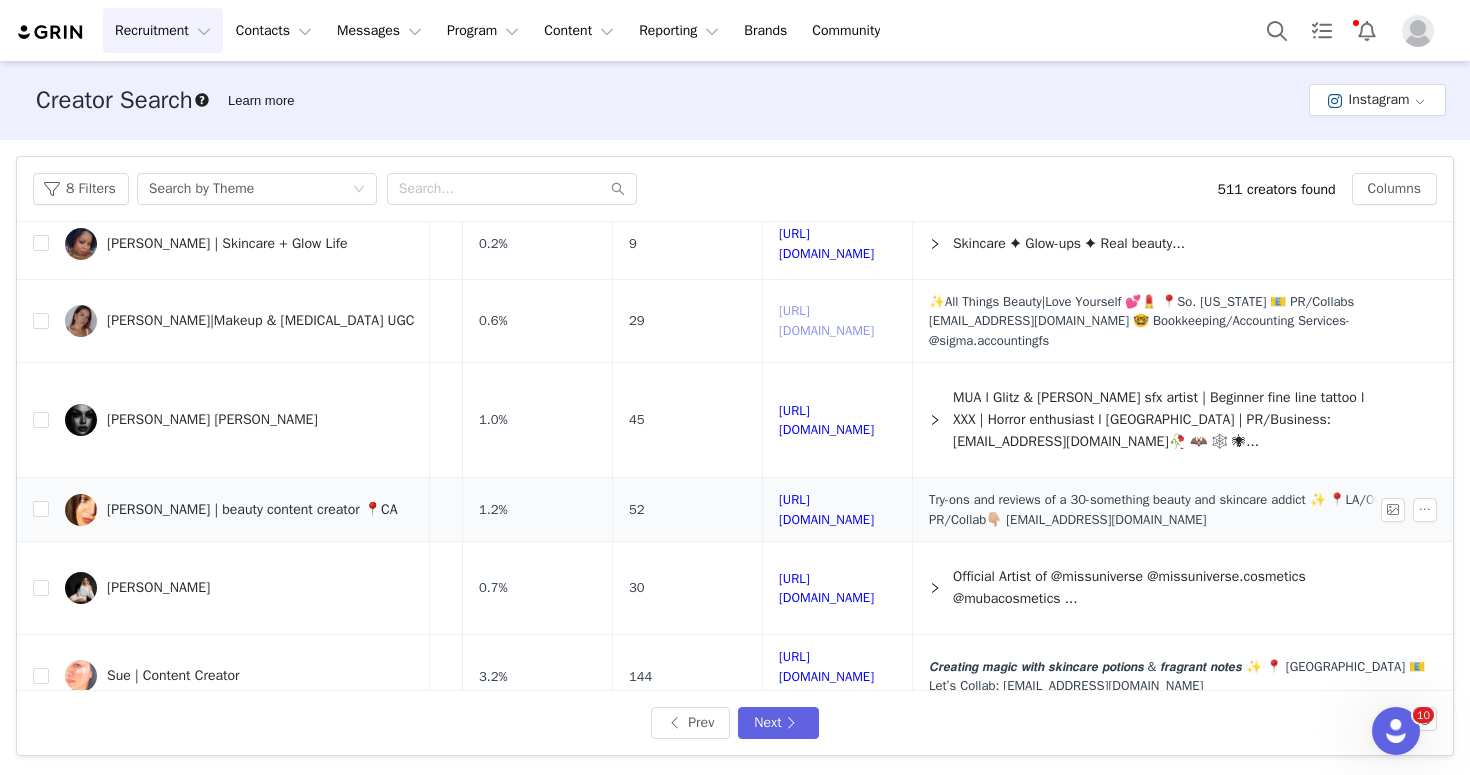 scroll, scrollTop: 441, scrollLeft: 303, axis: both 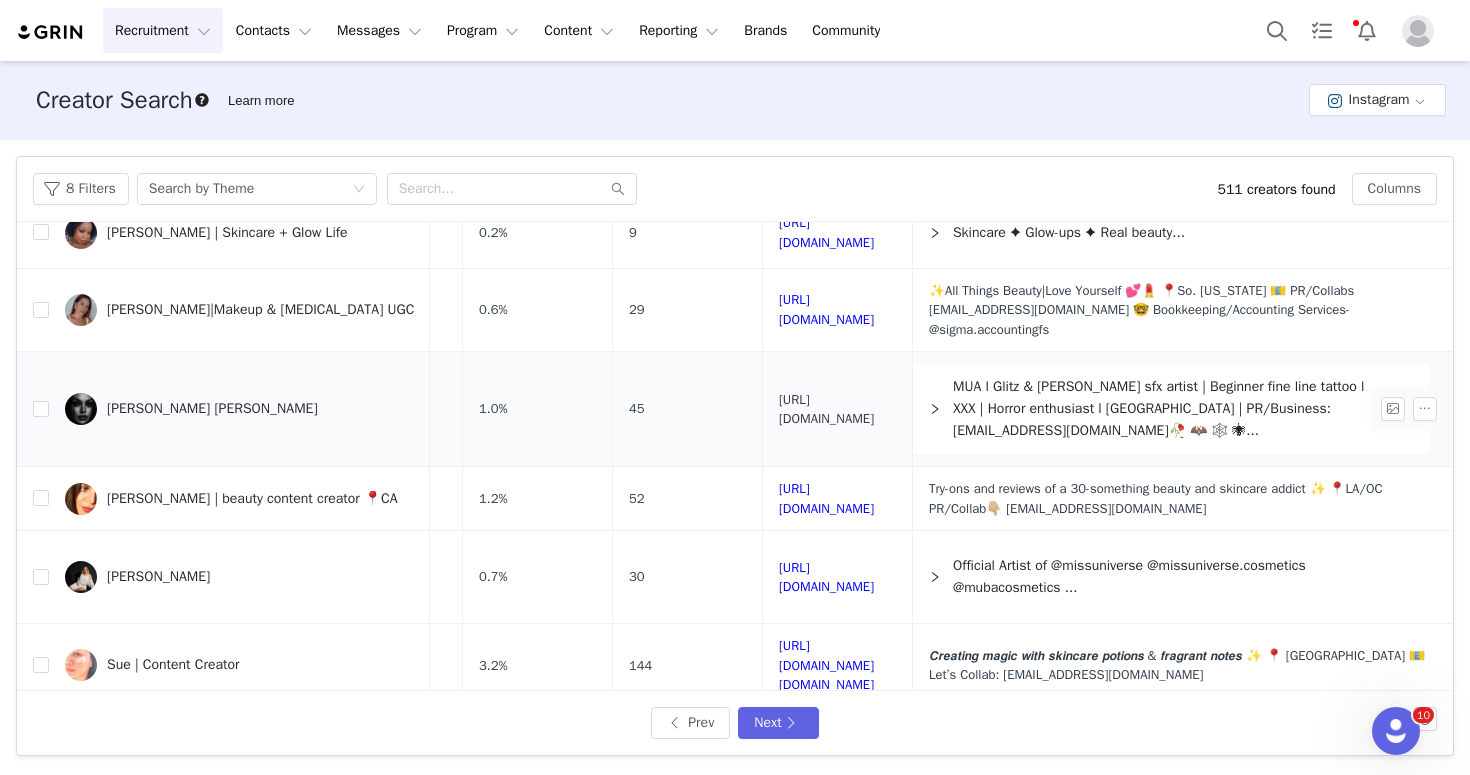 click on "[URL][DOMAIN_NAME]" at bounding box center (826, 409) 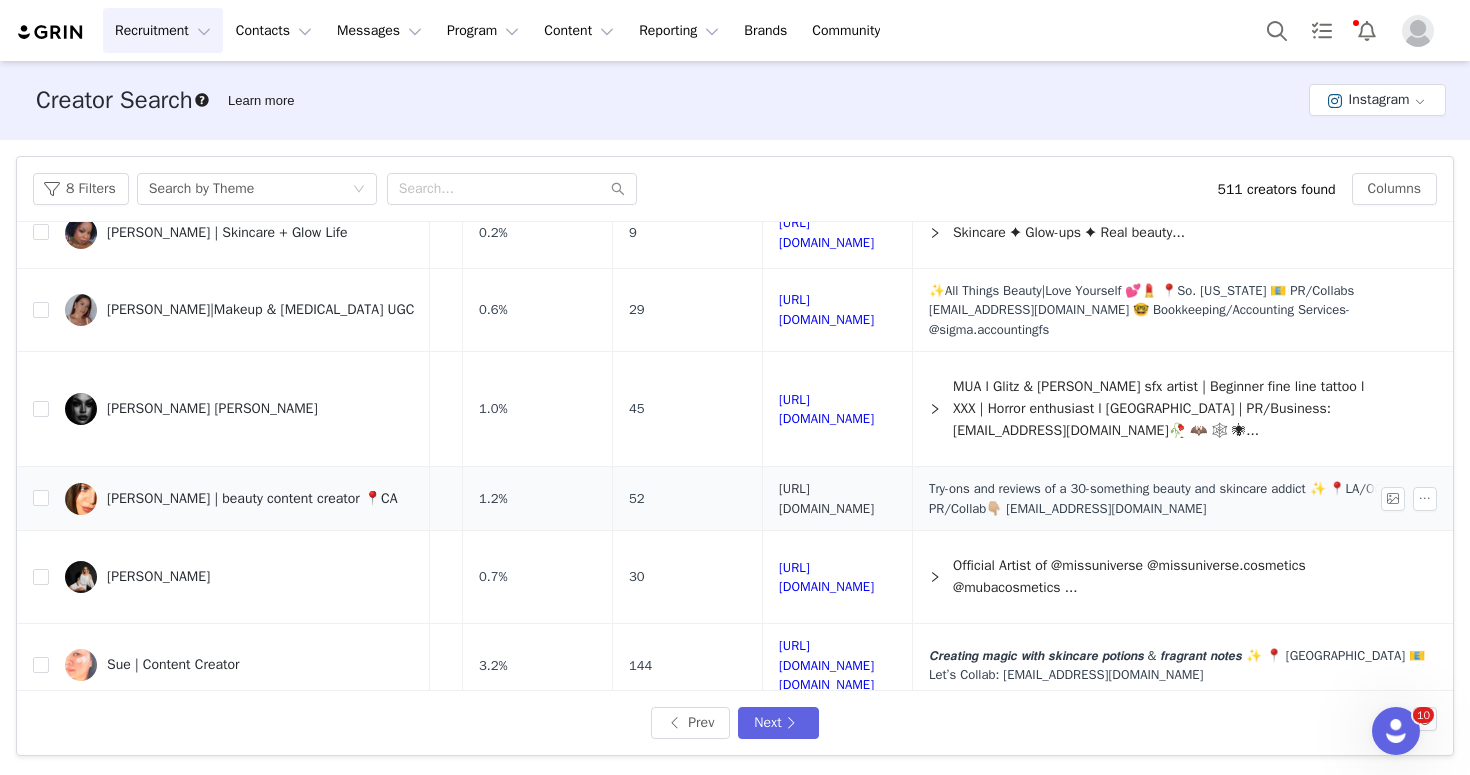 click on "[URL][DOMAIN_NAME]" at bounding box center [826, 498] 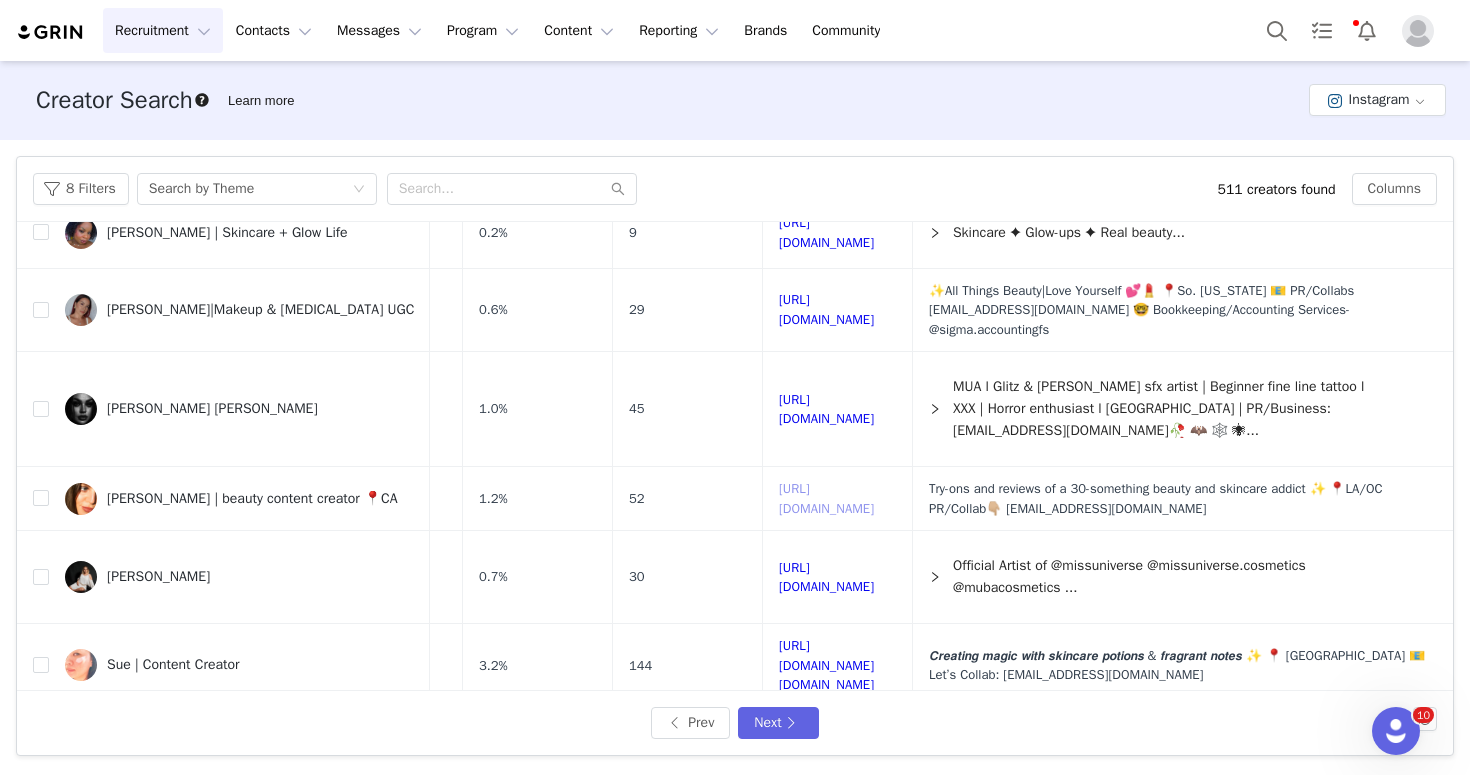 scroll, scrollTop: 1116, scrollLeft: 303, axis: both 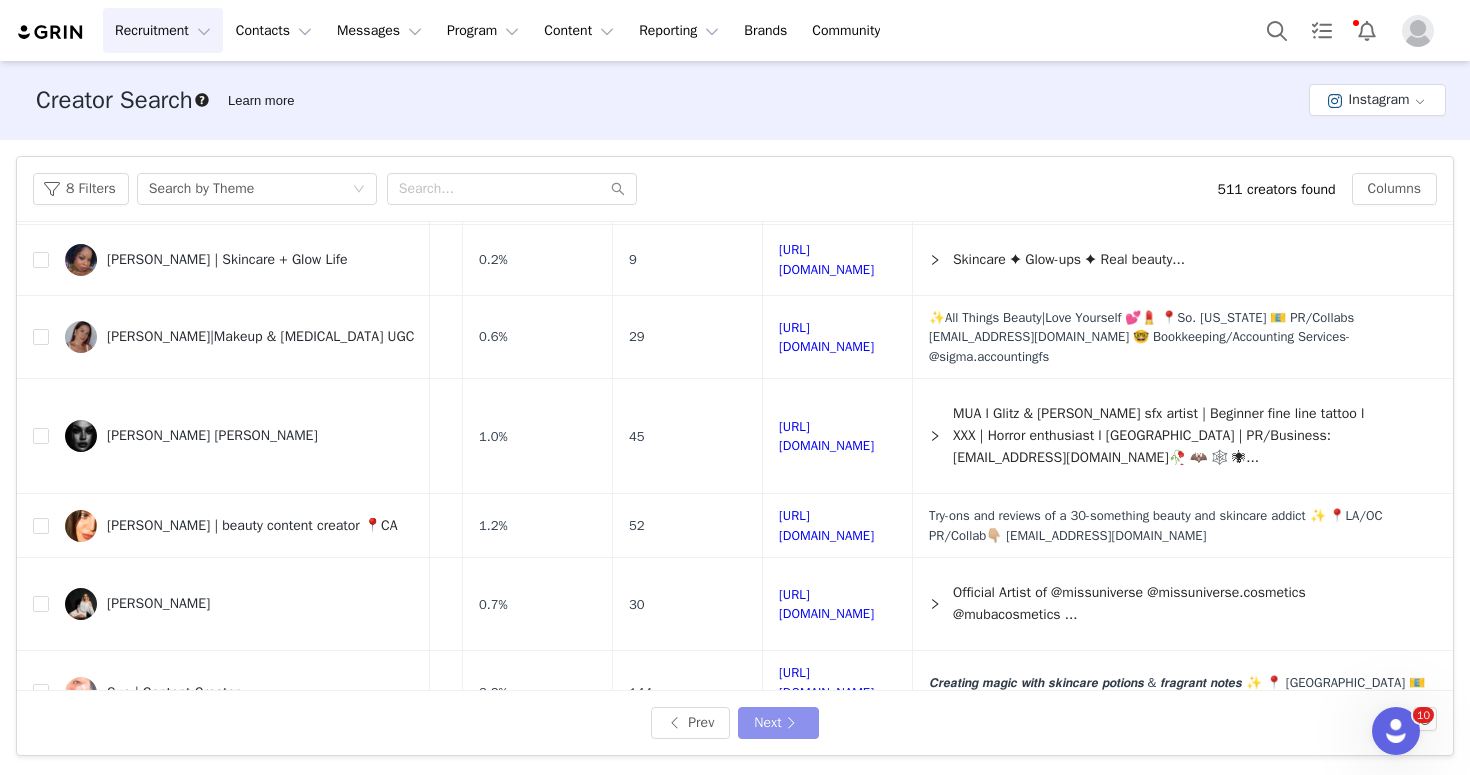 click on "Next" at bounding box center (778, 723) 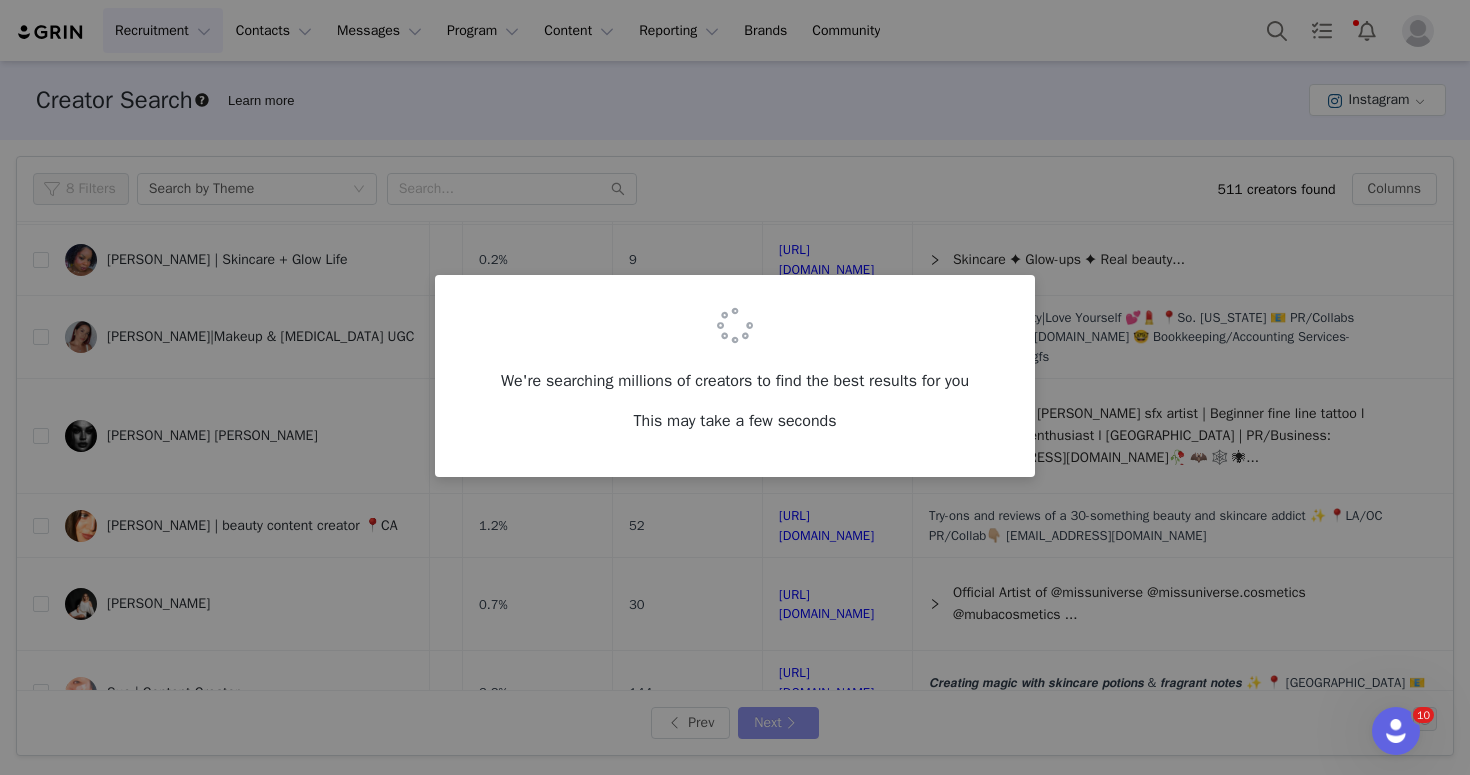 scroll, scrollTop: 0, scrollLeft: 0, axis: both 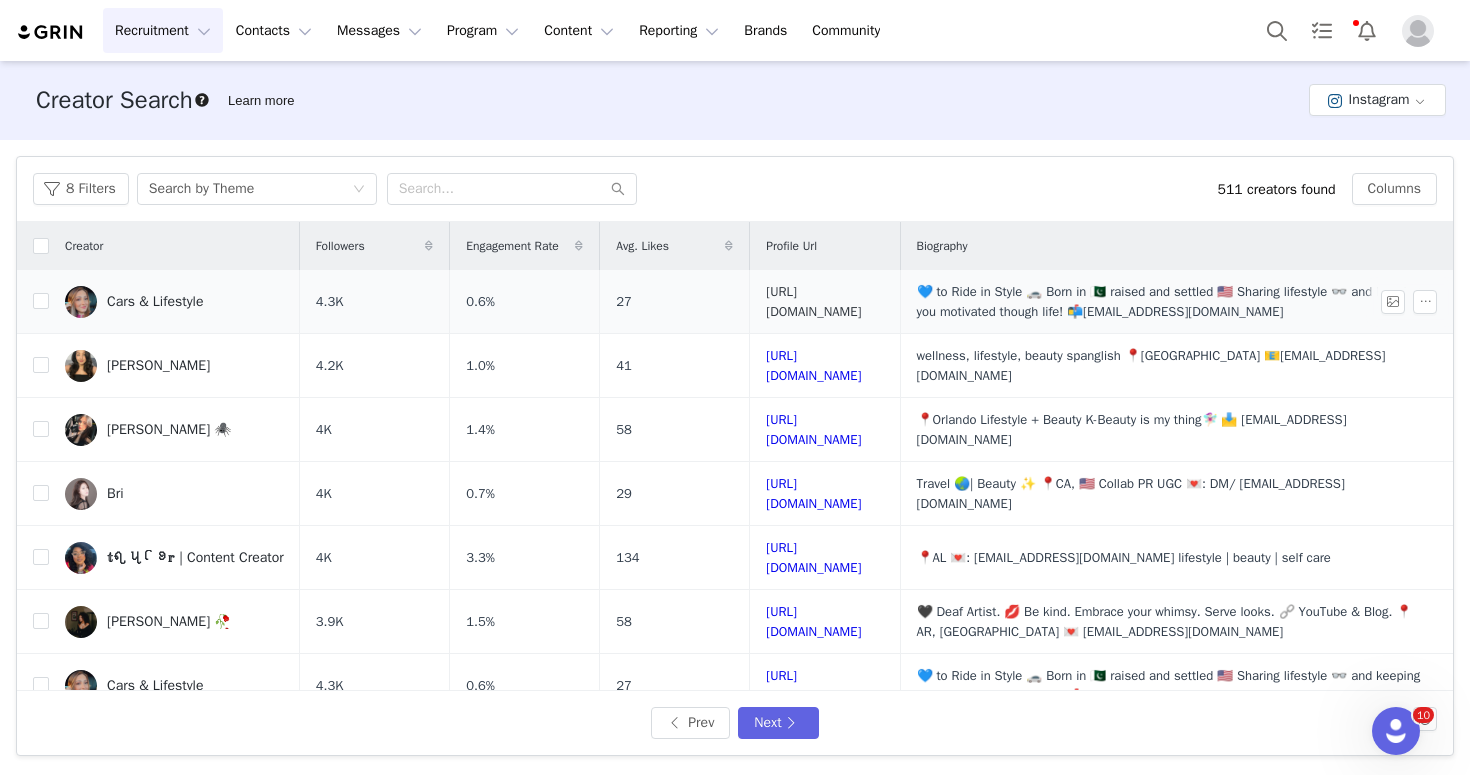 click on "[URL][DOMAIN_NAME]" at bounding box center [813, 301] 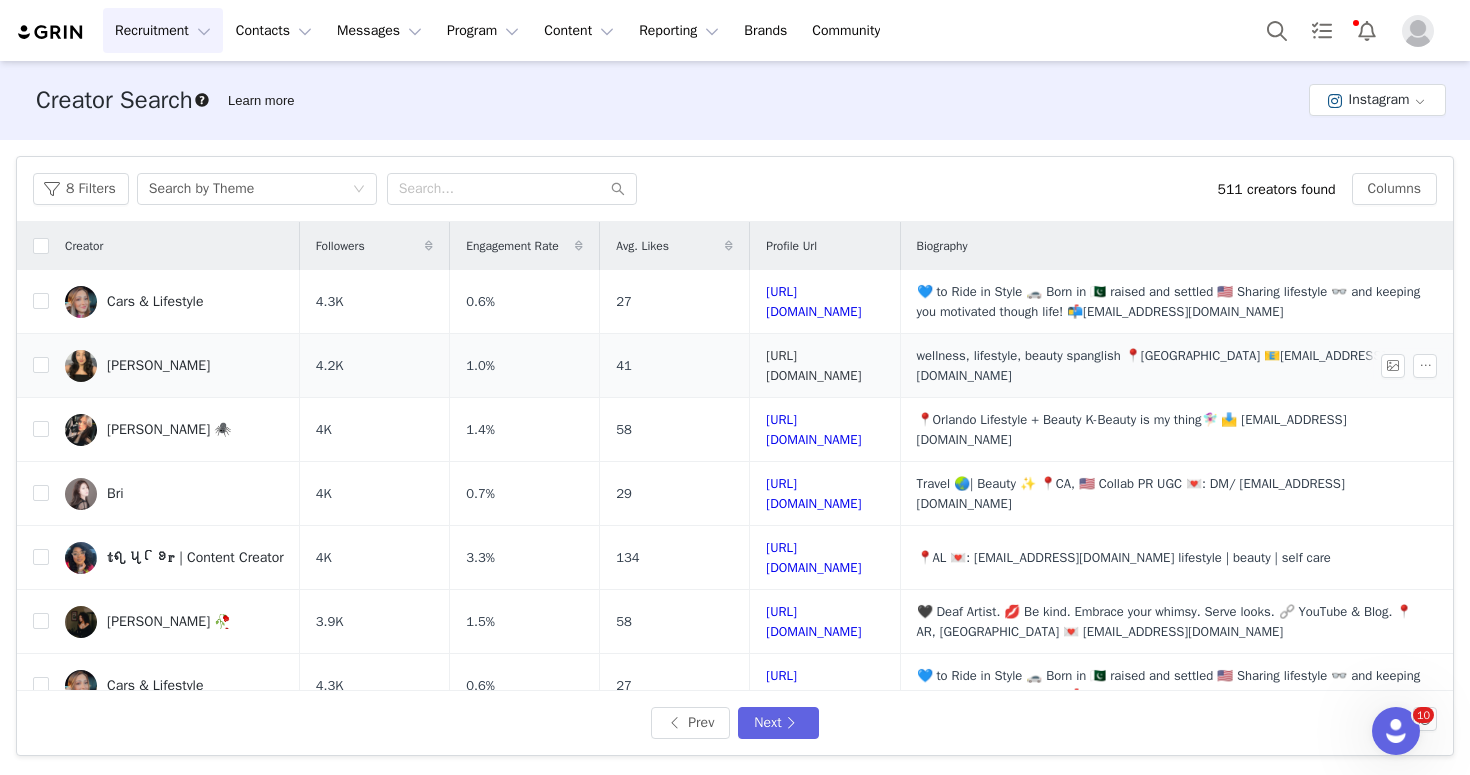 click on "[URL][DOMAIN_NAME]" at bounding box center [813, 365] 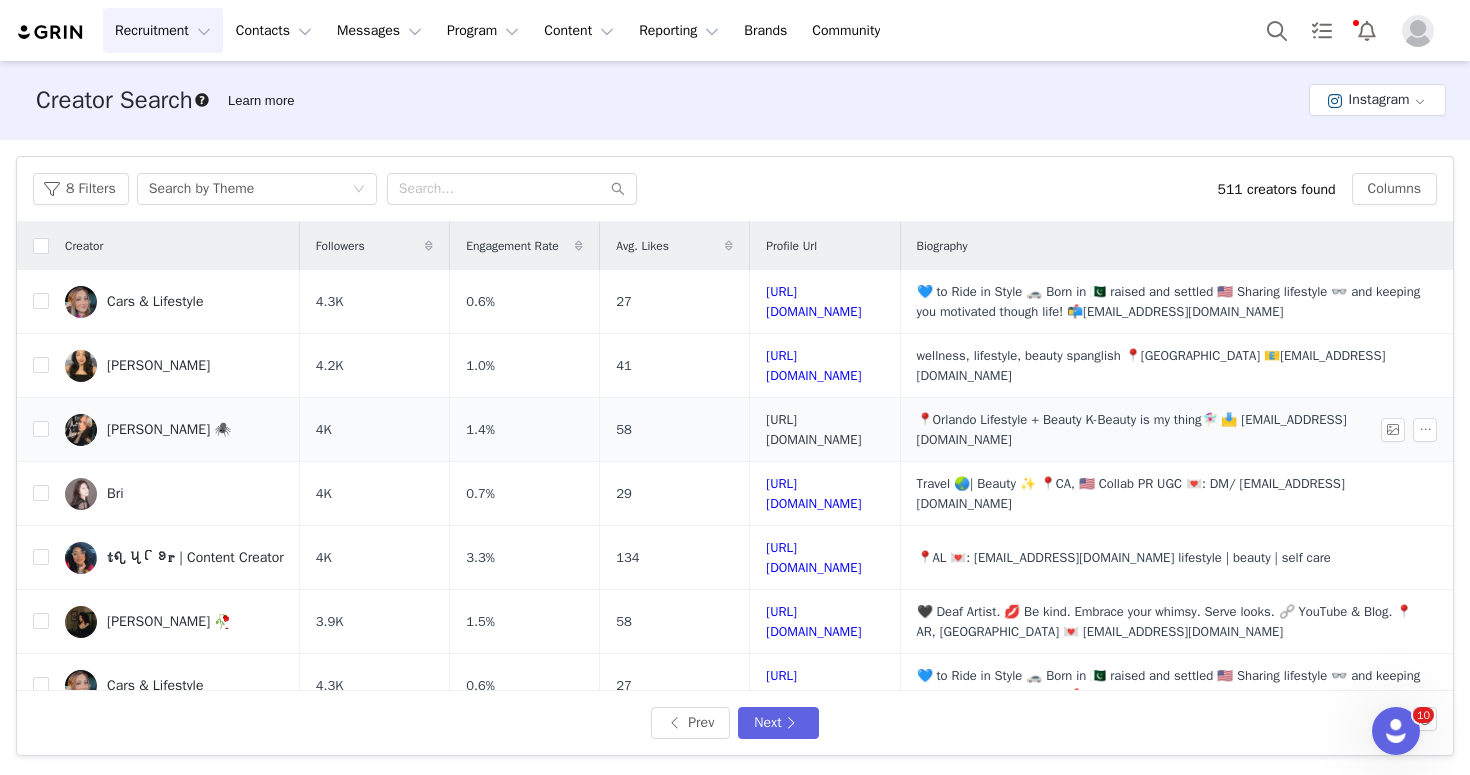 click on "[URL][DOMAIN_NAME]" at bounding box center (813, 429) 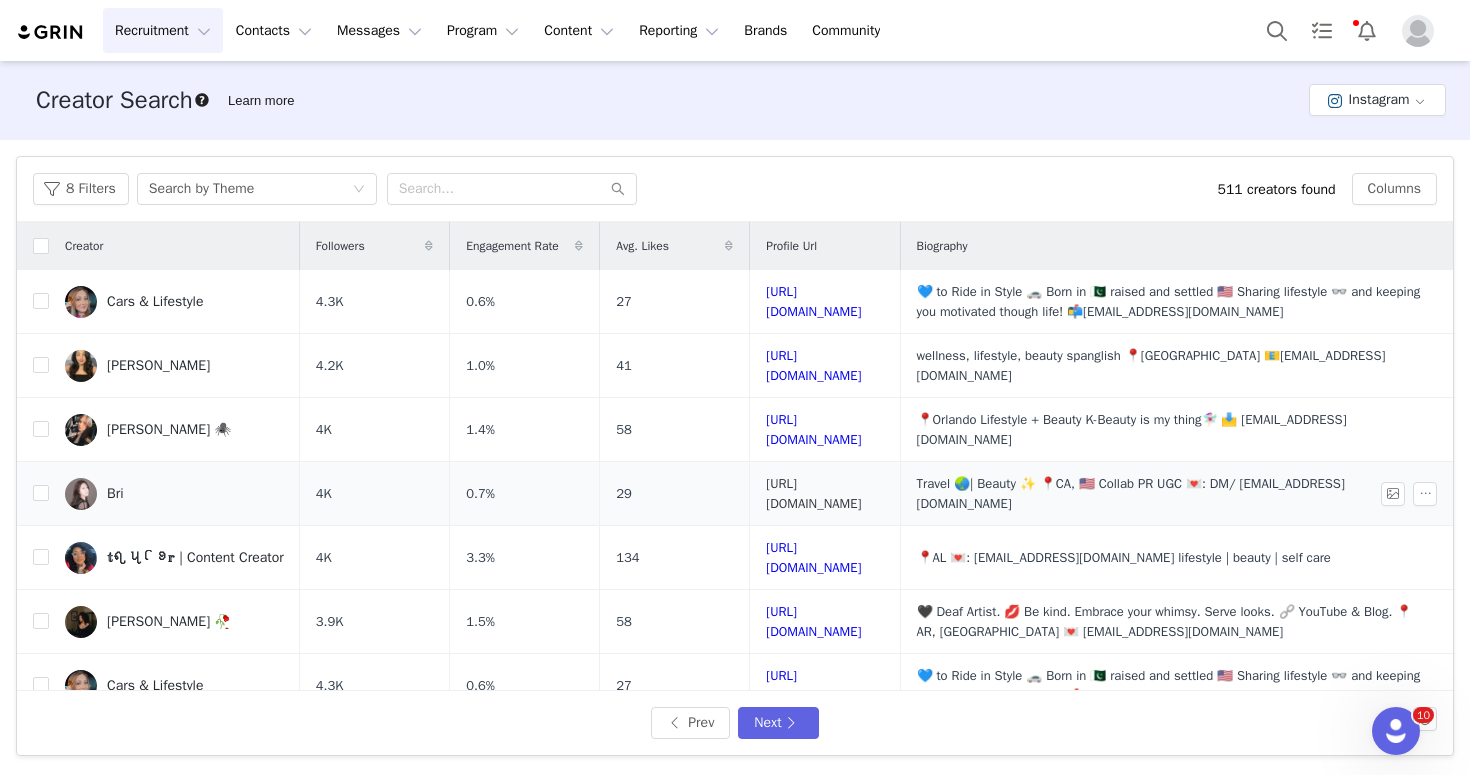 click on "[URL][DOMAIN_NAME]" at bounding box center [813, 493] 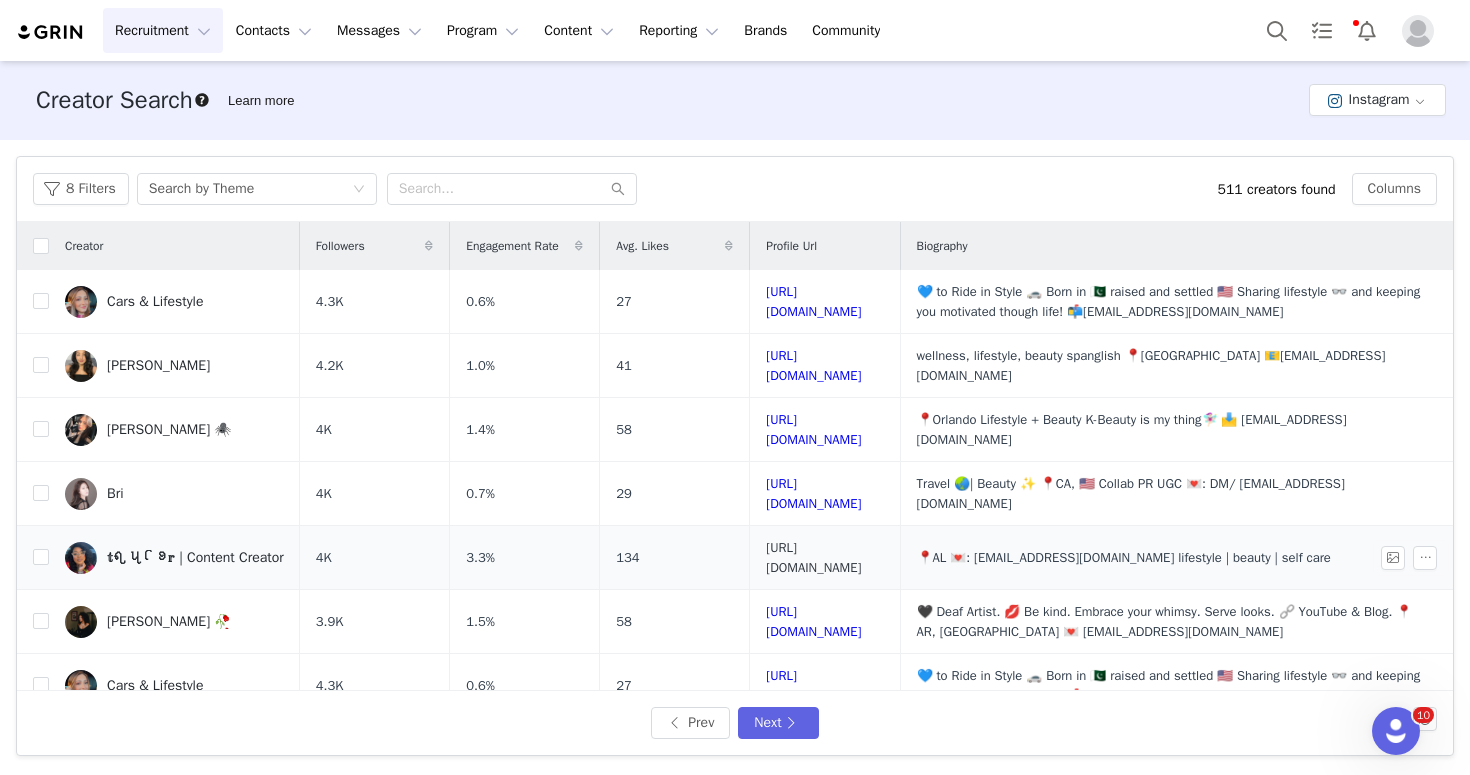 click on "[URL][DOMAIN_NAME]" at bounding box center (813, 557) 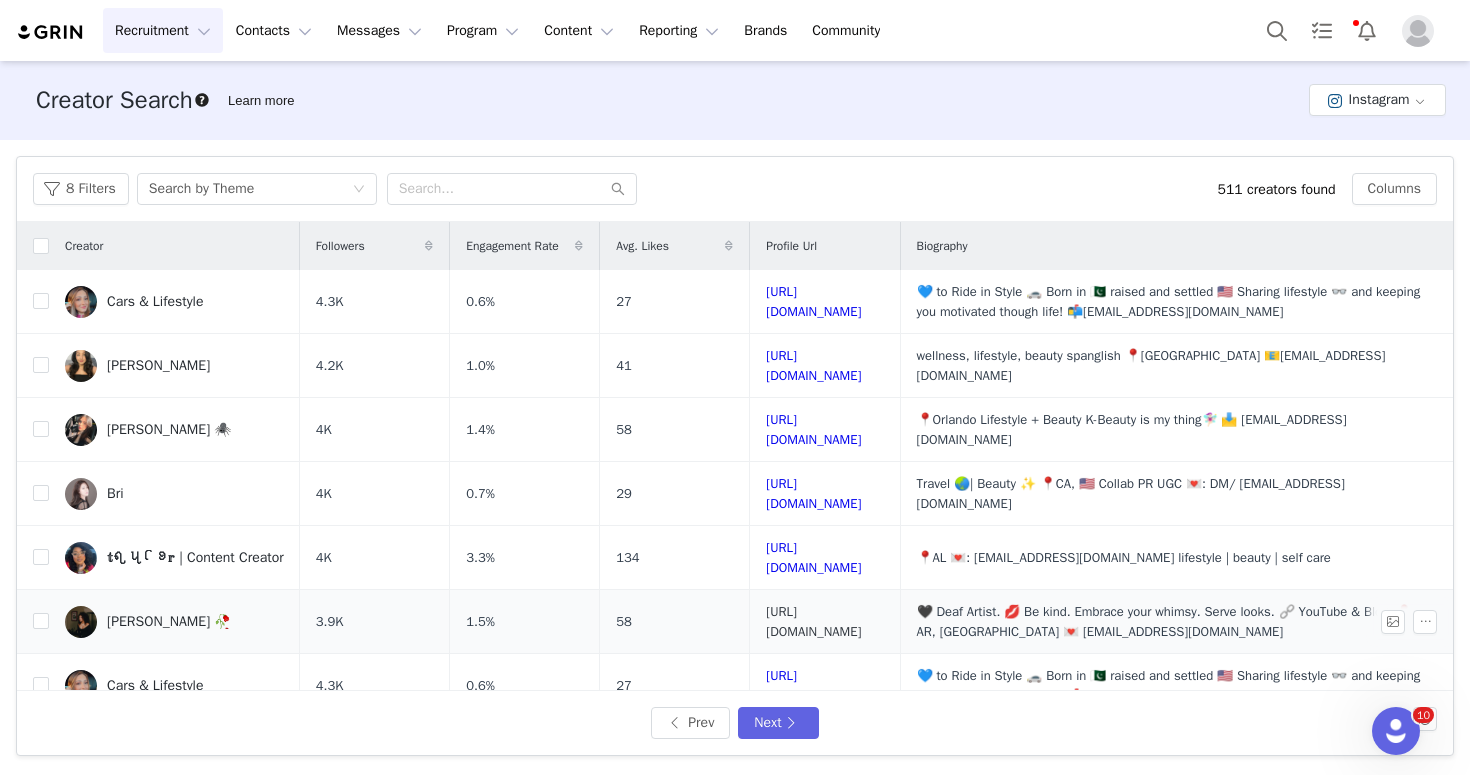 click on "[URL][DOMAIN_NAME]" at bounding box center (813, 621) 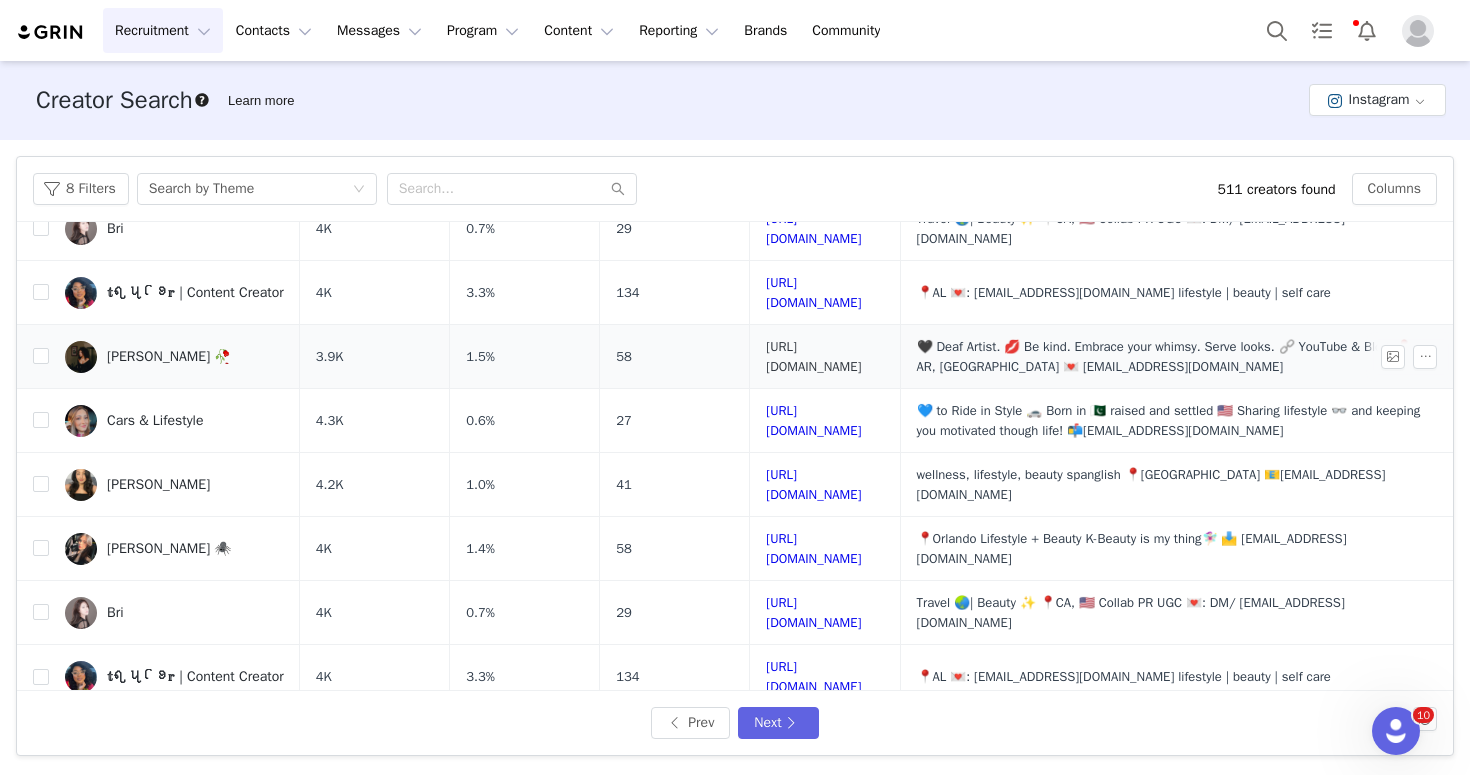 scroll, scrollTop: 288, scrollLeft: 0, axis: vertical 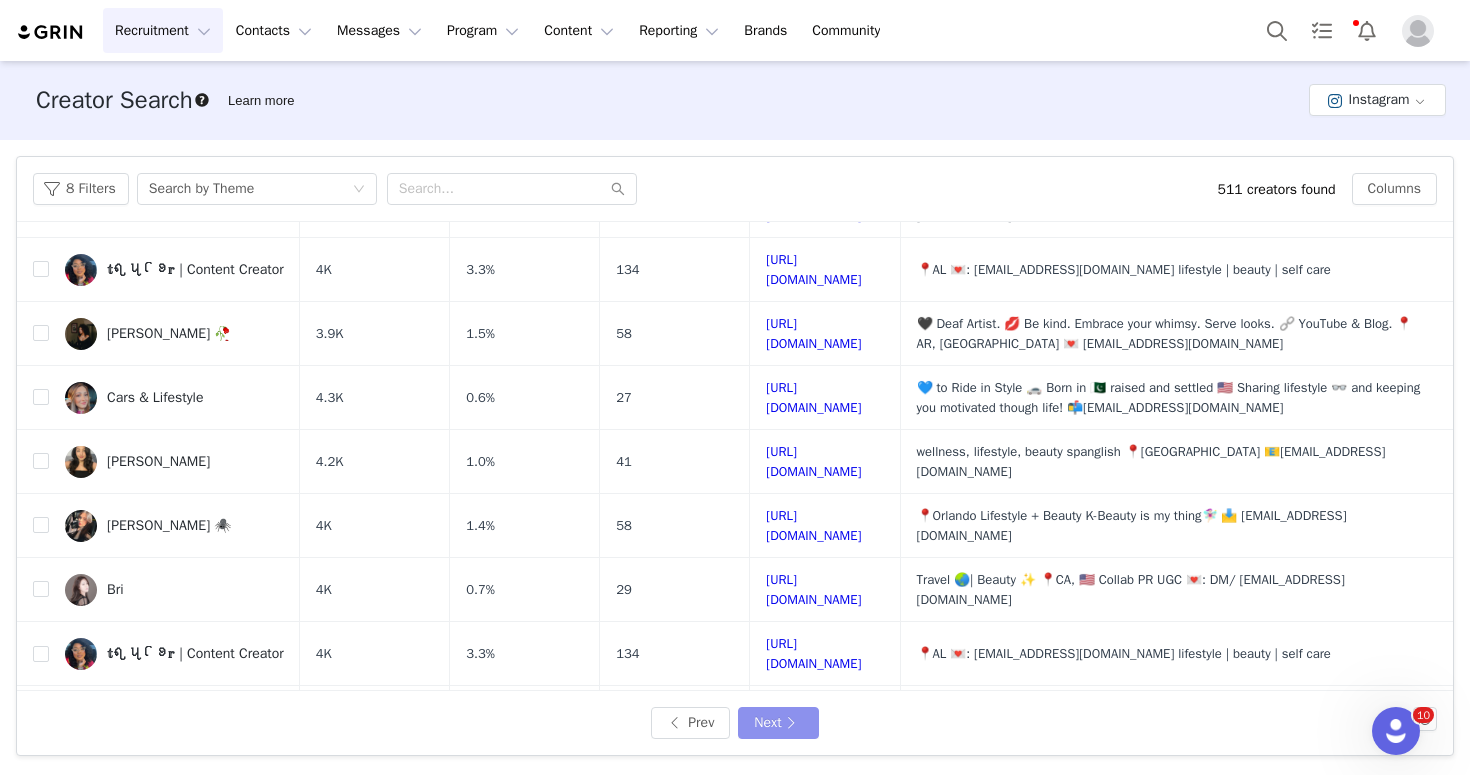 click on "Next" at bounding box center [778, 723] 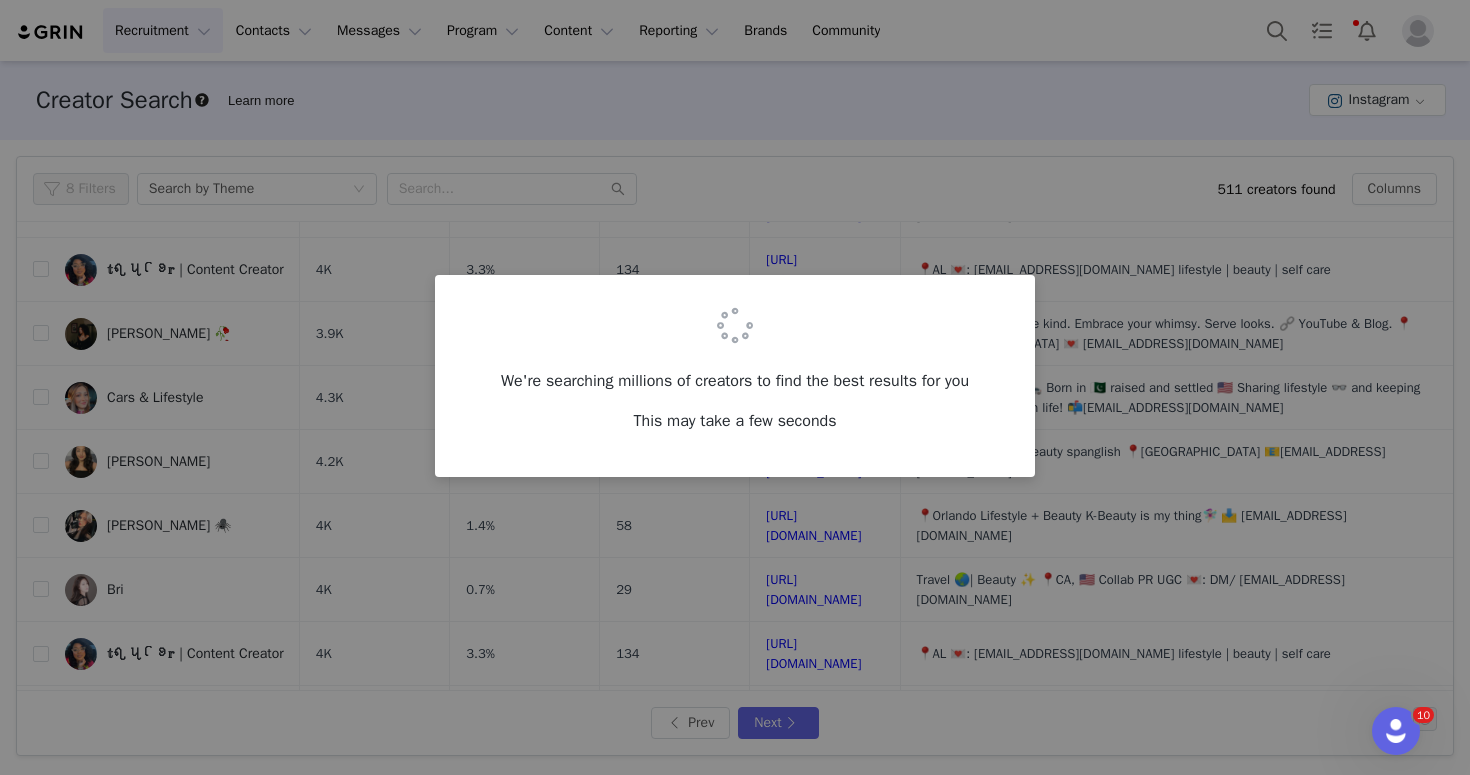 scroll, scrollTop: 0, scrollLeft: 0, axis: both 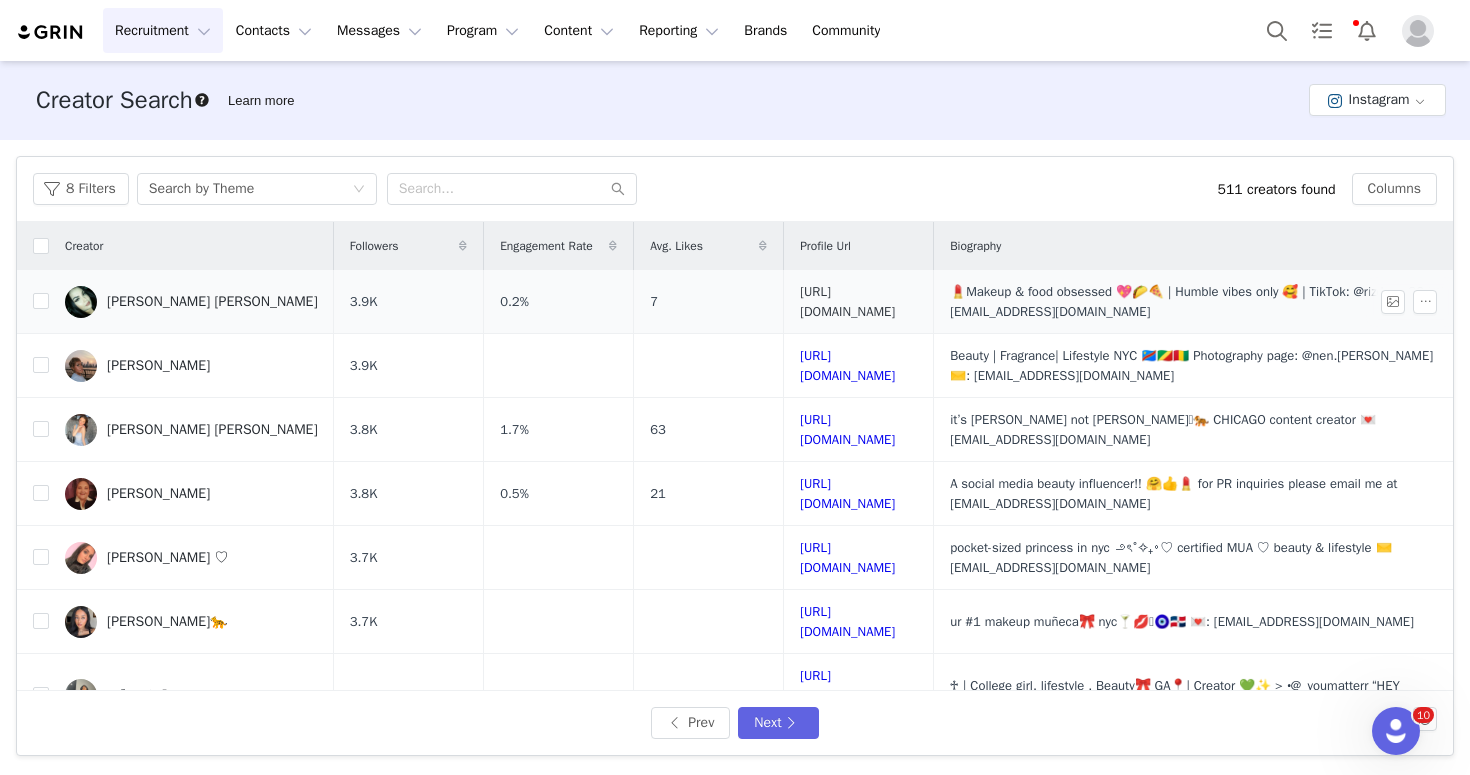 click on "[URL][DOMAIN_NAME]" at bounding box center [847, 301] 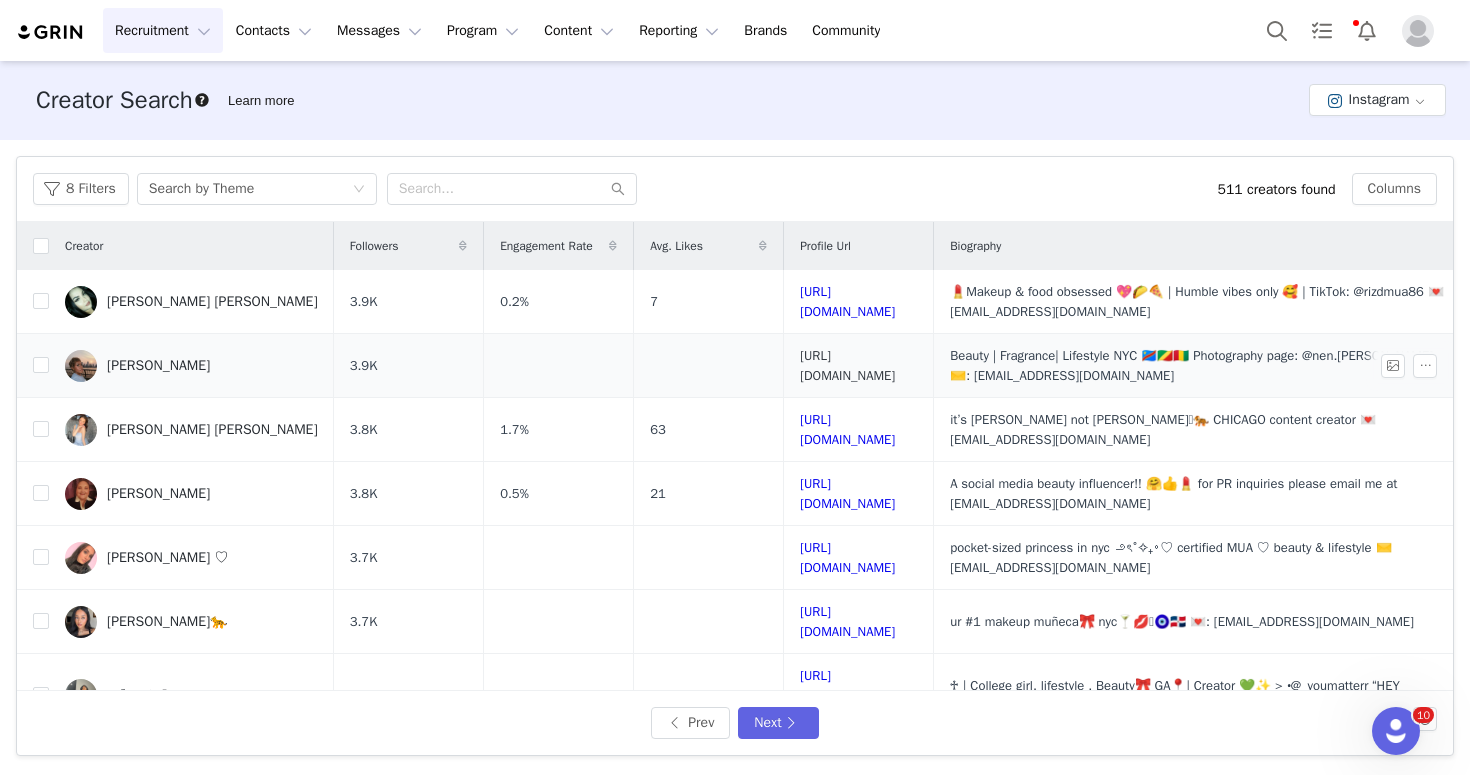 click on "[URL][DOMAIN_NAME]" at bounding box center (847, 365) 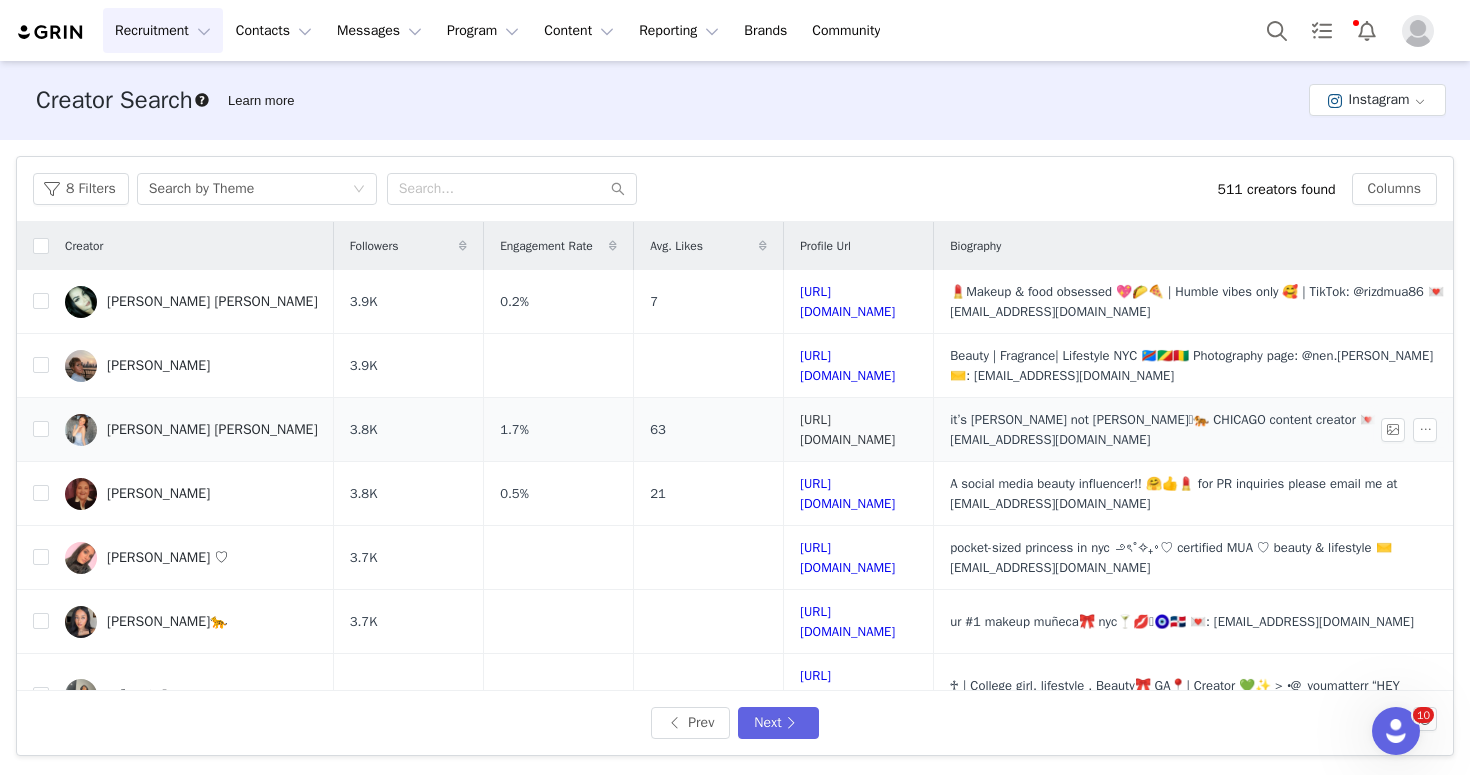 click on "[URL][DOMAIN_NAME]" at bounding box center (847, 429) 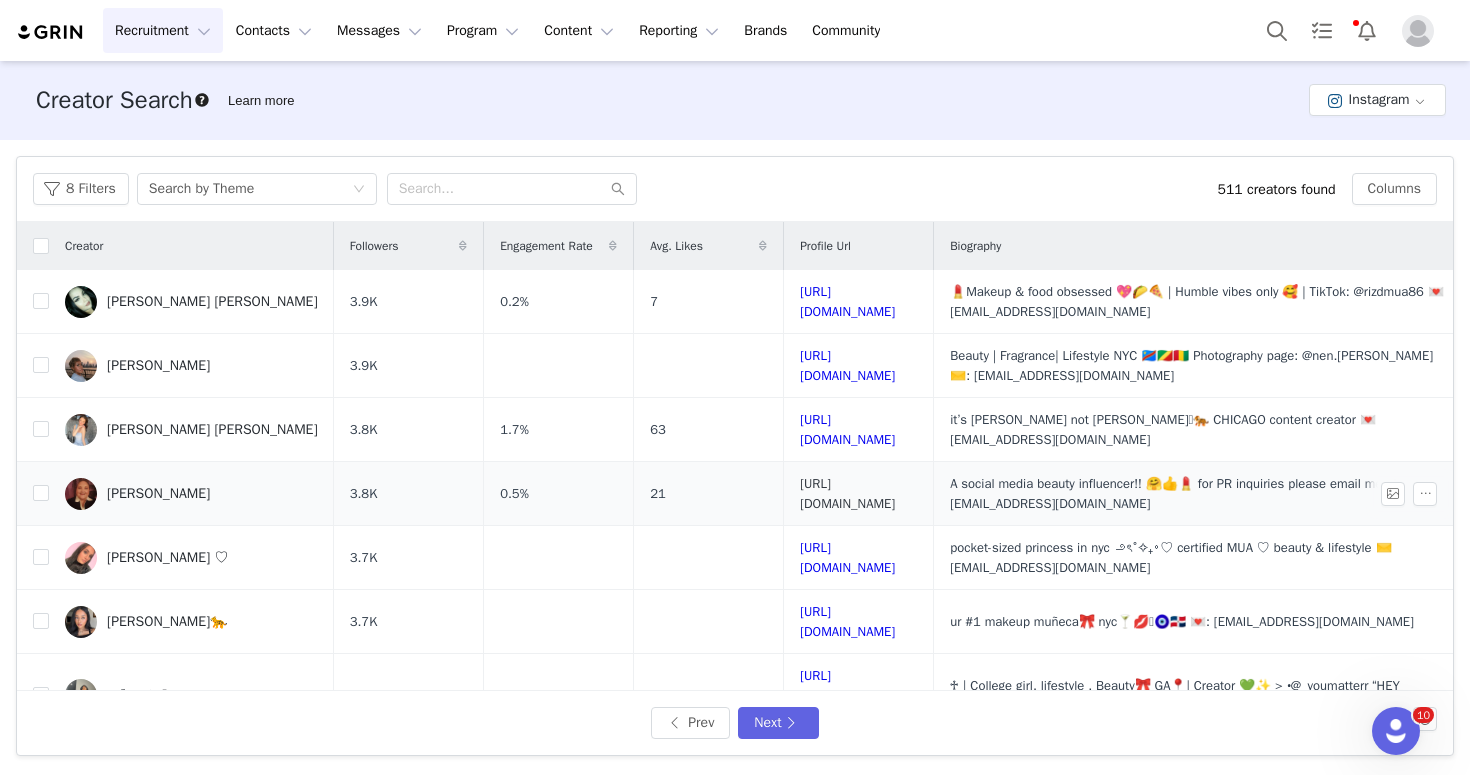 click on "[URL][DOMAIN_NAME]" at bounding box center [847, 493] 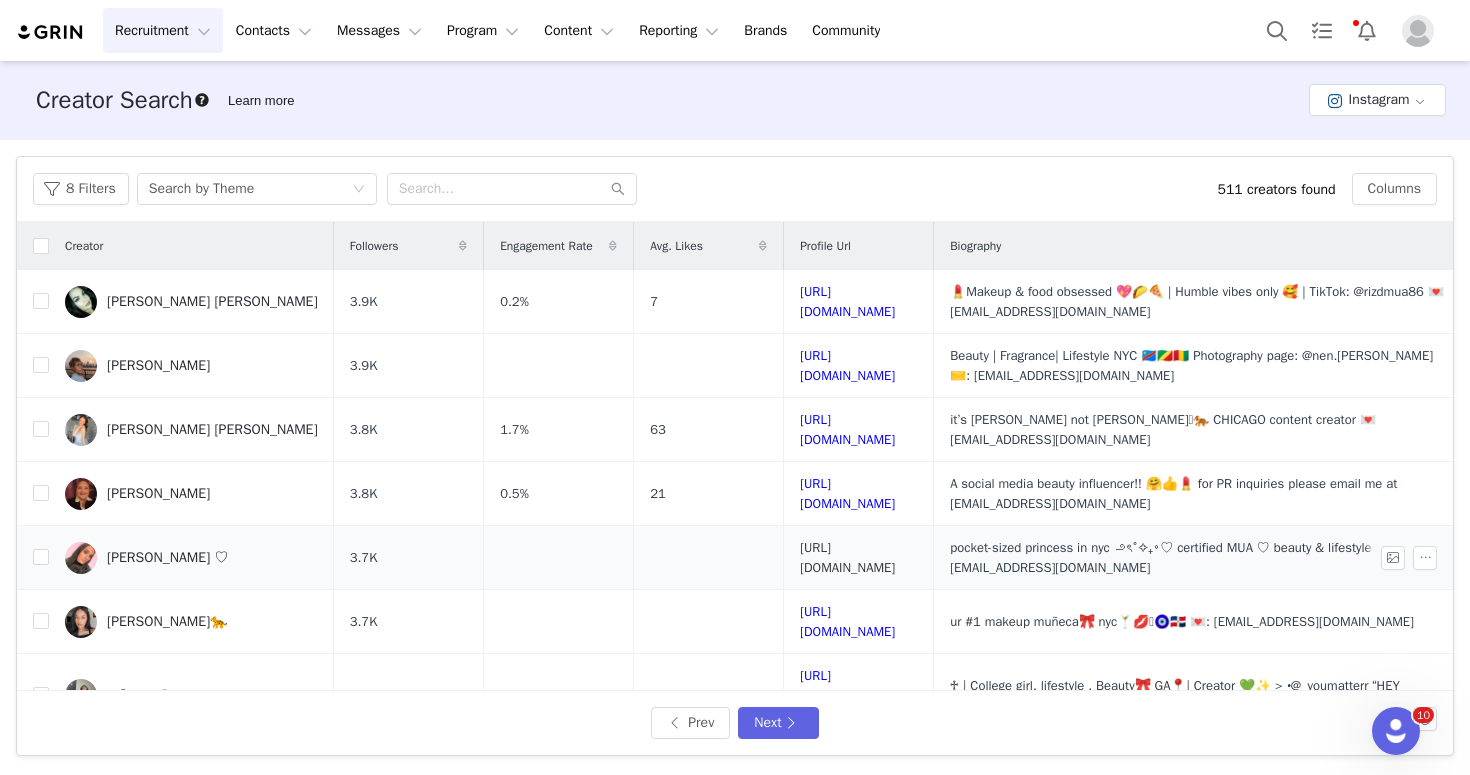 click on "[URL][DOMAIN_NAME]" at bounding box center (847, 557) 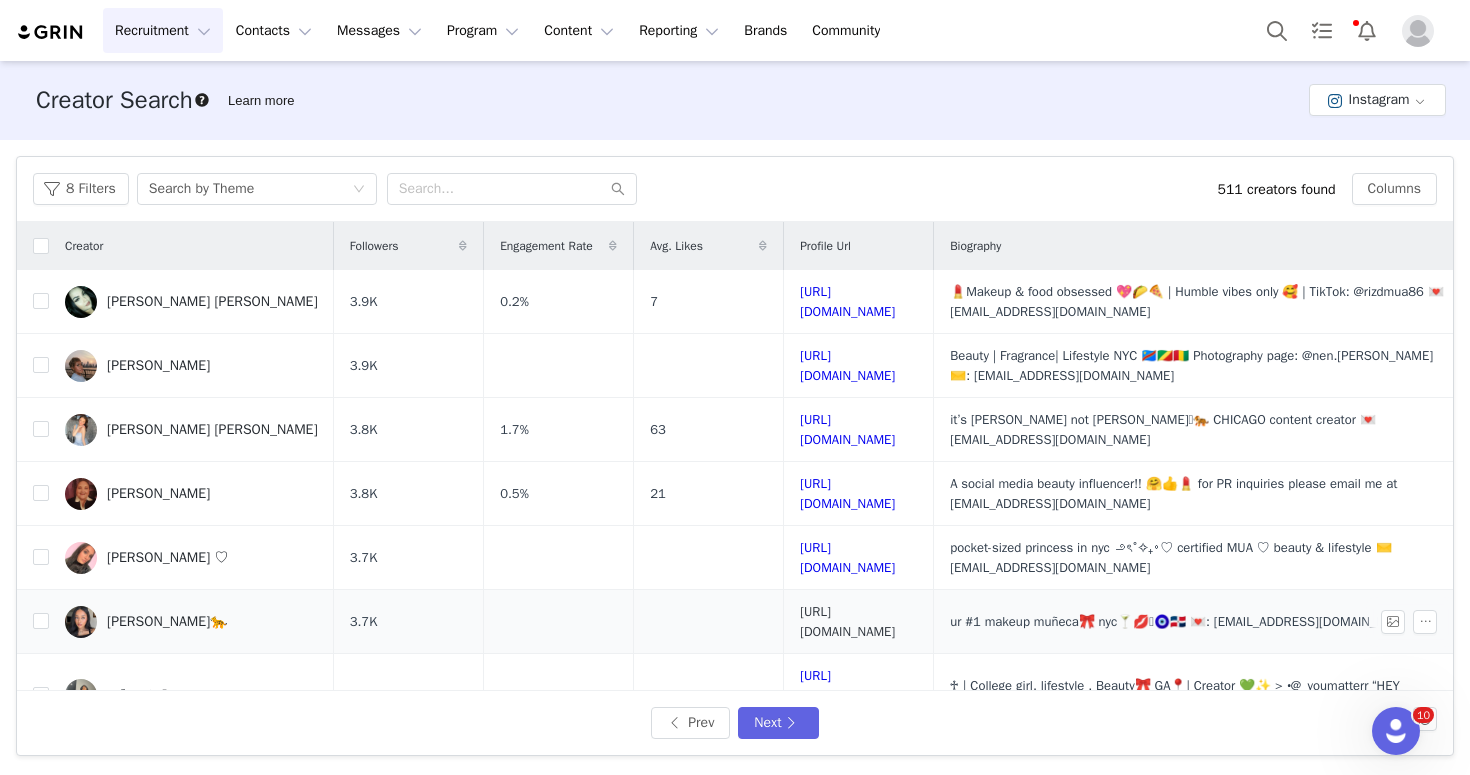click on "[URL][DOMAIN_NAME]" at bounding box center (847, 621) 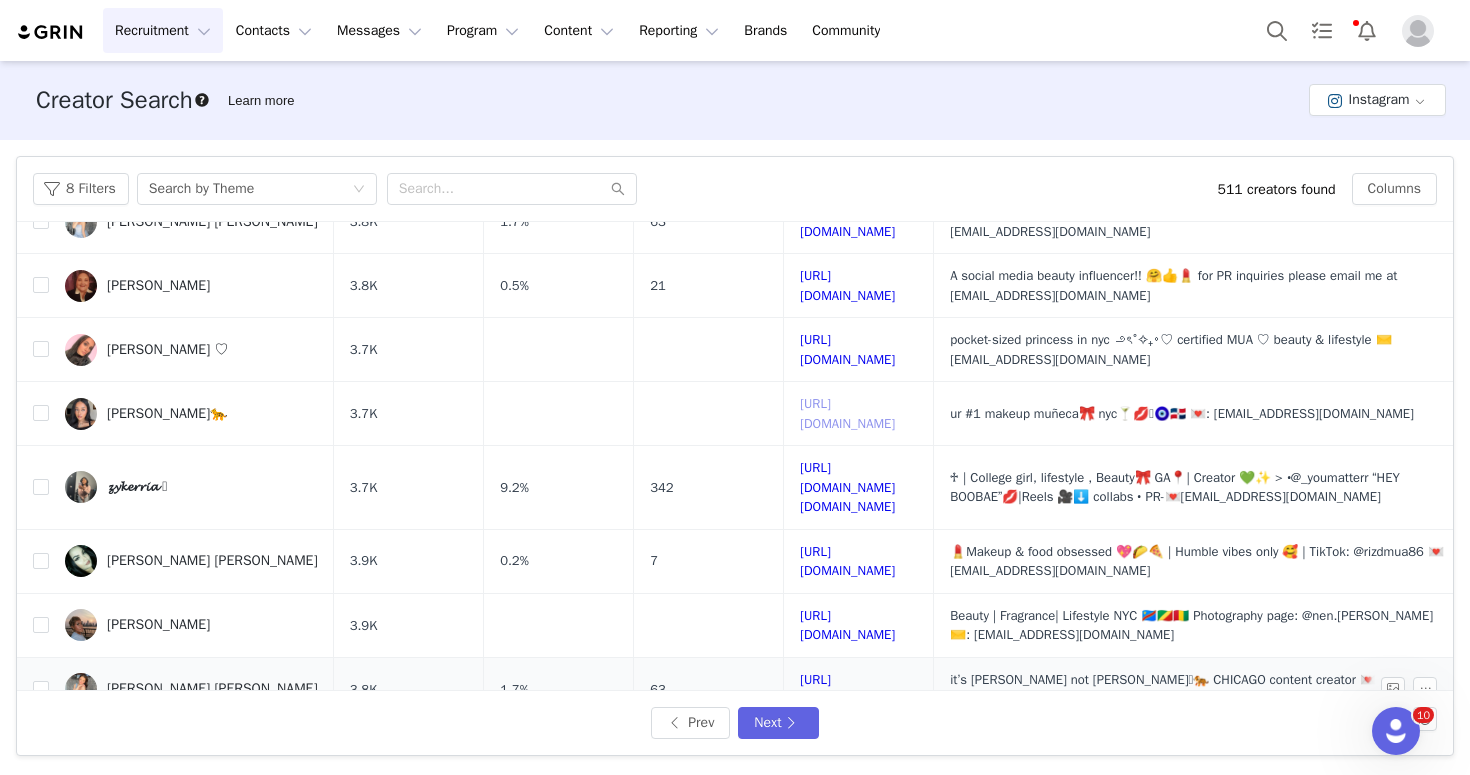 scroll, scrollTop: 269, scrollLeft: 0, axis: vertical 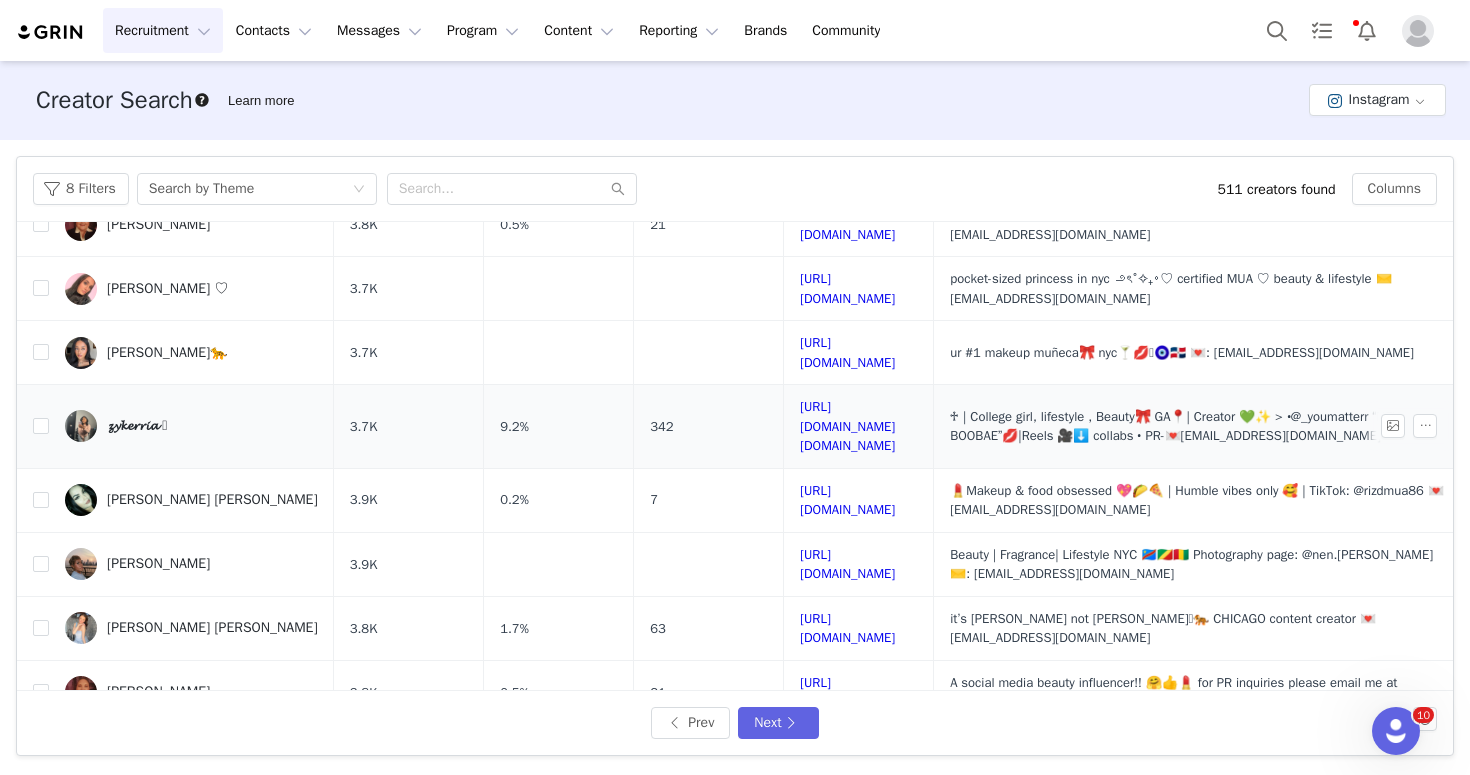 click on "[URL][DOMAIN_NAME][DOMAIN_NAME]" at bounding box center (859, 427) 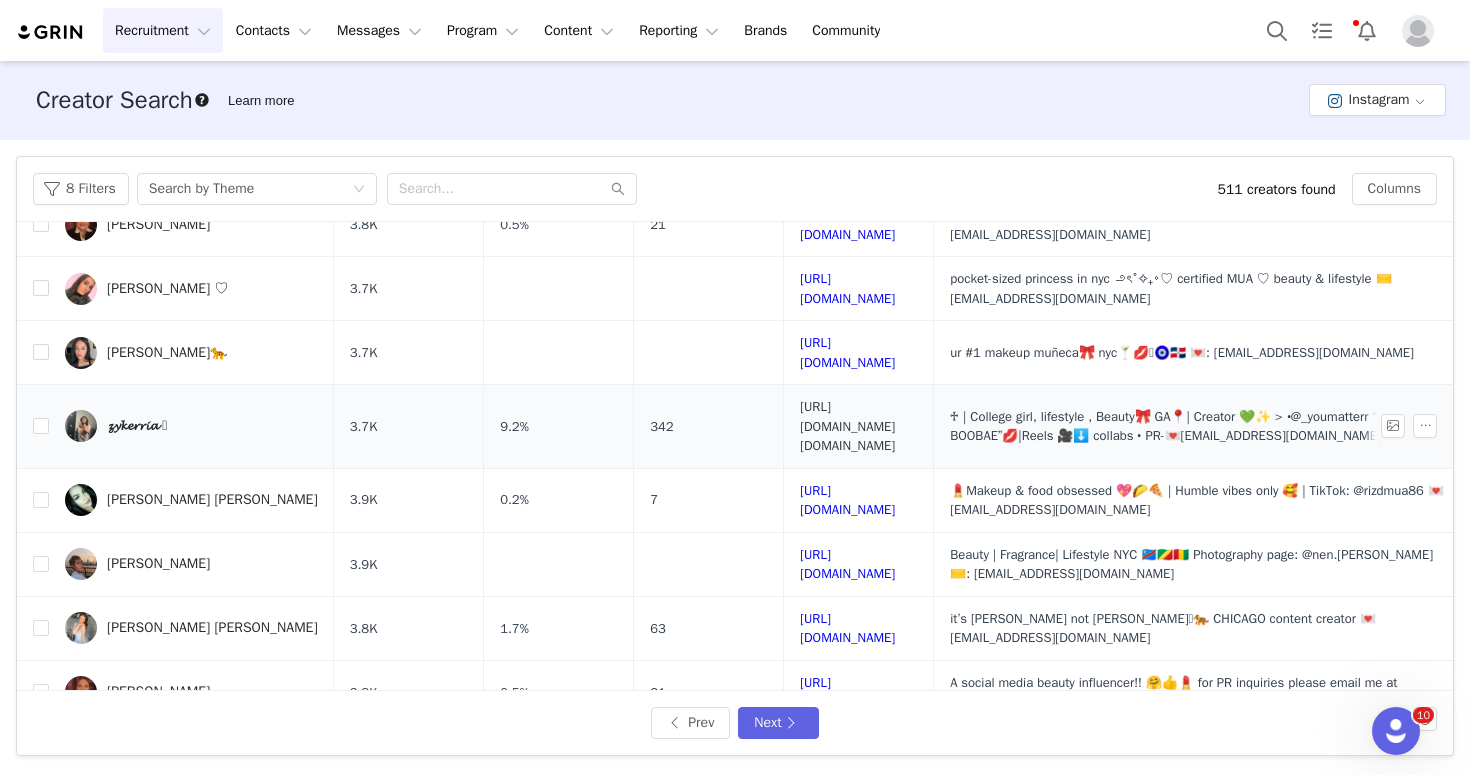 click on "[URL][DOMAIN_NAME][DOMAIN_NAME]" at bounding box center [847, 426] 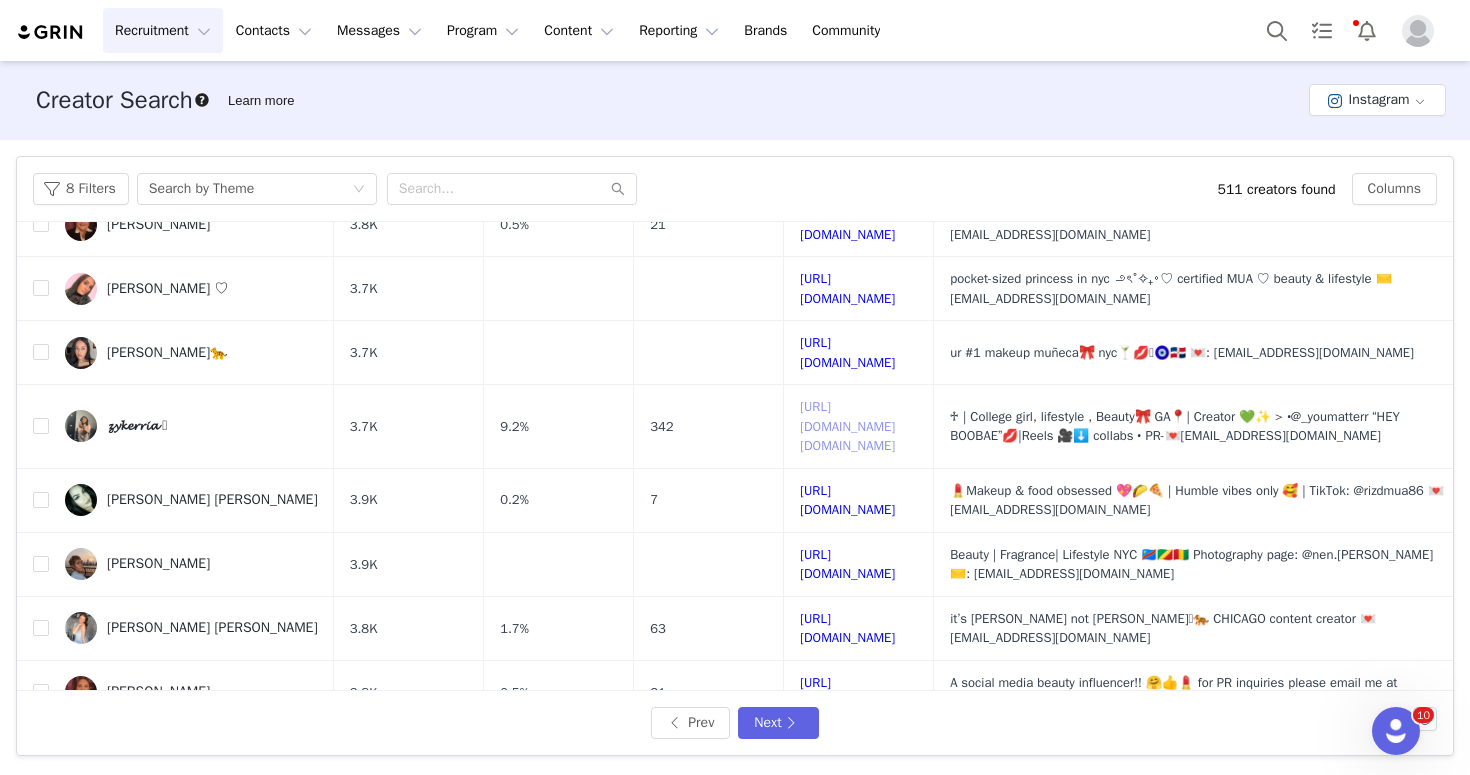 scroll, scrollTop: 832, scrollLeft: 0, axis: vertical 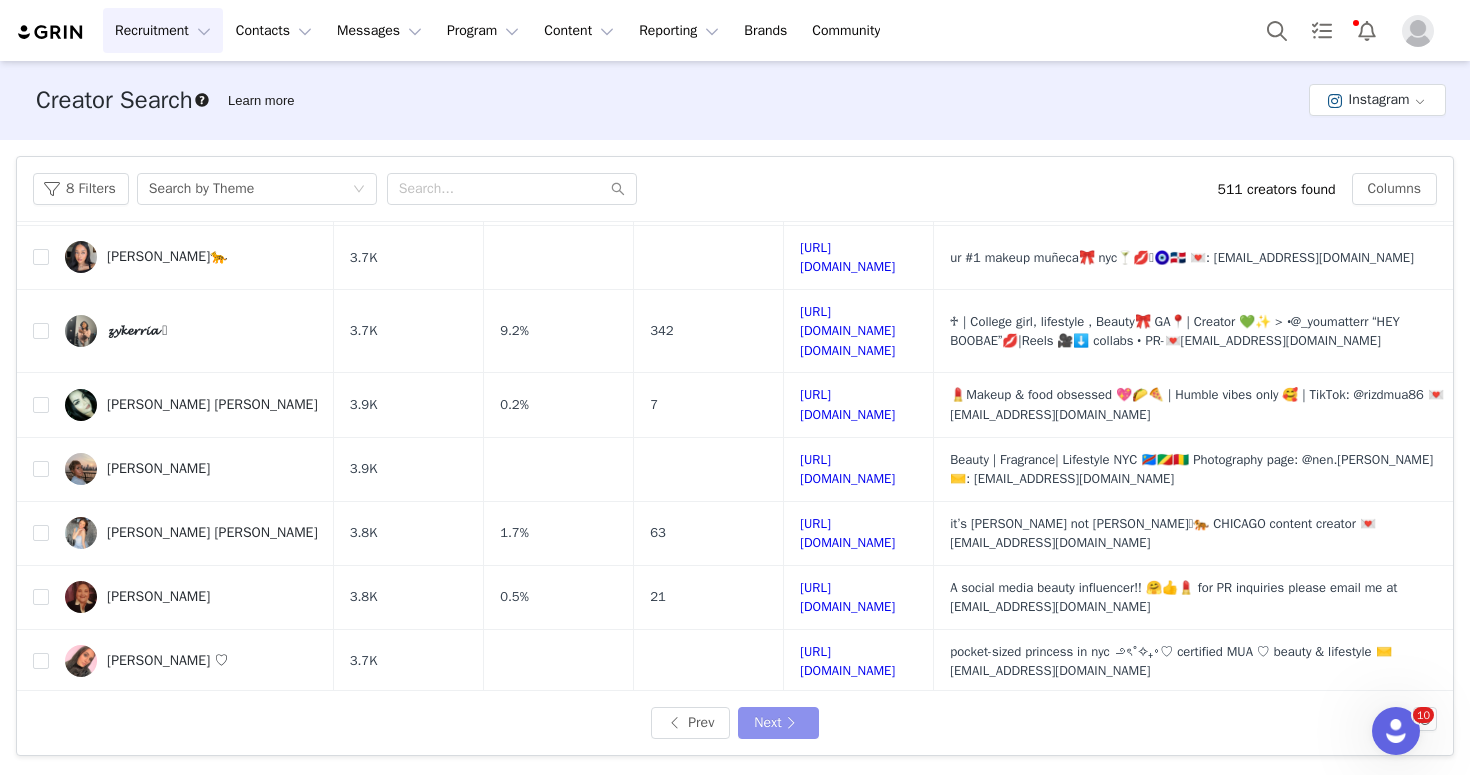 click on "Next" at bounding box center [778, 723] 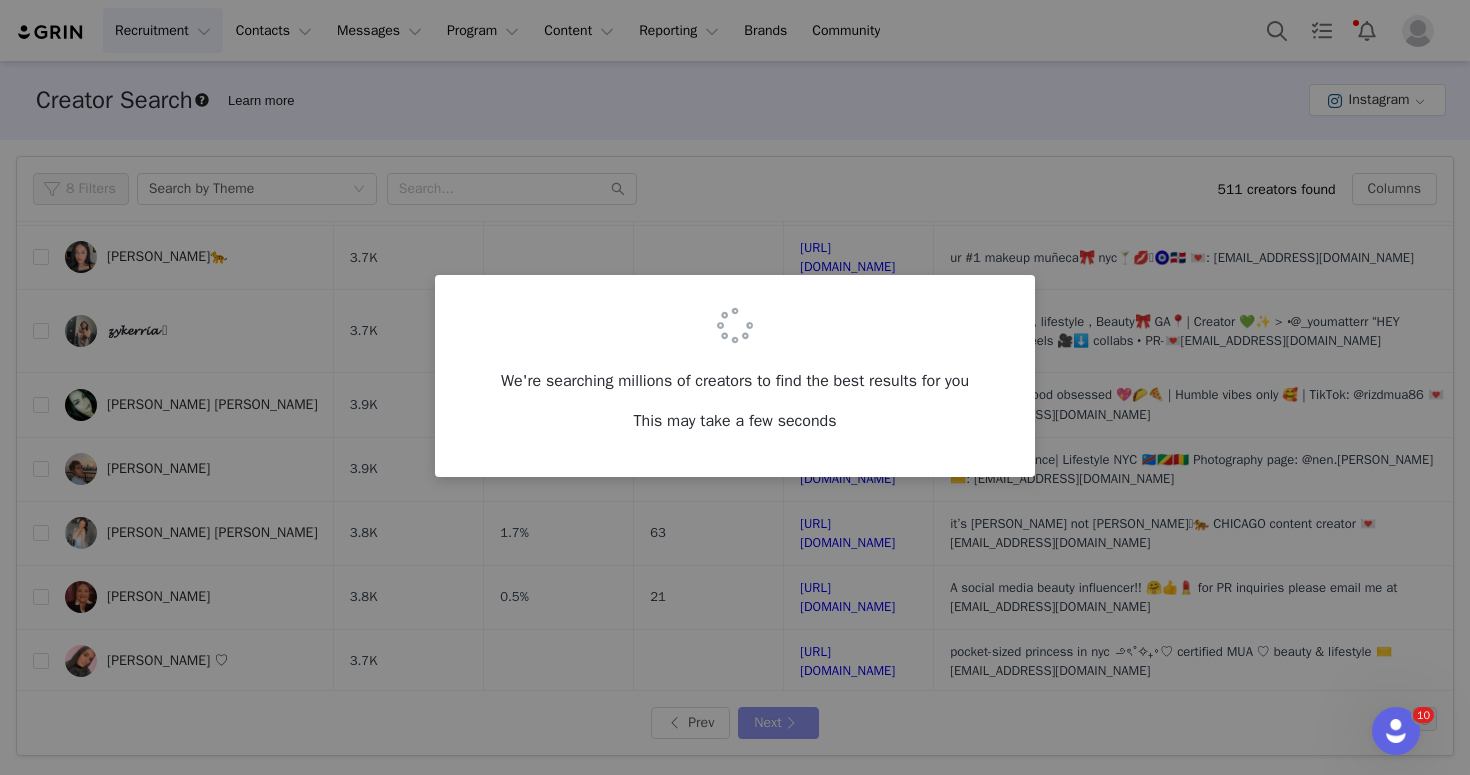 scroll, scrollTop: 0, scrollLeft: 0, axis: both 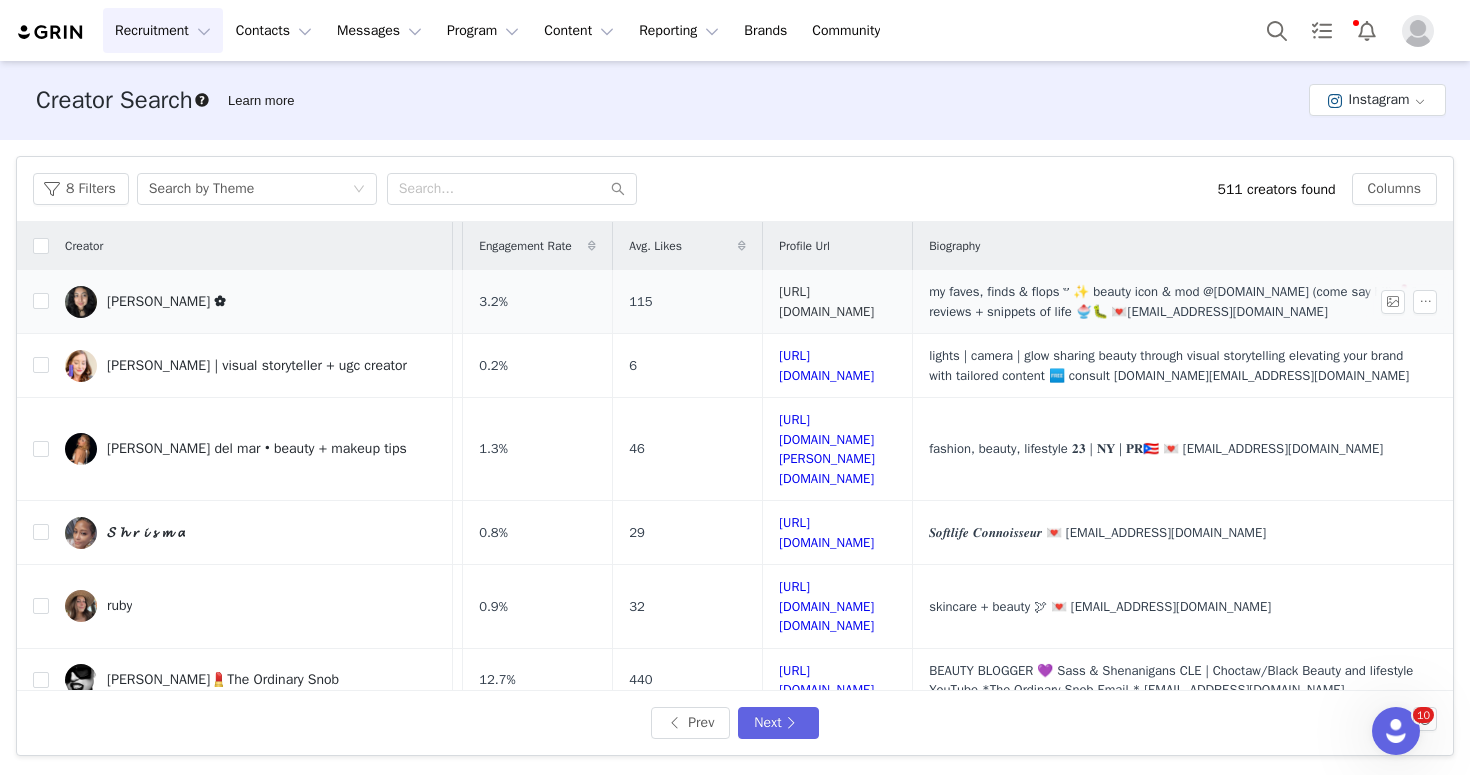 click on "[URL][DOMAIN_NAME]" at bounding box center (826, 301) 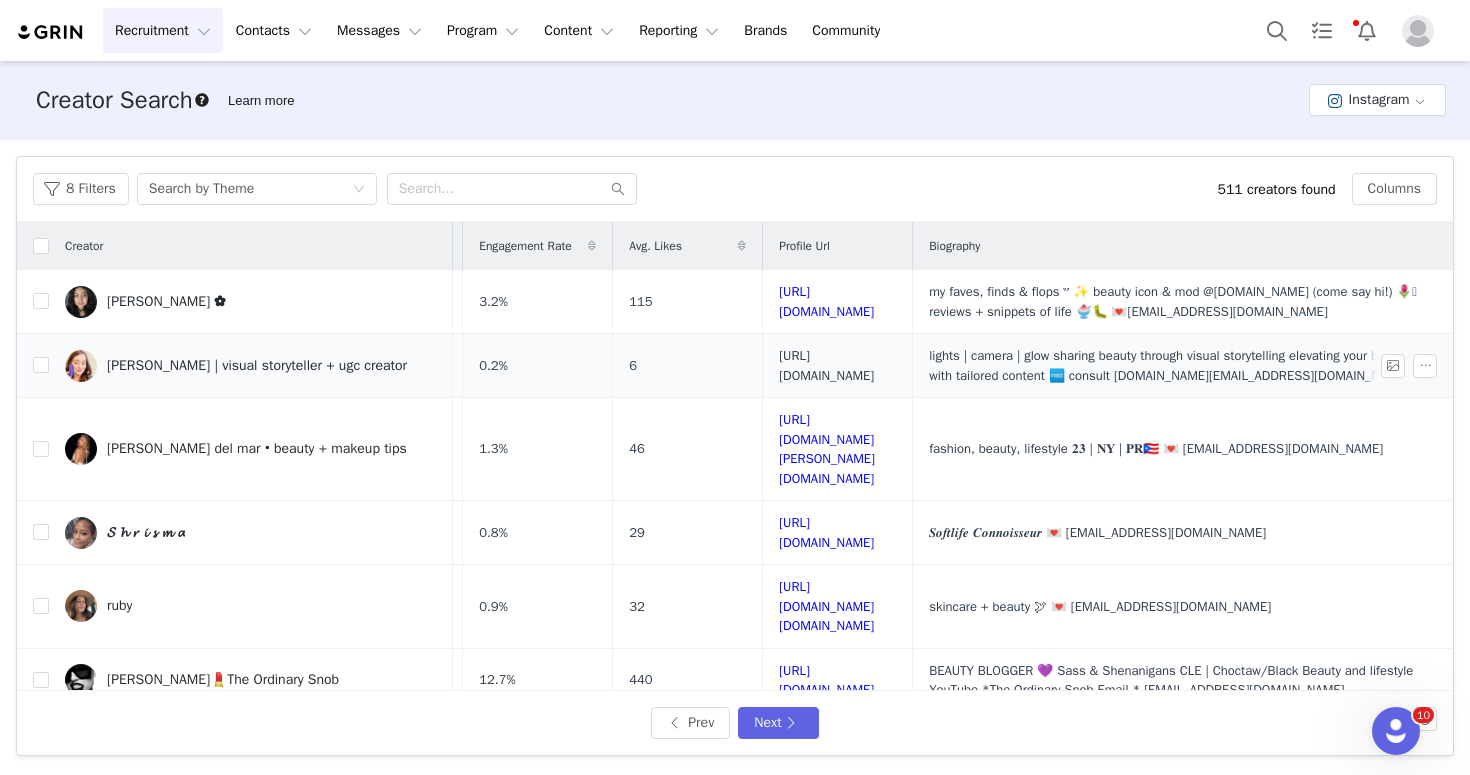 click on "[URL][DOMAIN_NAME]" at bounding box center (826, 365) 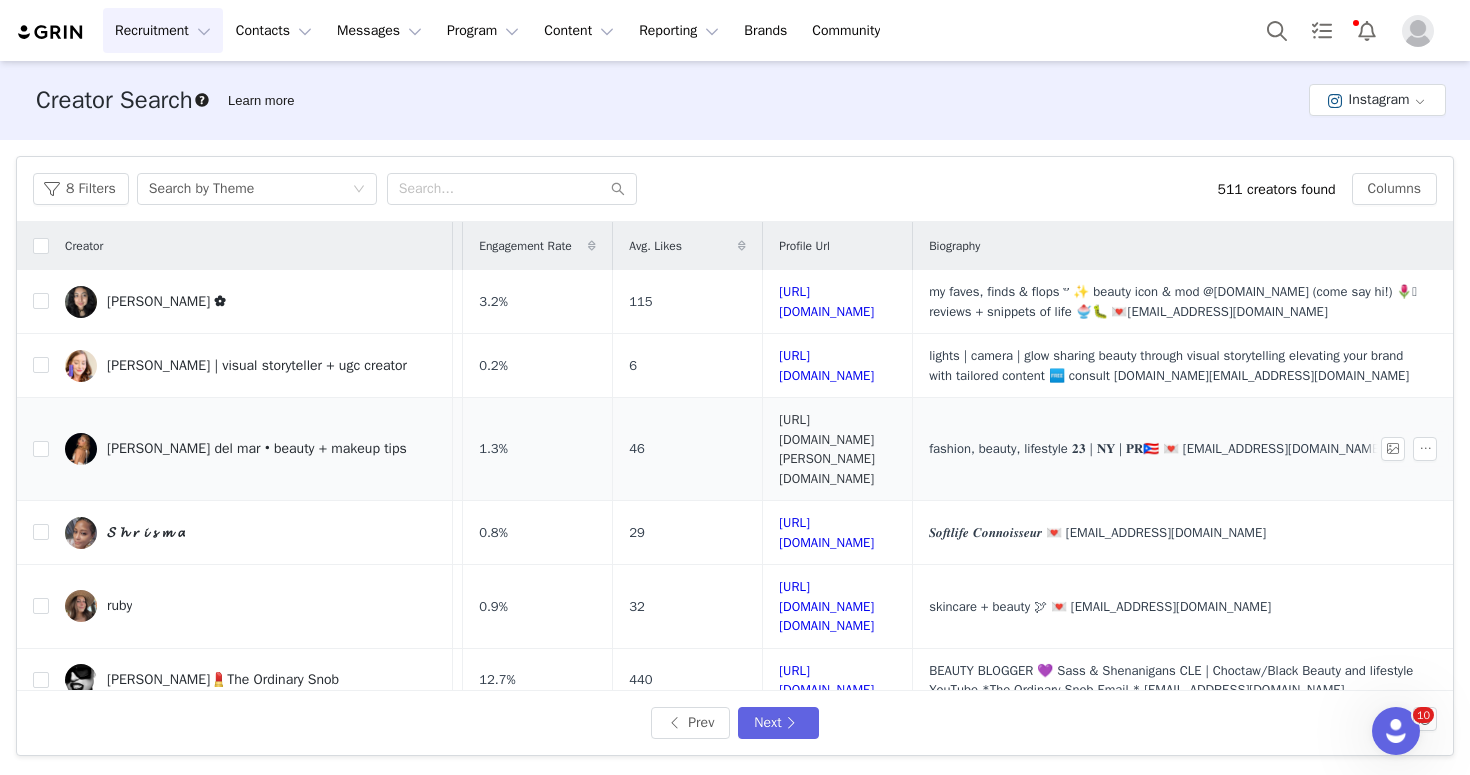 click on "[URL][DOMAIN_NAME][PERSON_NAME][DOMAIN_NAME]" at bounding box center [827, 449] 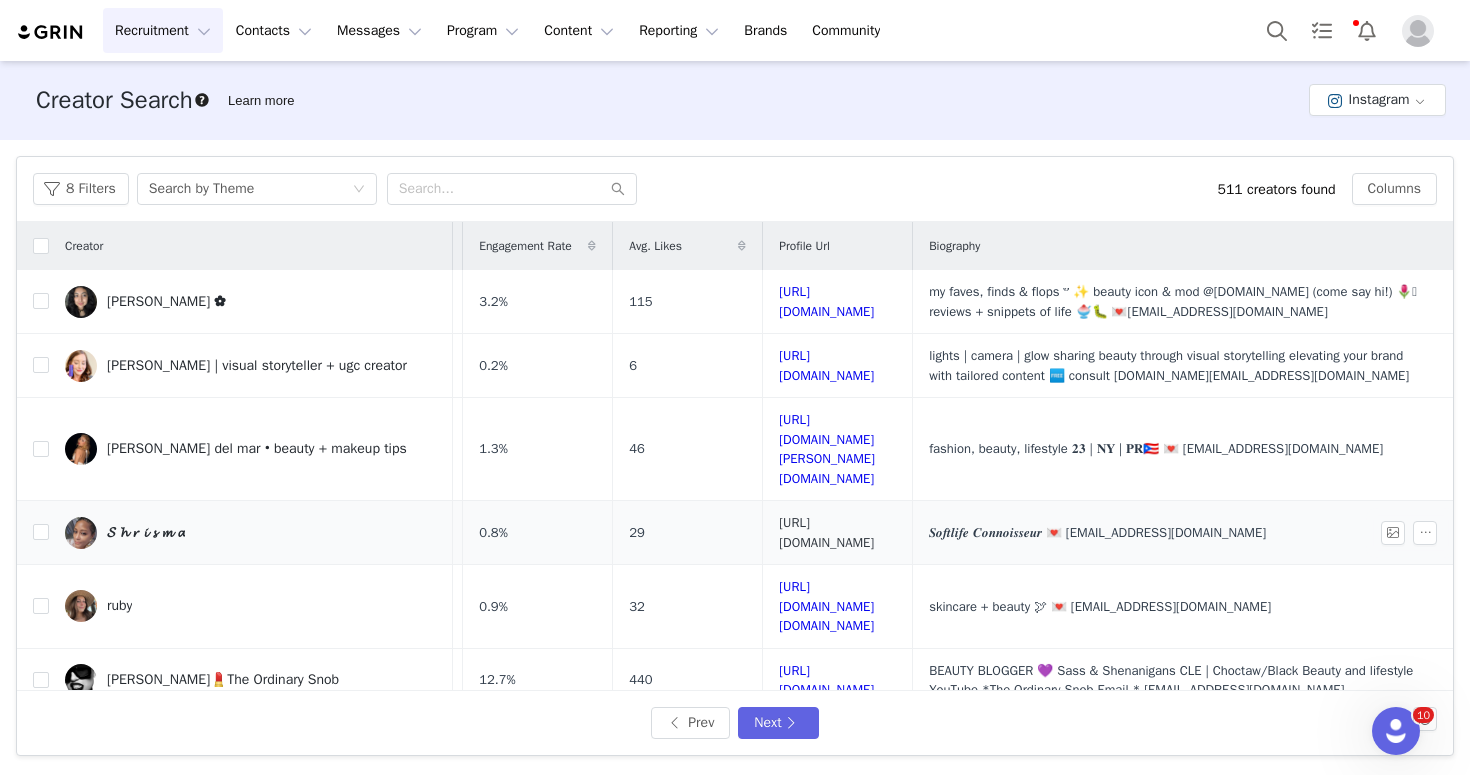 click on "[URL][DOMAIN_NAME]" at bounding box center (826, 532) 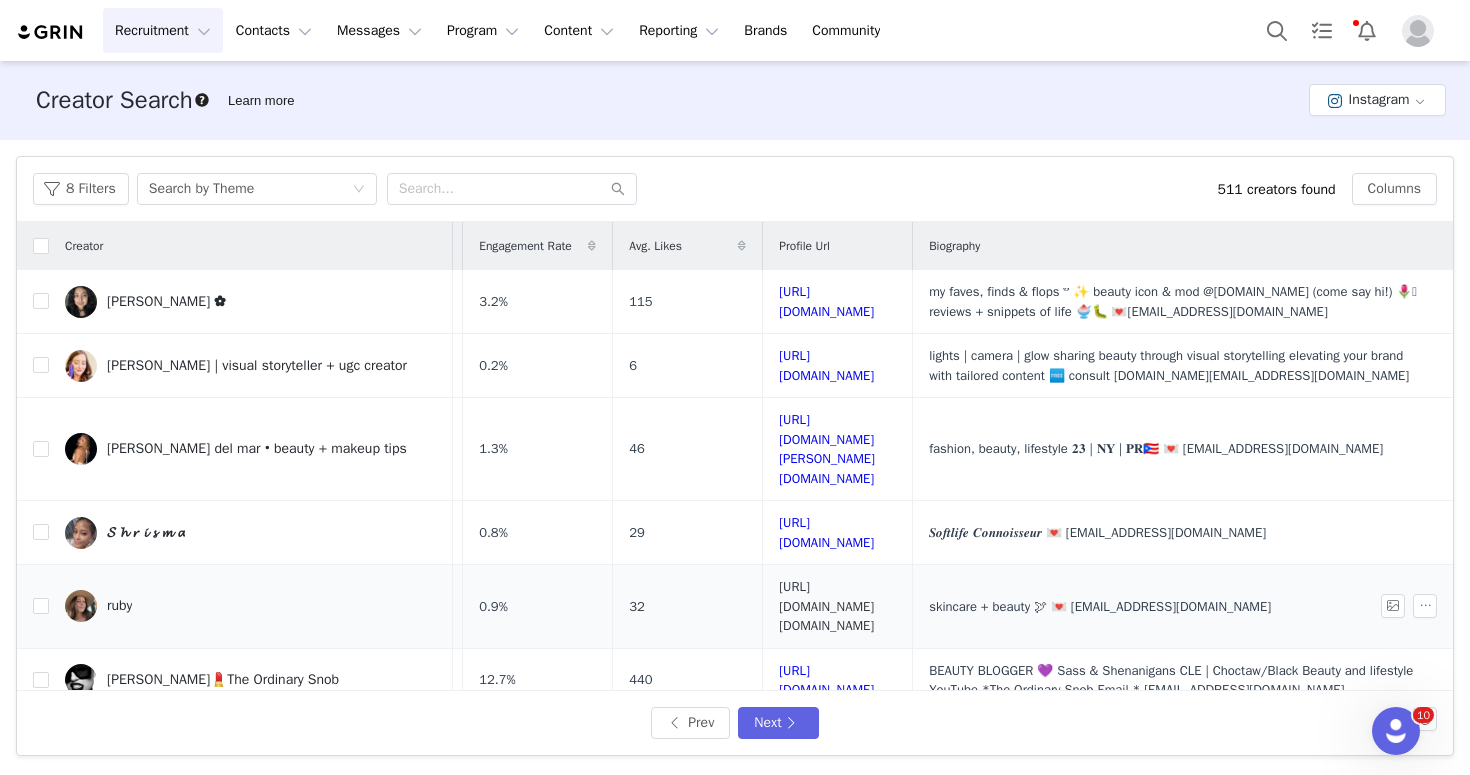 click on "[URL][DOMAIN_NAME][DOMAIN_NAME]" at bounding box center (826, 606) 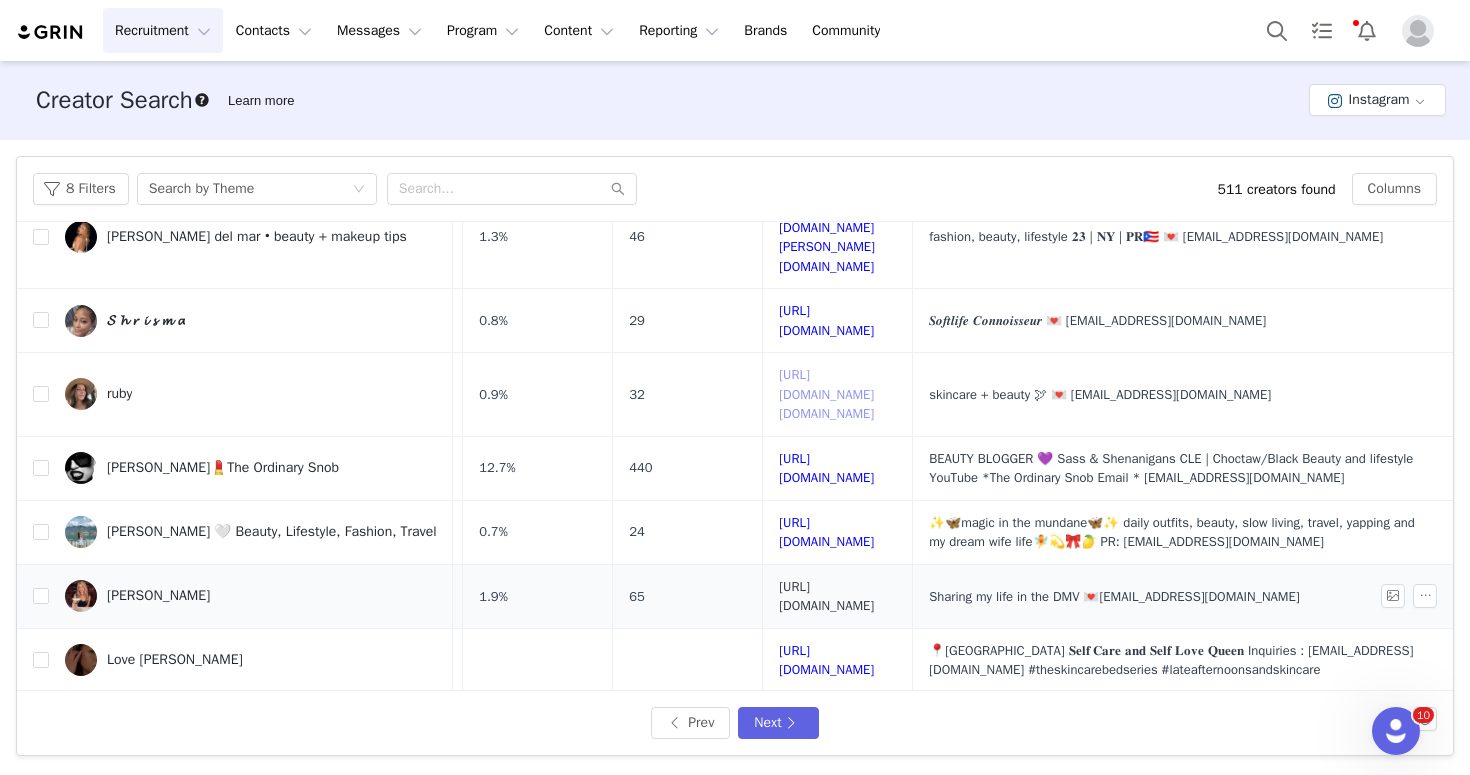 scroll, scrollTop: 213, scrollLeft: 319, axis: both 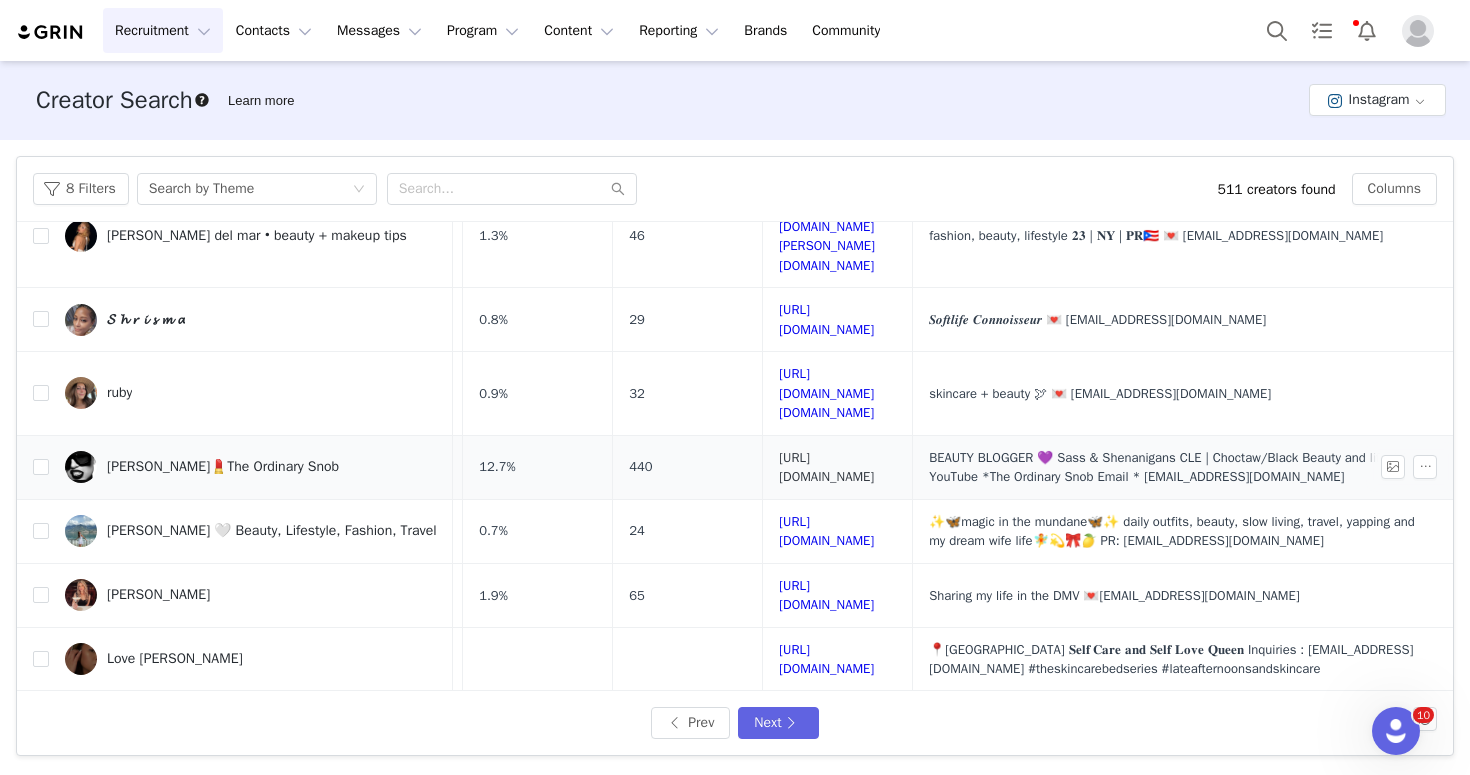 click on "[URL][DOMAIN_NAME]" at bounding box center (826, 467) 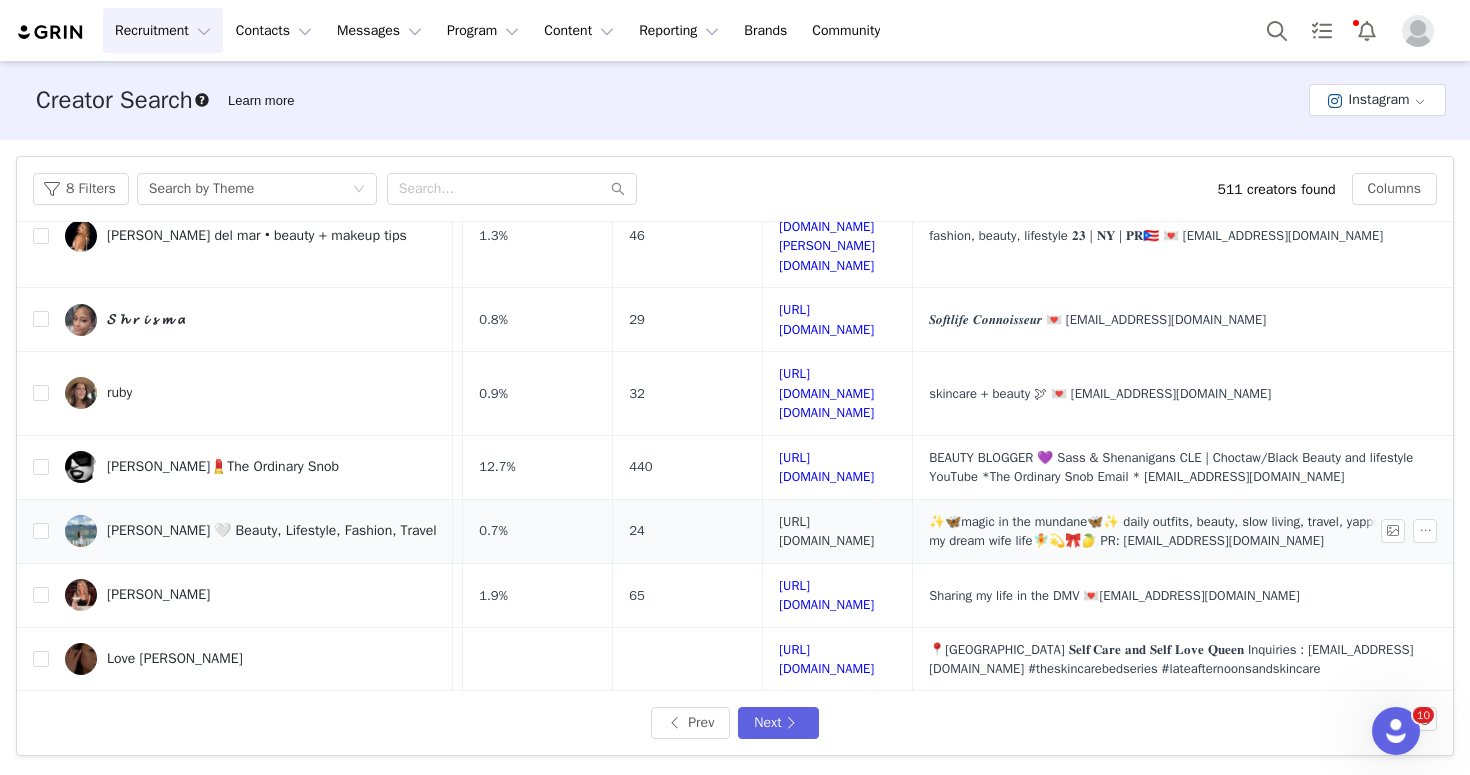 click on "[URL][DOMAIN_NAME]" at bounding box center [826, 531] 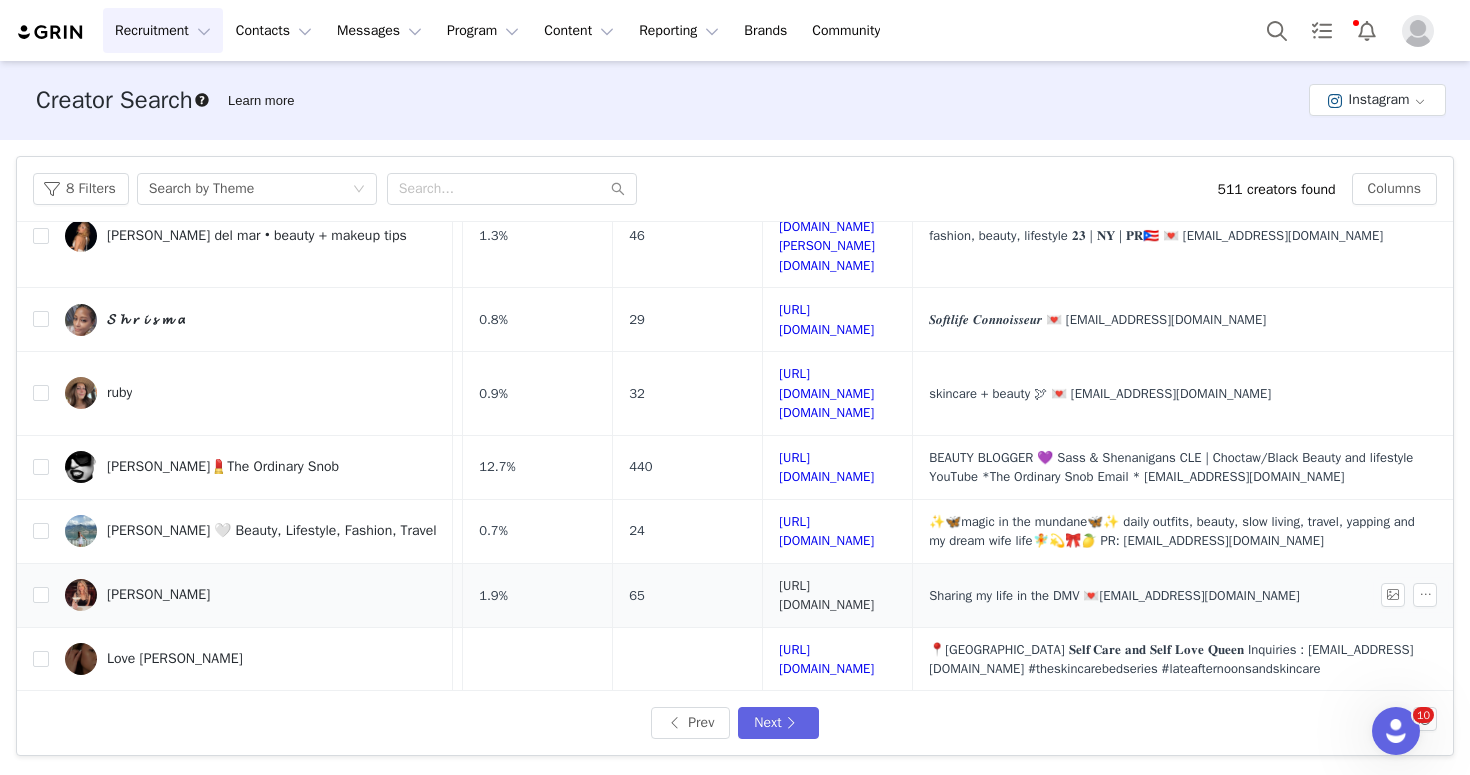 click on "[URL][DOMAIN_NAME]" at bounding box center [826, 595] 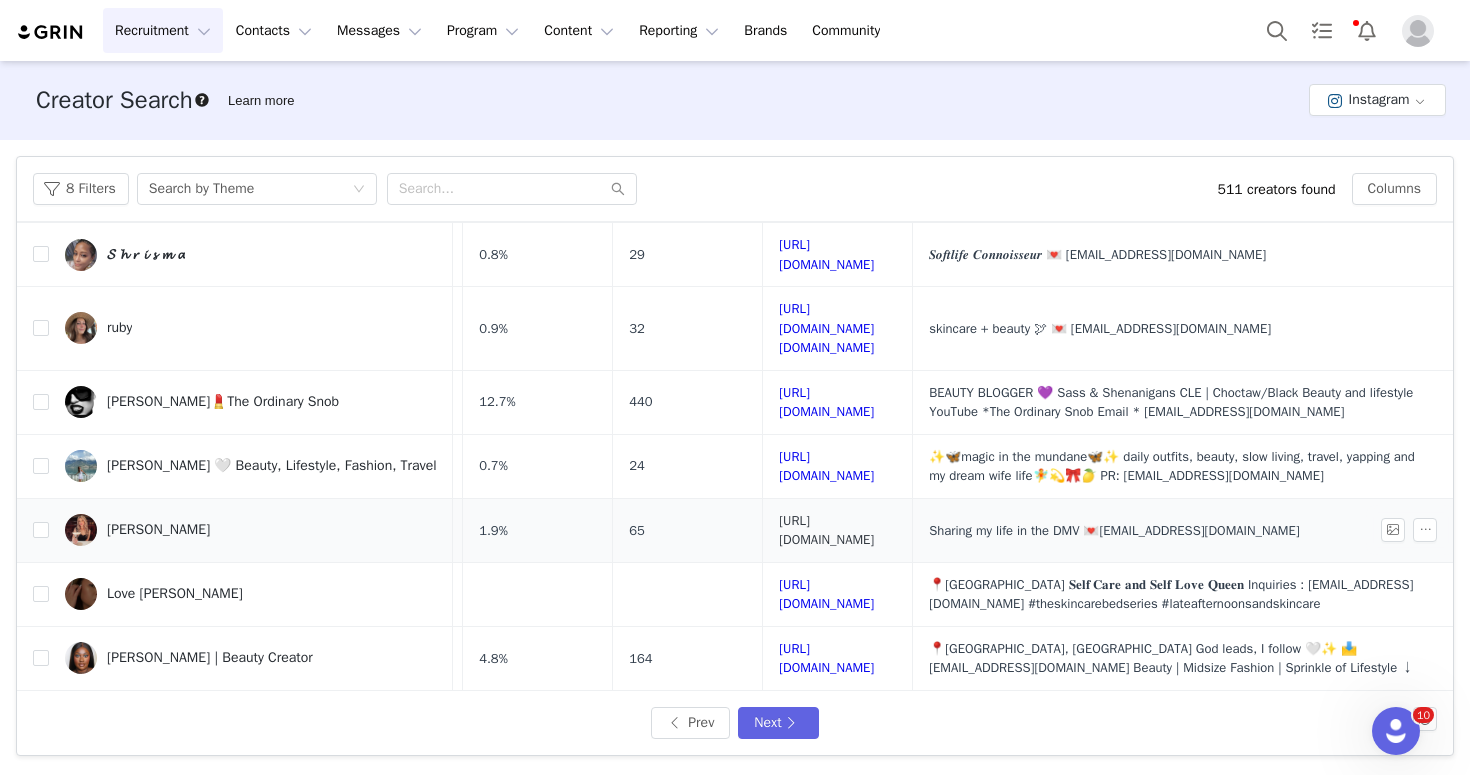 scroll, scrollTop: 309, scrollLeft: 319, axis: both 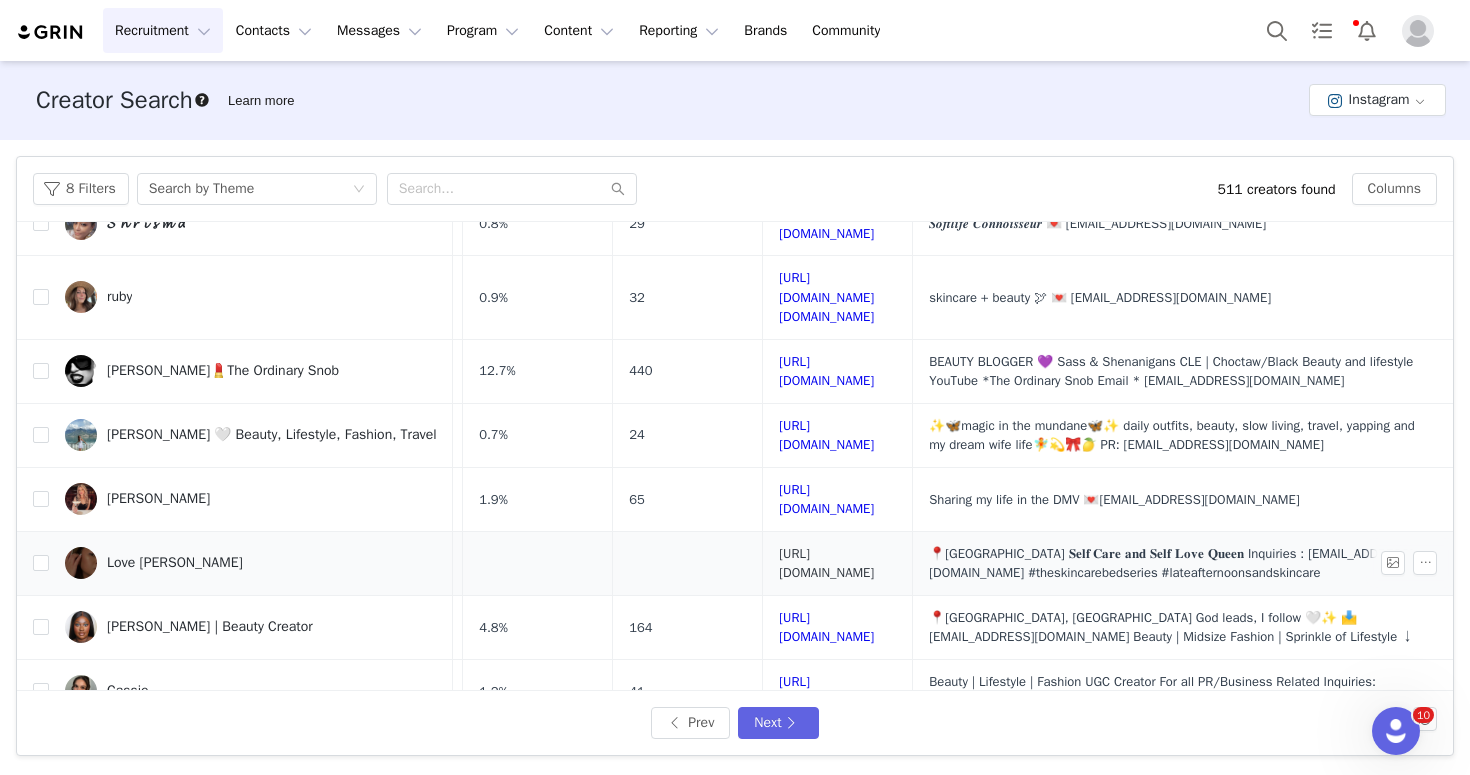 click on "[URL][DOMAIN_NAME]" at bounding box center (826, 563) 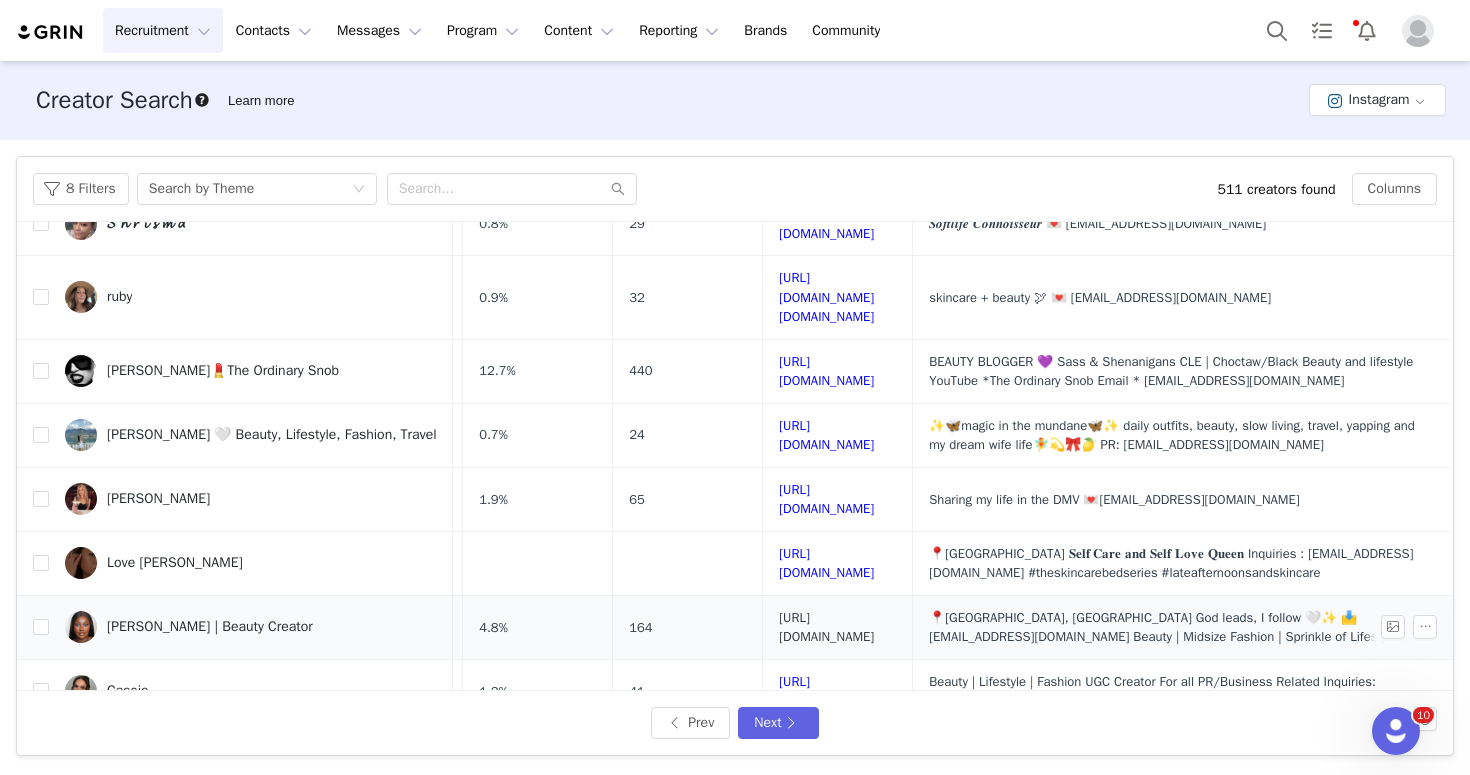 click on "[URL][DOMAIN_NAME]" at bounding box center (826, 627) 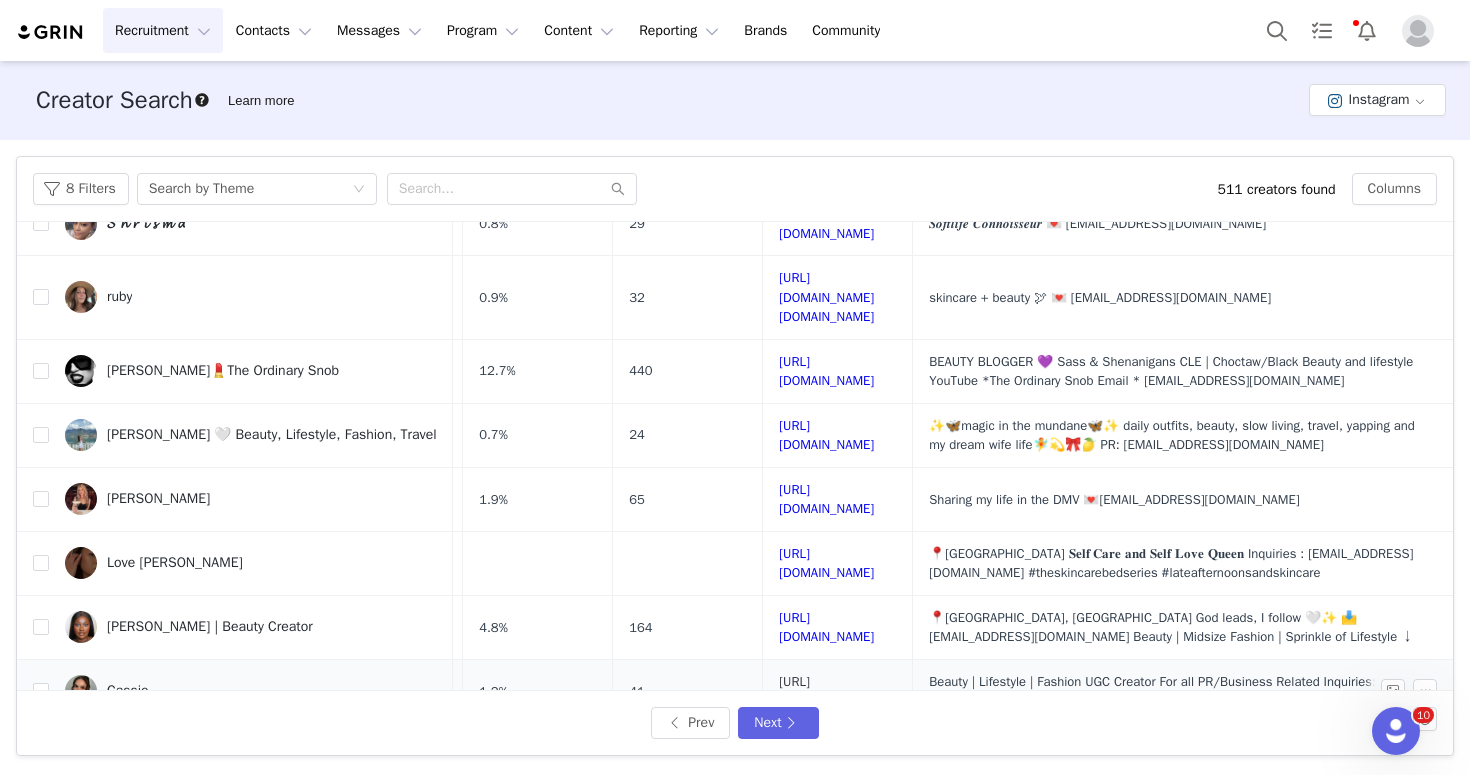 click on "[URL][DOMAIN_NAME]" at bounding box center (826, 691) 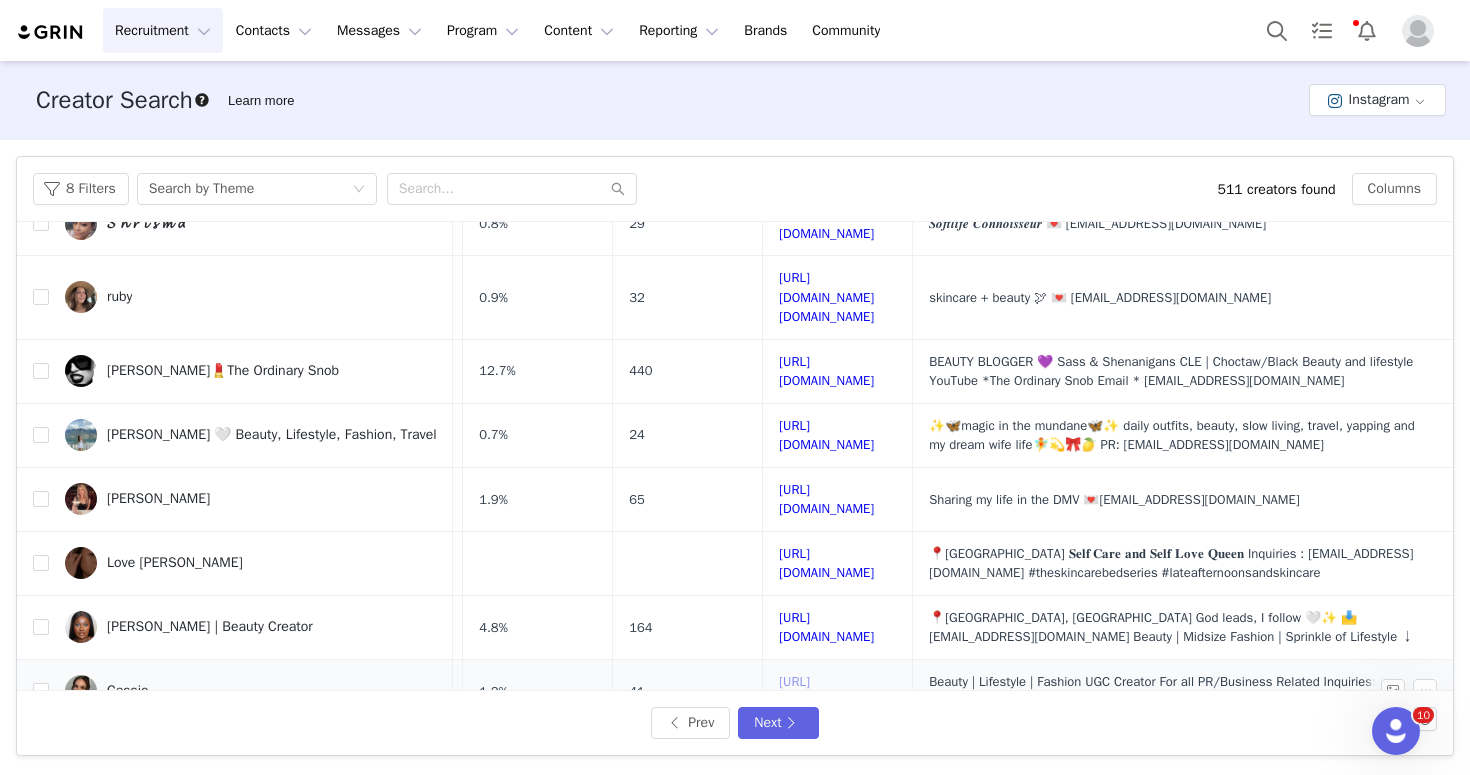 scroll, scrollTop: 818, scrollLeft: 319, axis: both 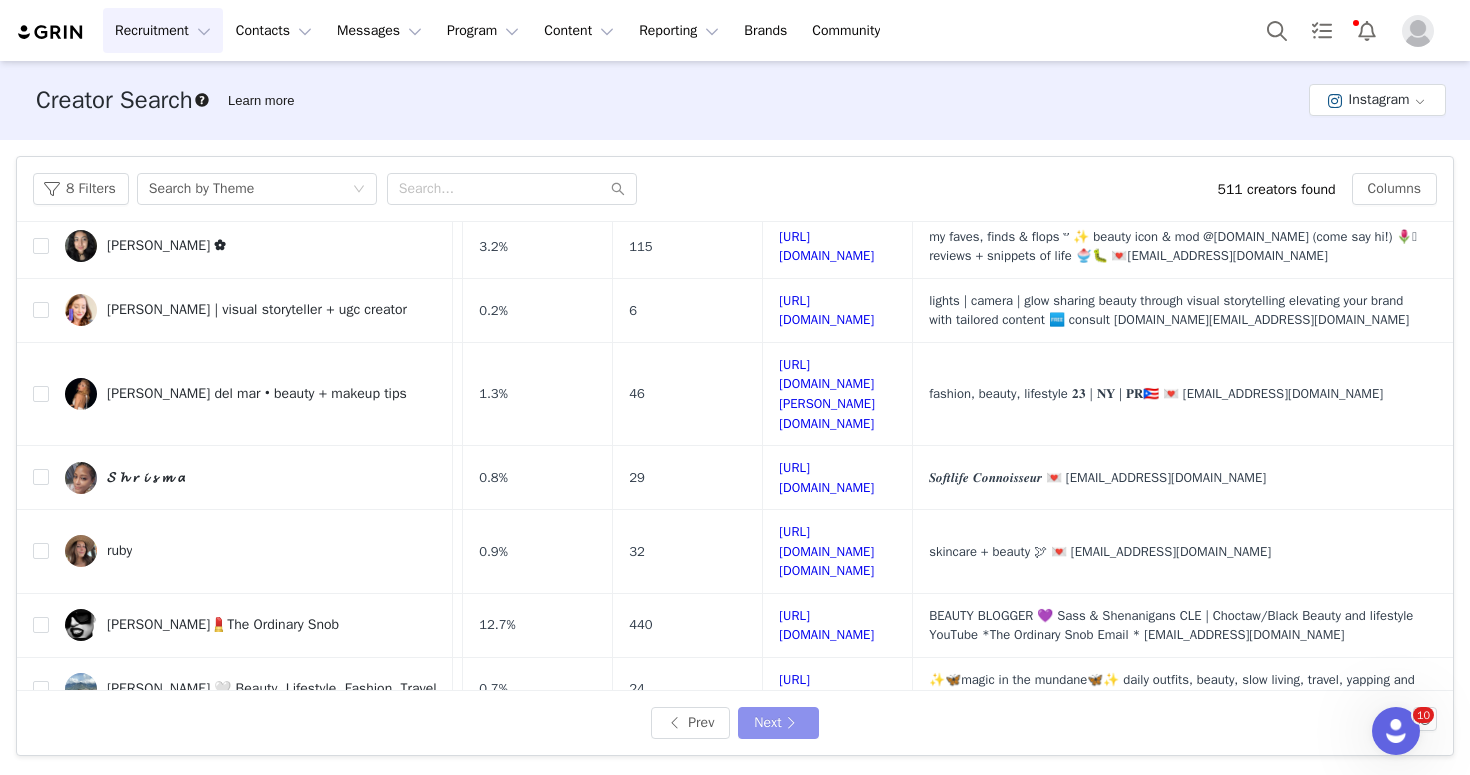 click on "Next" at bounding box center [778, 723] 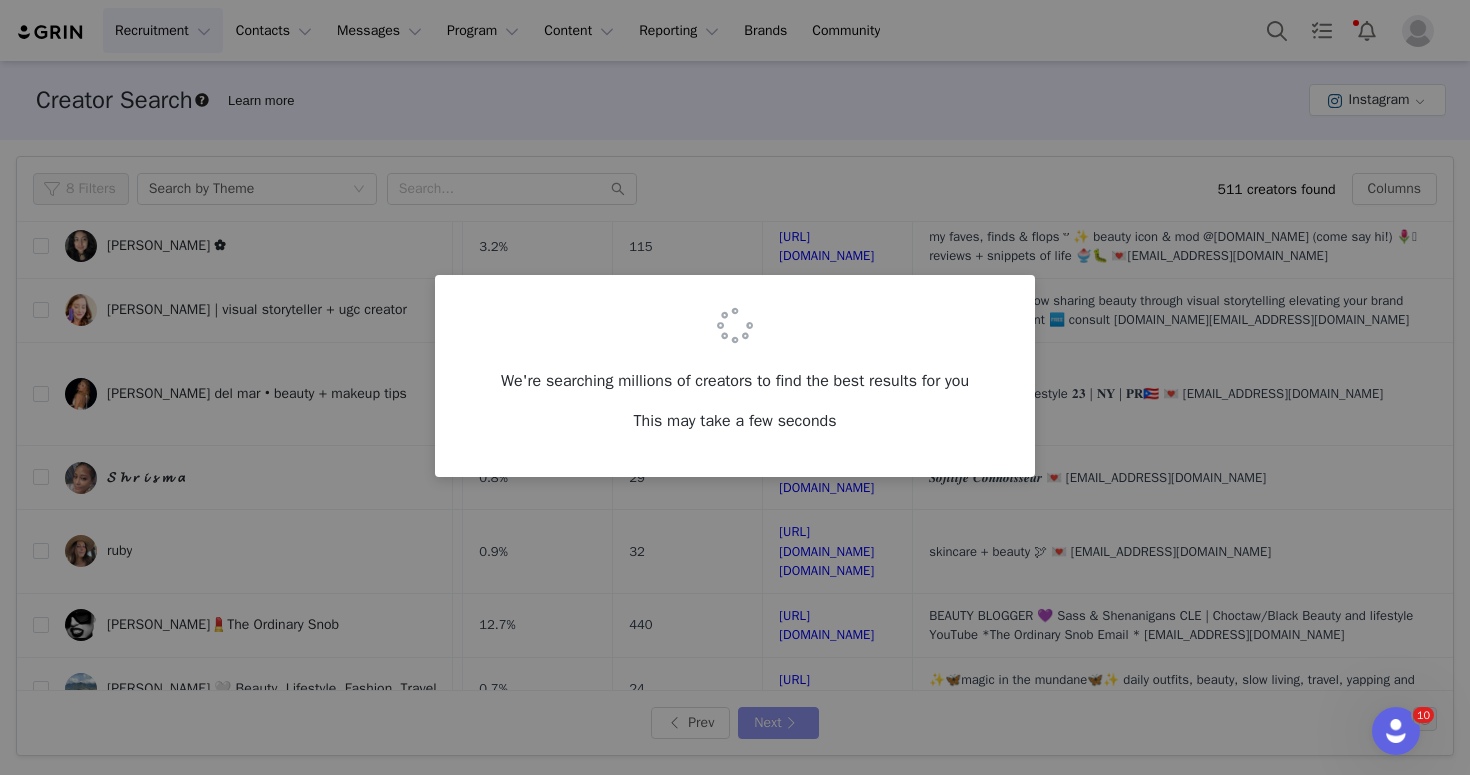 scroll, scrollTop: 0, scrollLeft: 0, axis: both 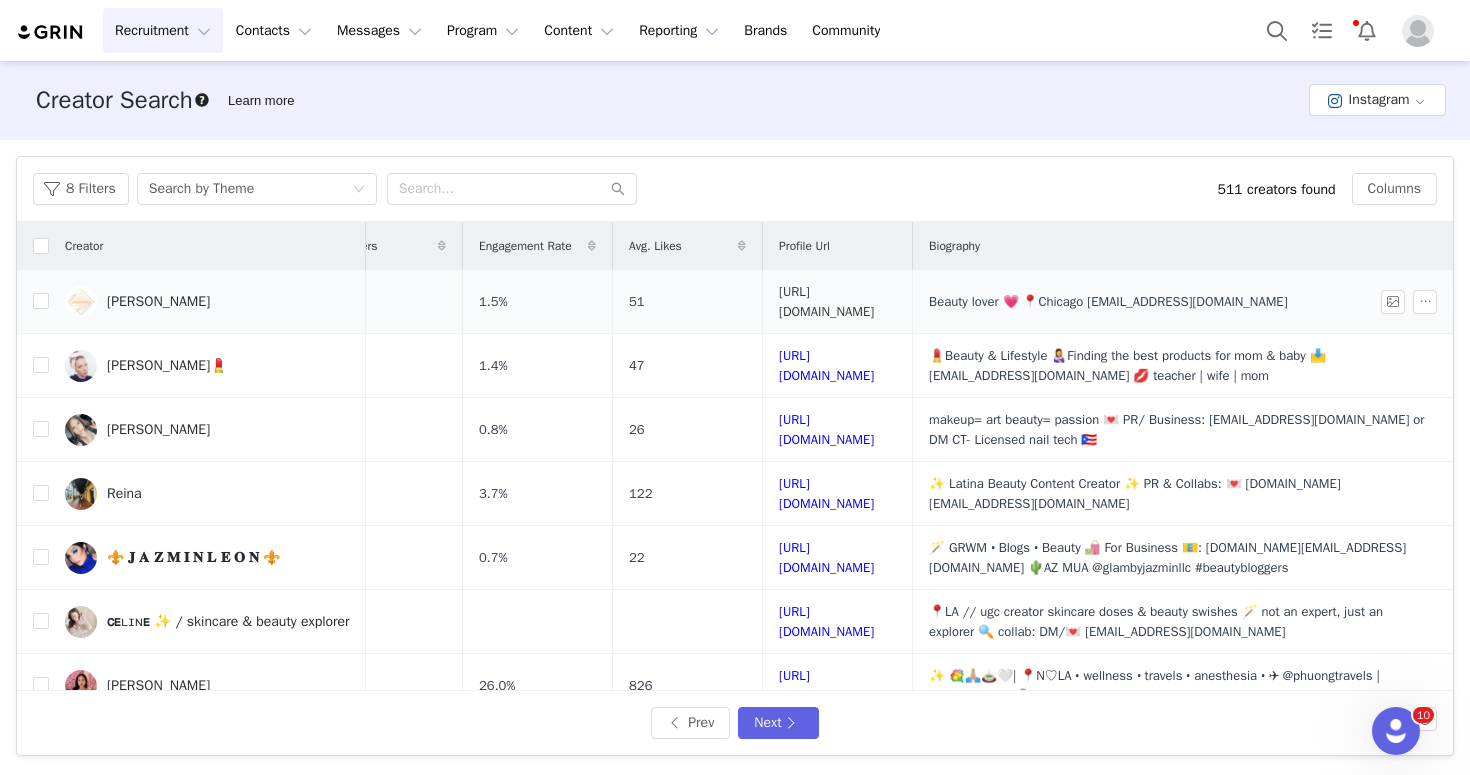 click on "[URL][DOMAIN_NAME]" at bounding box center (826, 301) 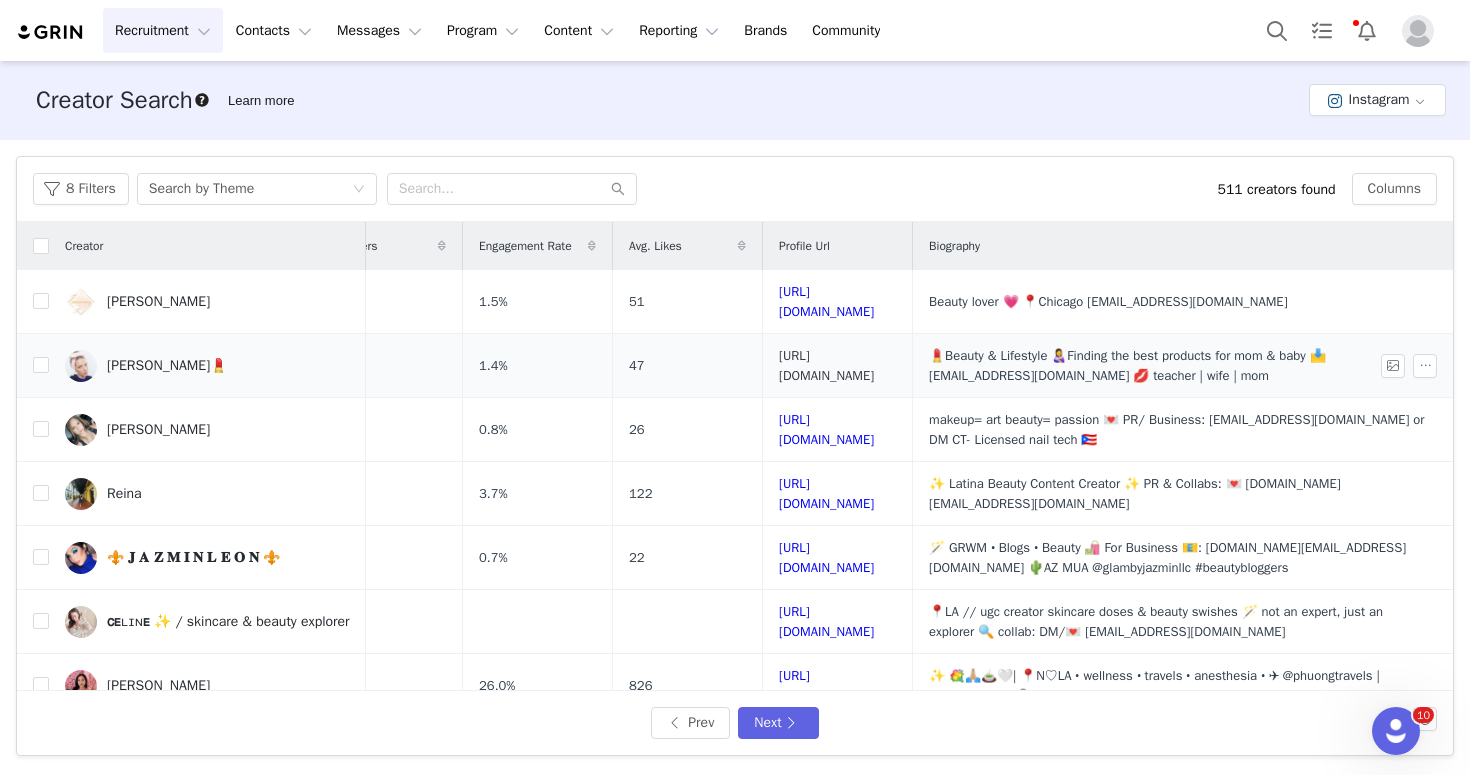 click on "[URL][DOMAIN_NAME]" at bounding box center (826, 365) 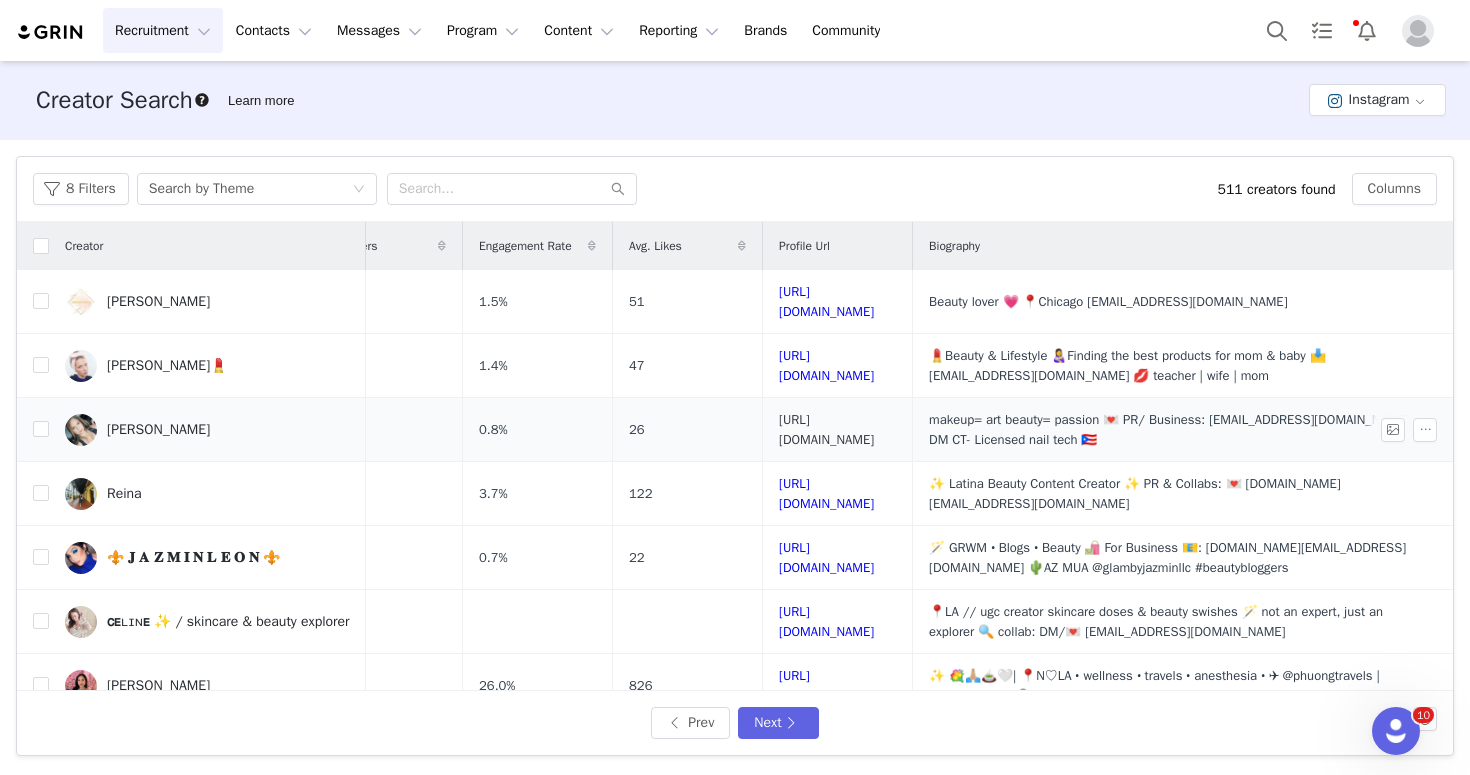 click on "[URL][DOMAIN_NAME]" at bounding box center [826, 429] 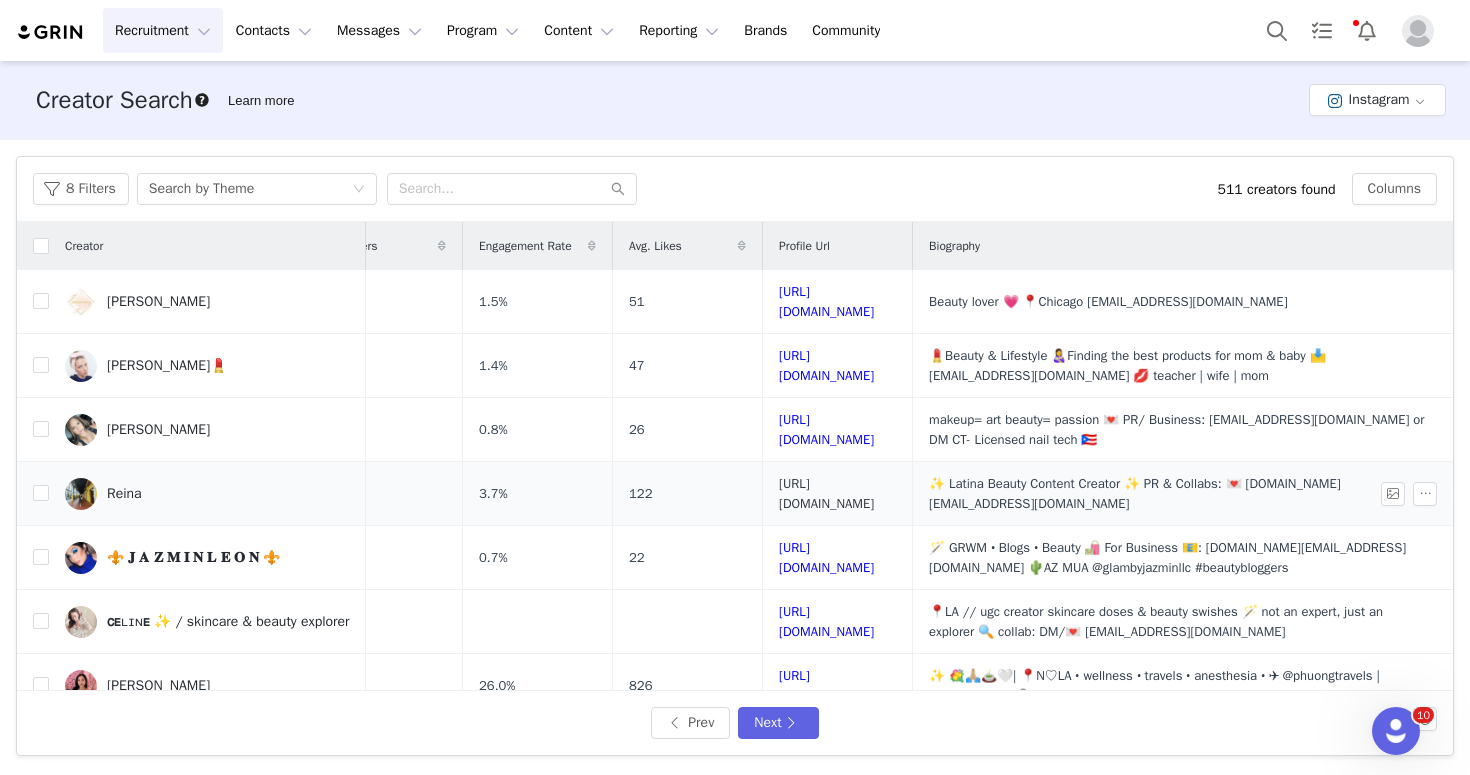click on "[URL][DOMAIN_NAME]" at bounding box center (826, 493) 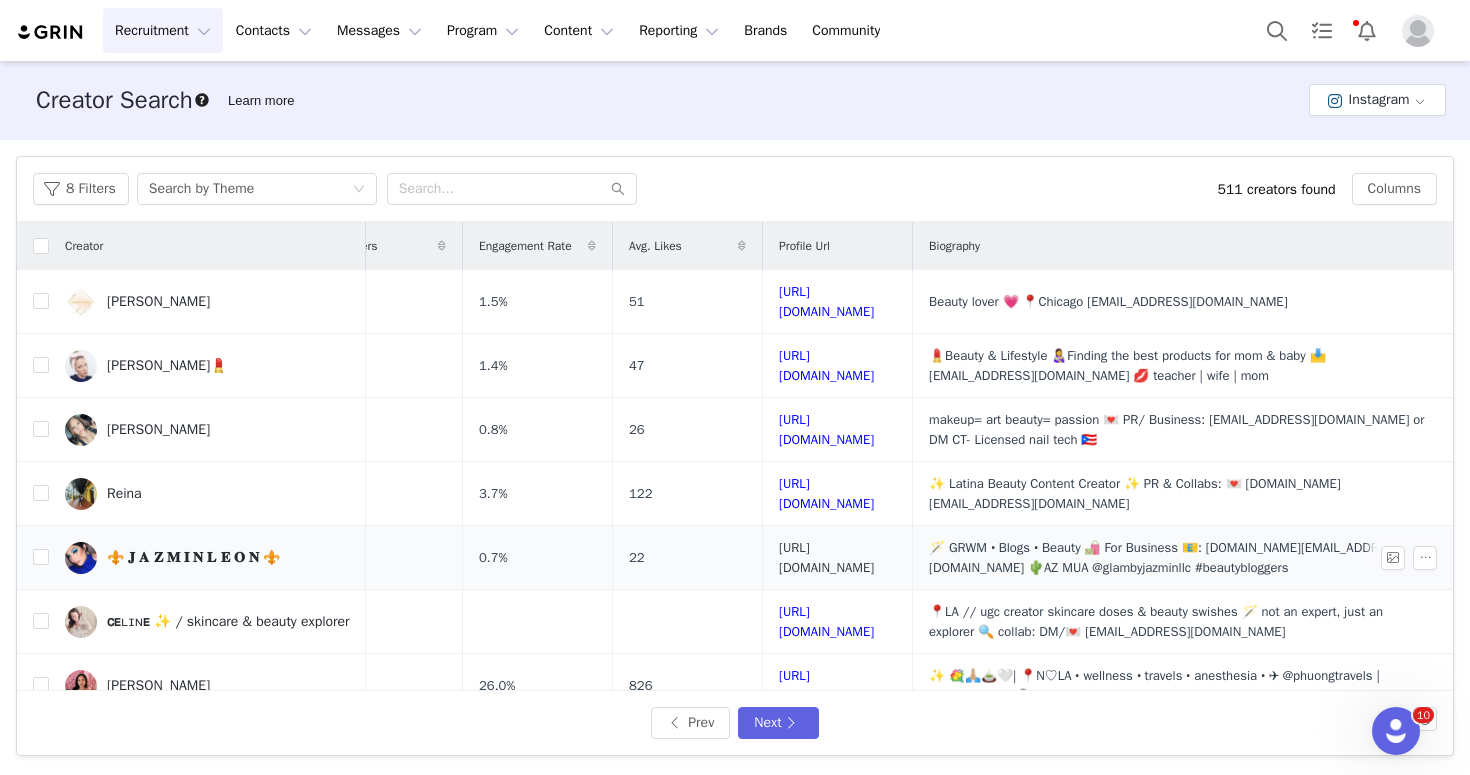 click on "[URL][DOMAIN_NAME]" at bounding box center (826, 557) 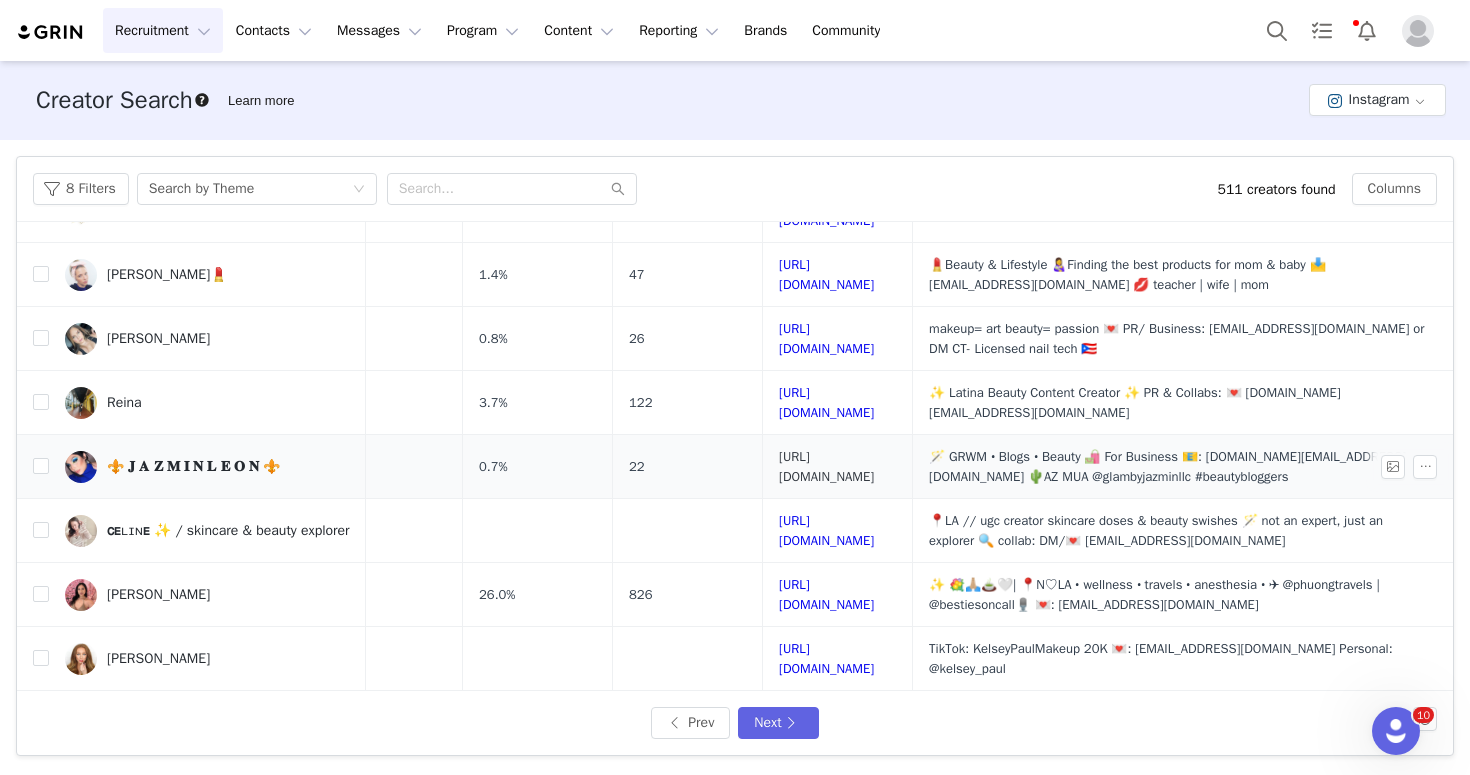 scroll, scrollTop: 96, scrollLeft: 81, axis: both 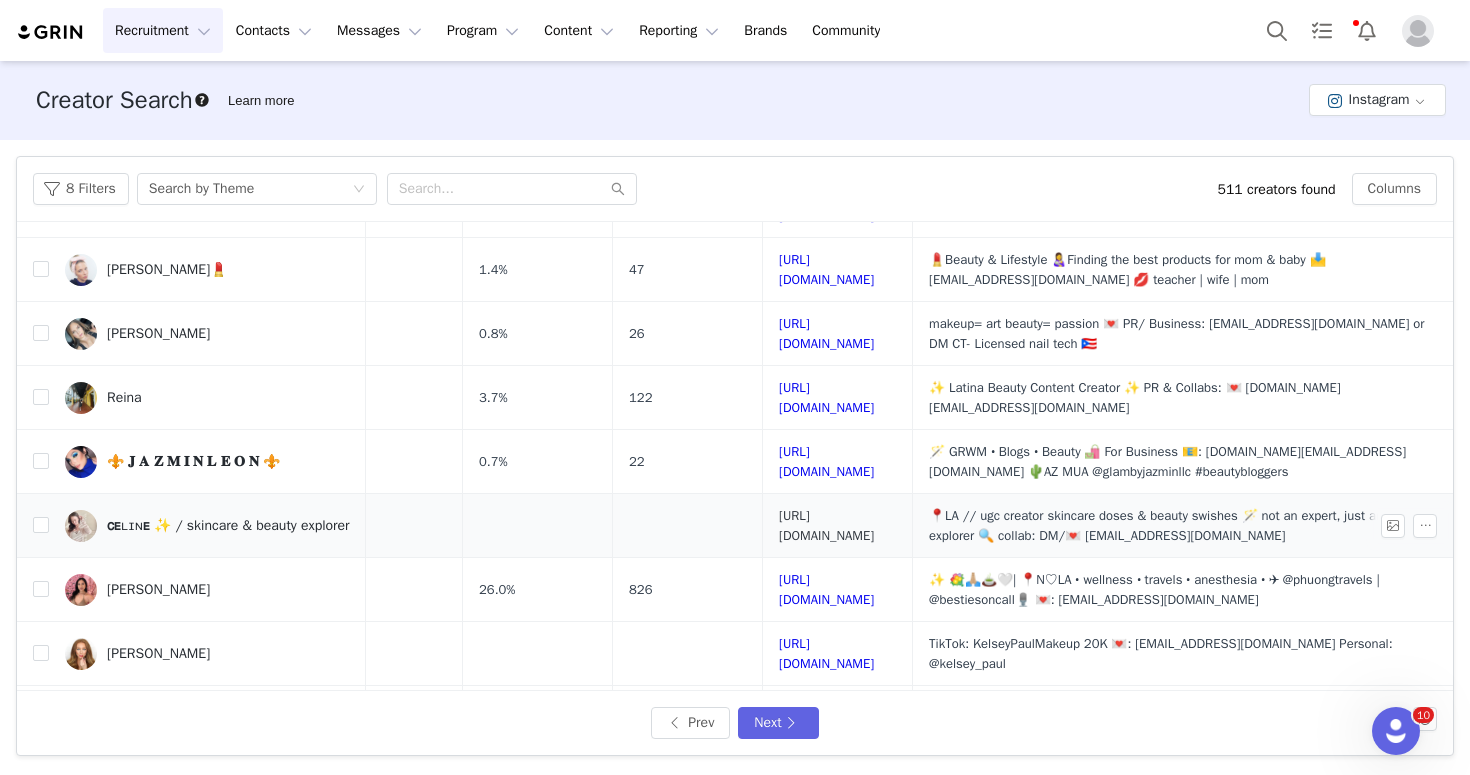 click on "[URL][DOMAIN_NAME]" at bounding box center [826, 525] 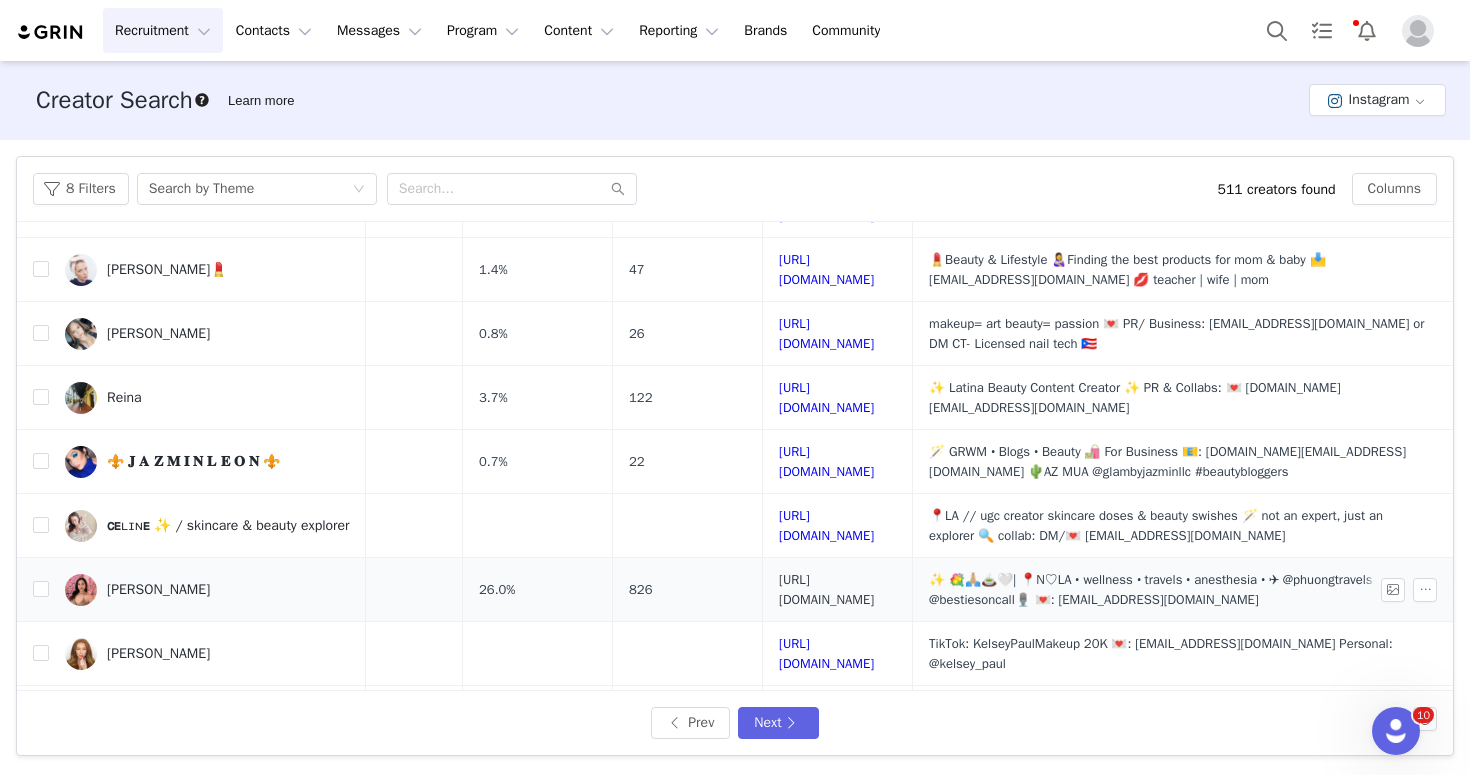 click on "[URL][DOMAIN_NAME]" at bounding box center [826, 589] 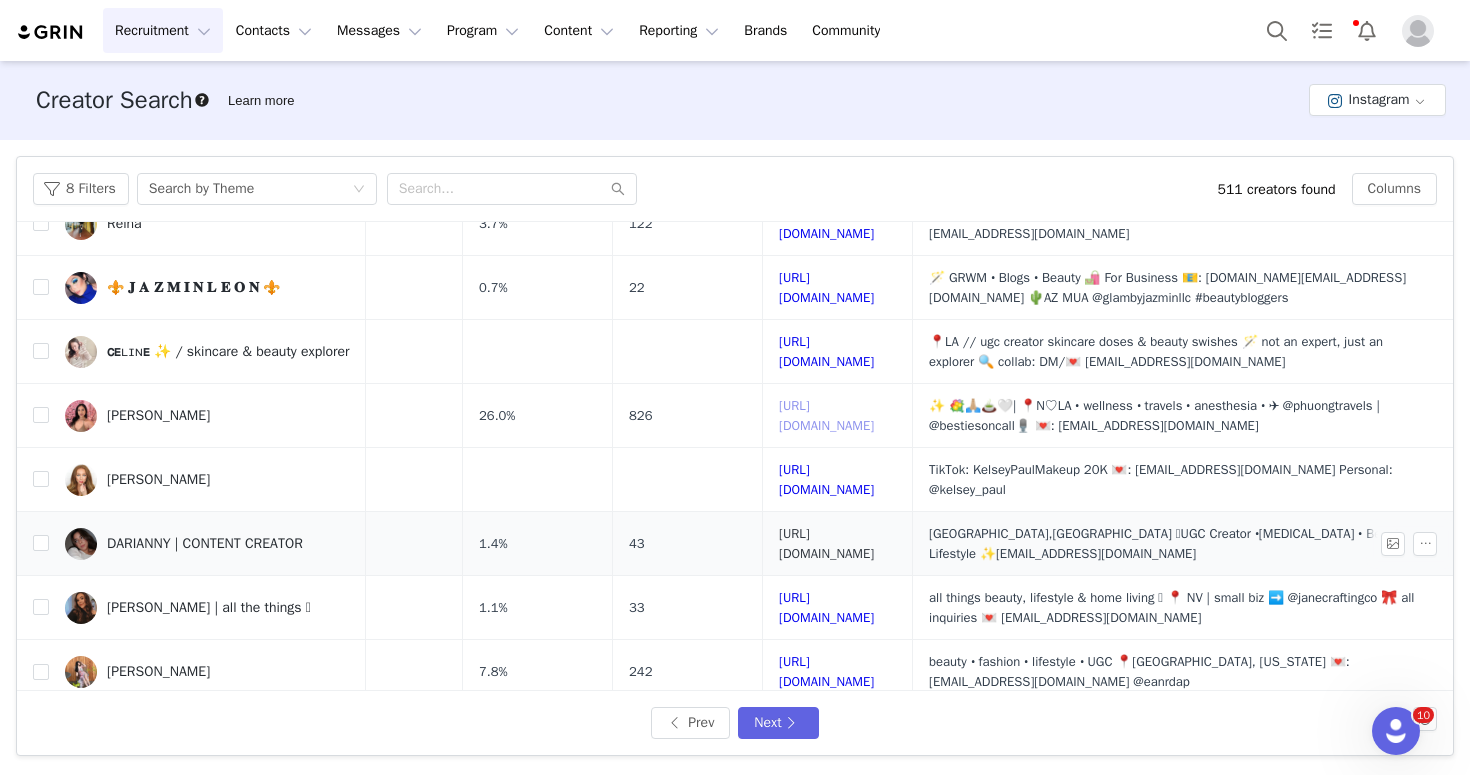 scroll, scrollTop: 274, scrollLeft: 81, axis: both 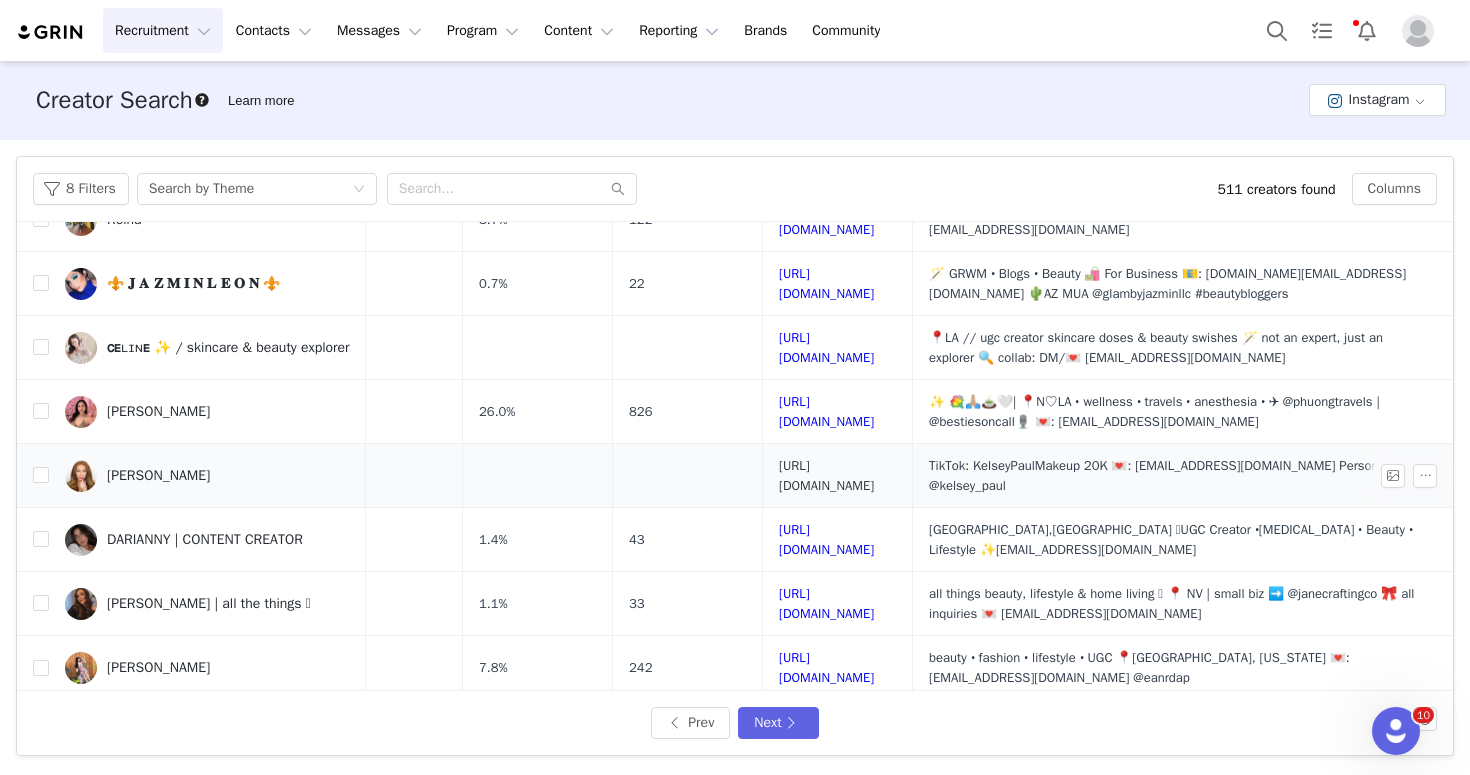 click on "[URL][DOMAIN_NAME]" at bounding box center (826, 475) 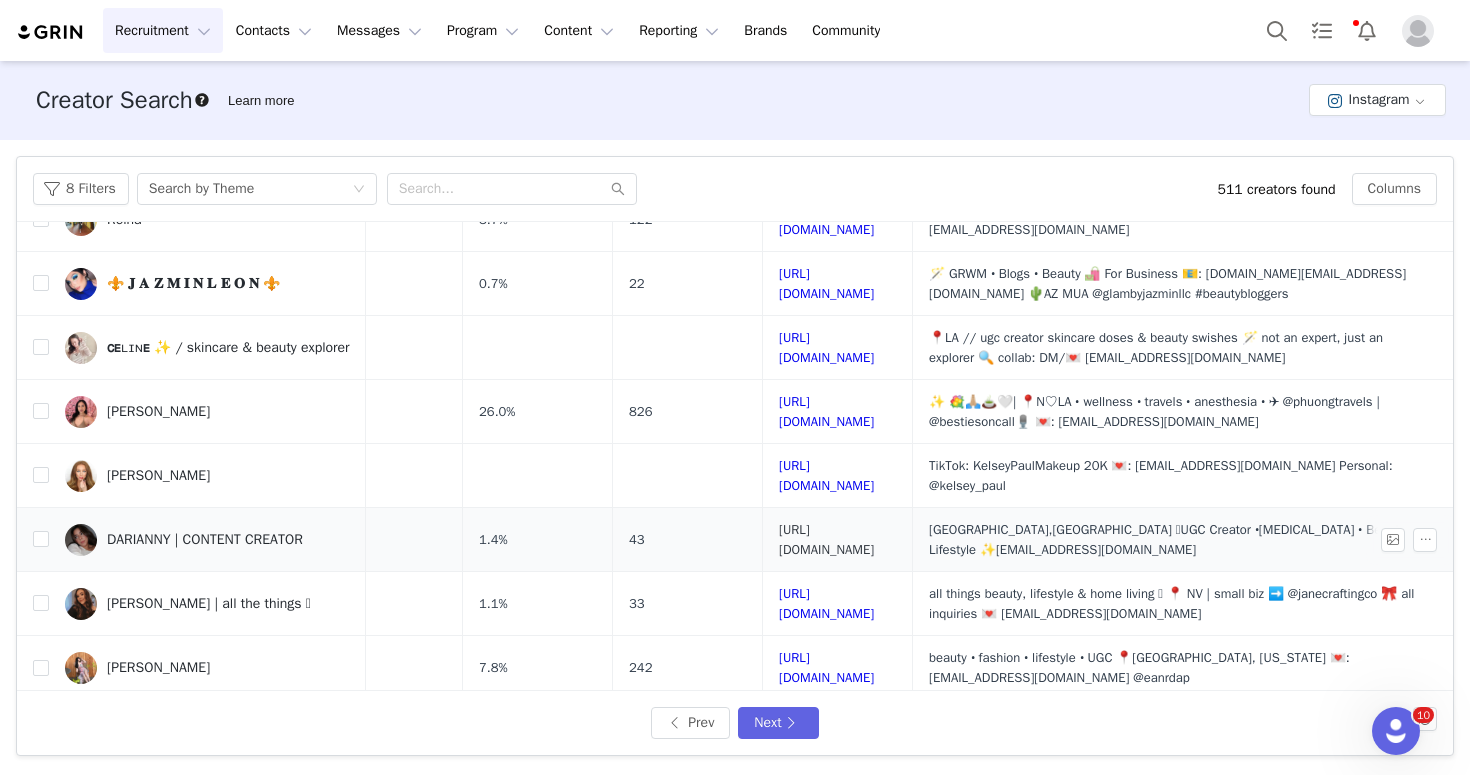 click on "[URL][DOMAIN_NAME]" at bounding box center [826, 539] 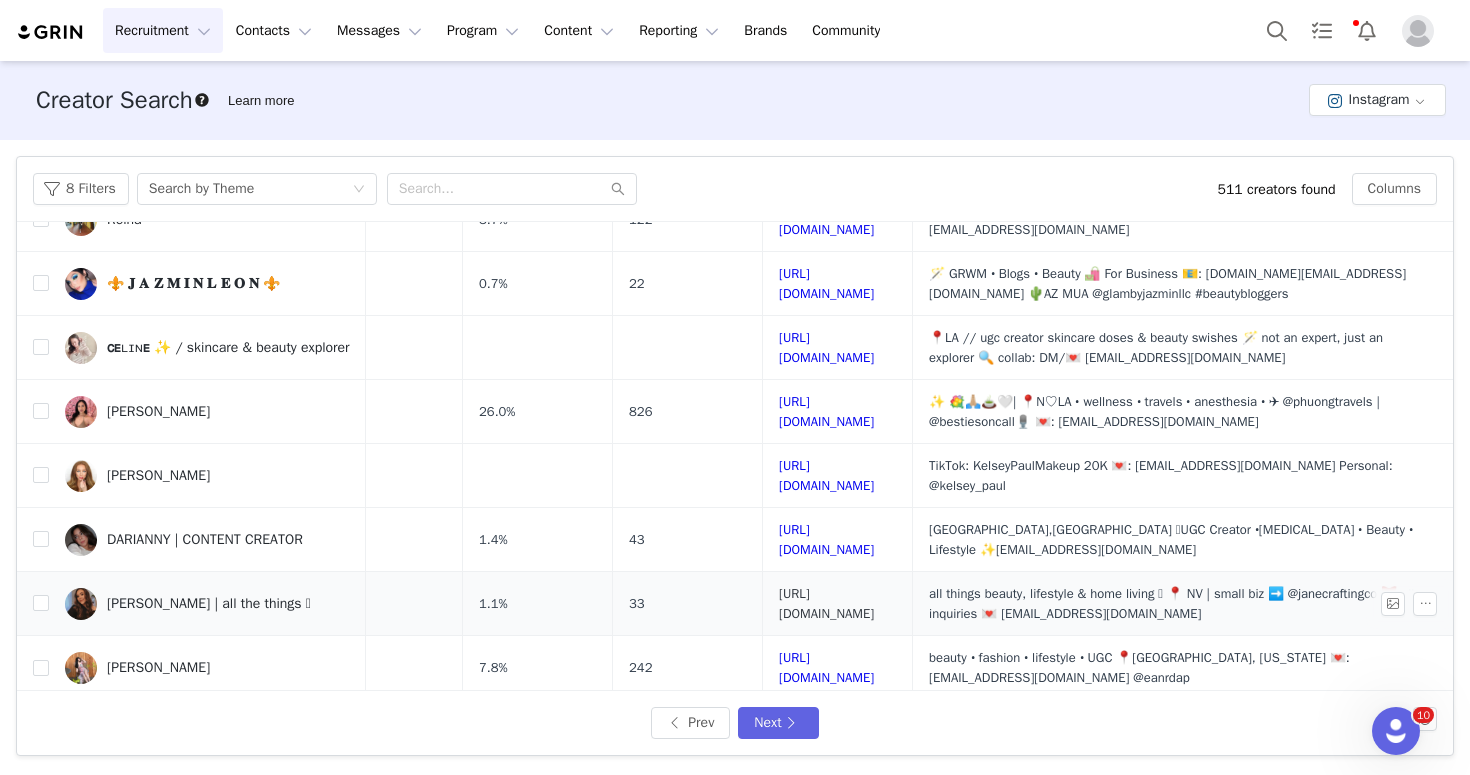 click on "[URL][DOMAIN_NAME]" at bounding box center [826, 603] 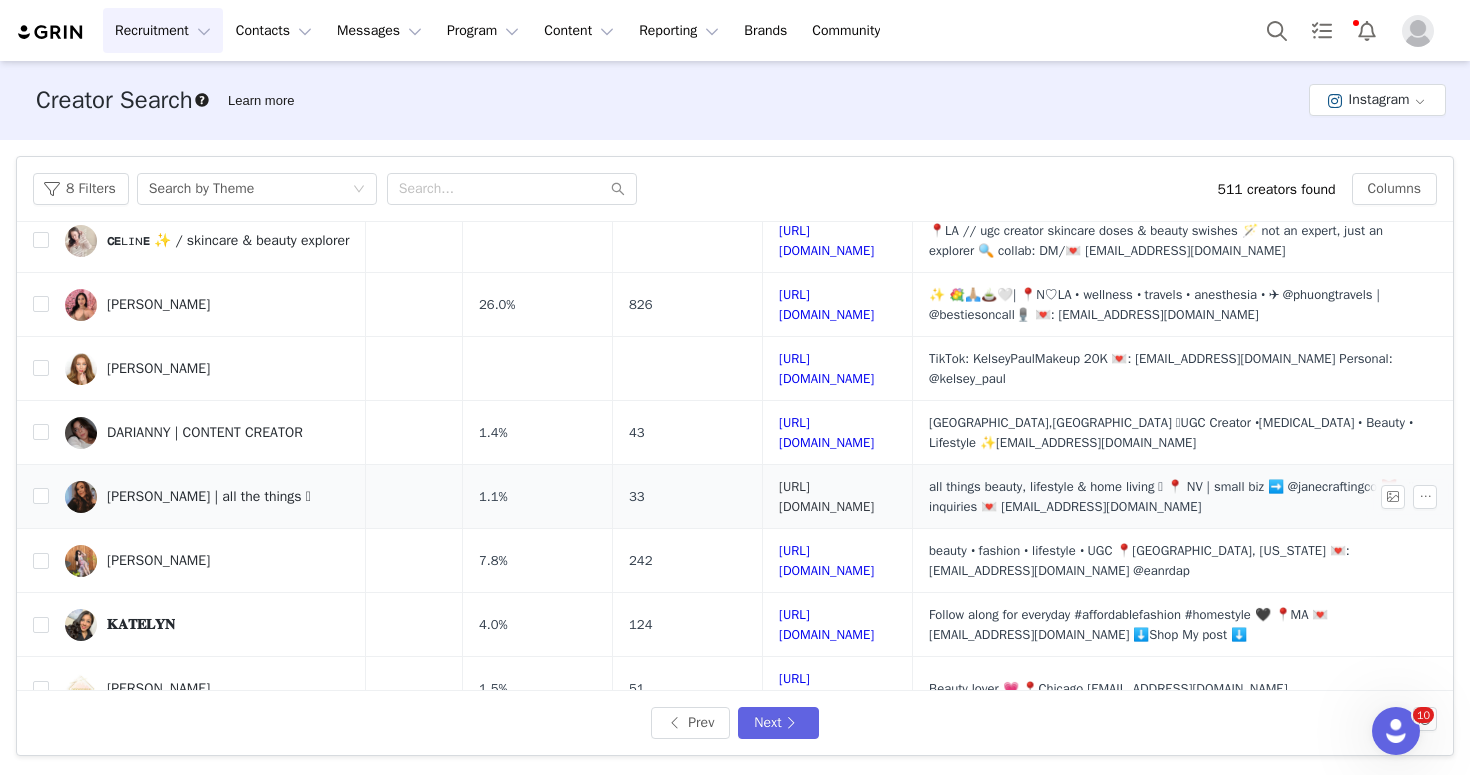 scroll, scrollTop: 544, scrollLeft: 81, axis: both 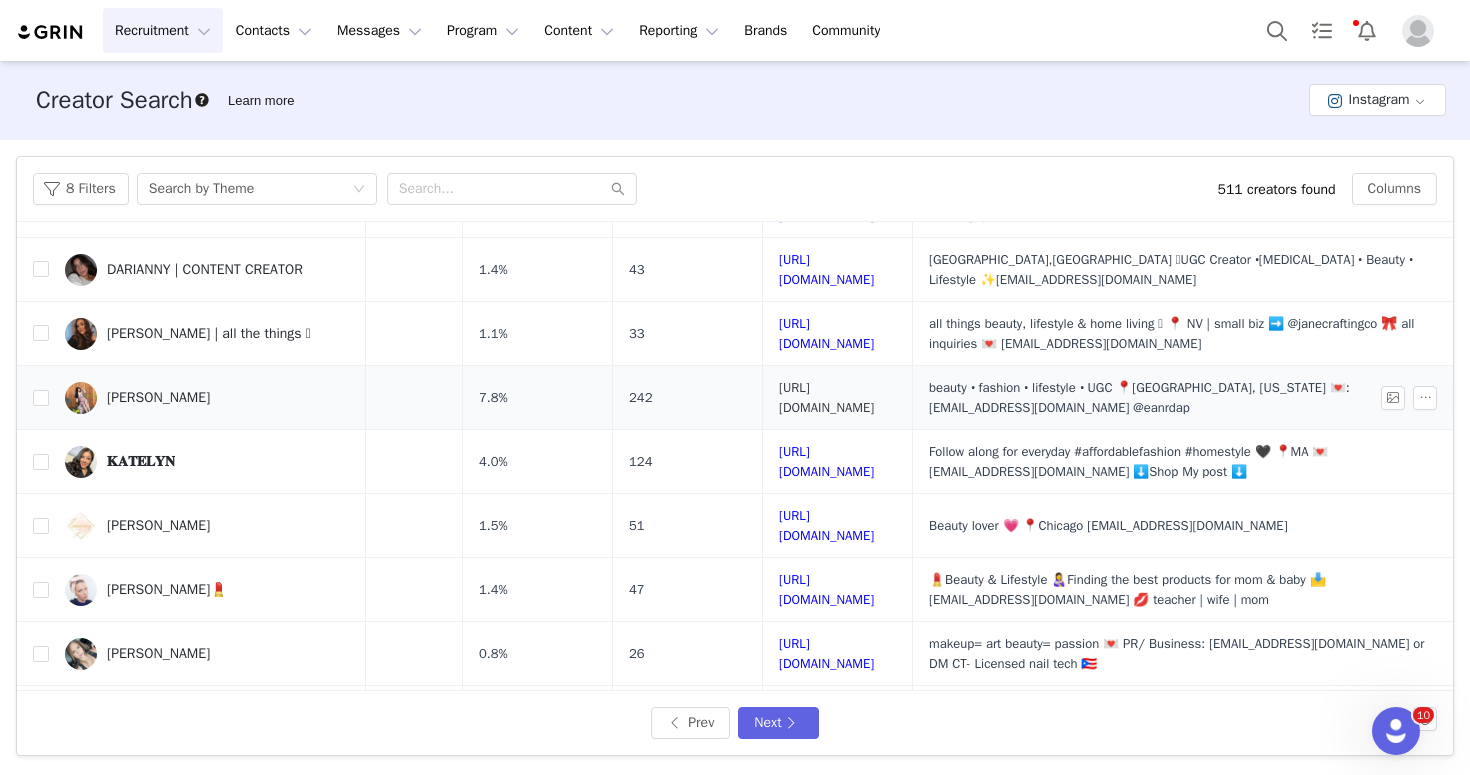 click on "[URL][DOMAIN_NAME]" at bounding box center (826, 397) 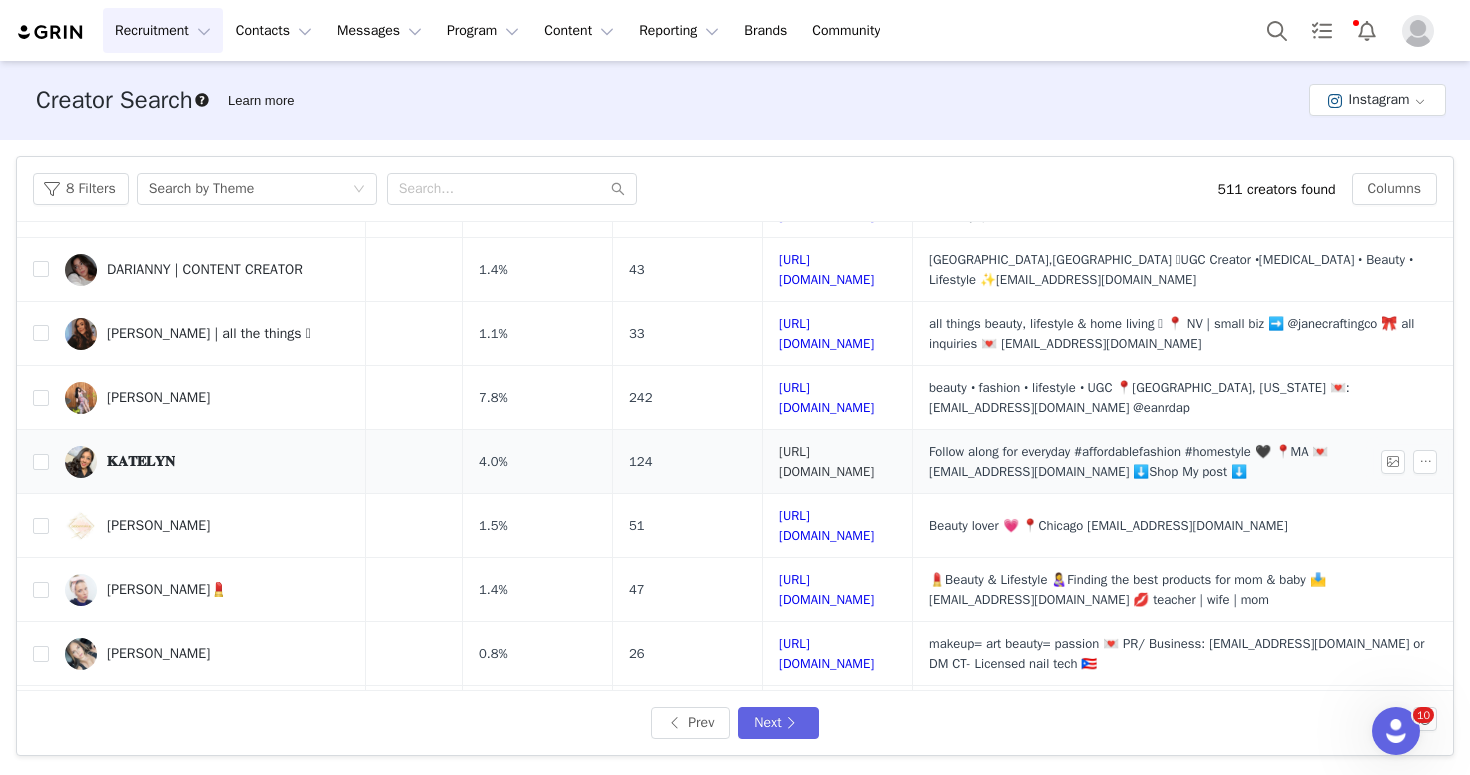 click on "[URL][DOMAIN_NAME]" at bounding box center (826, 461) 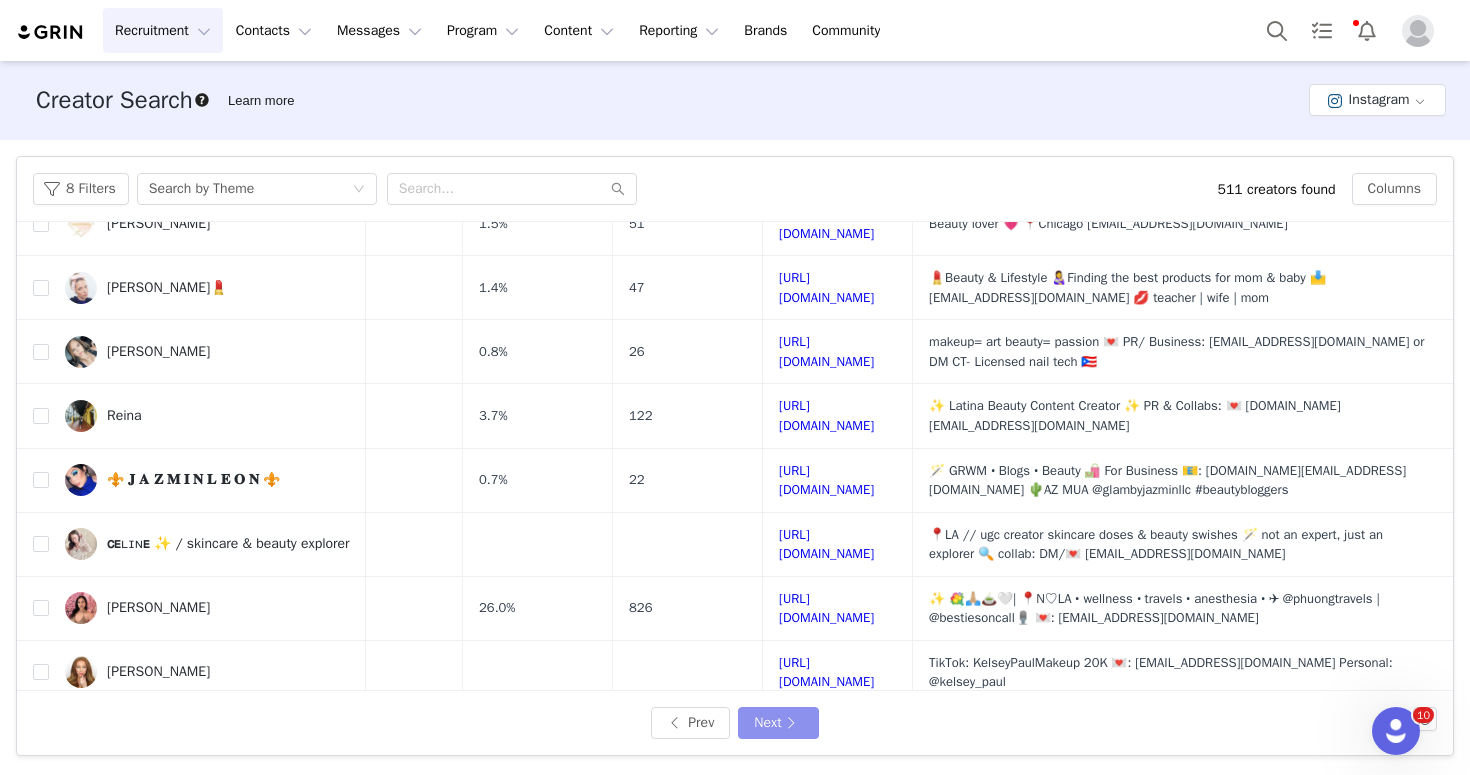 click on "Next" at bounding box center (778, 723) 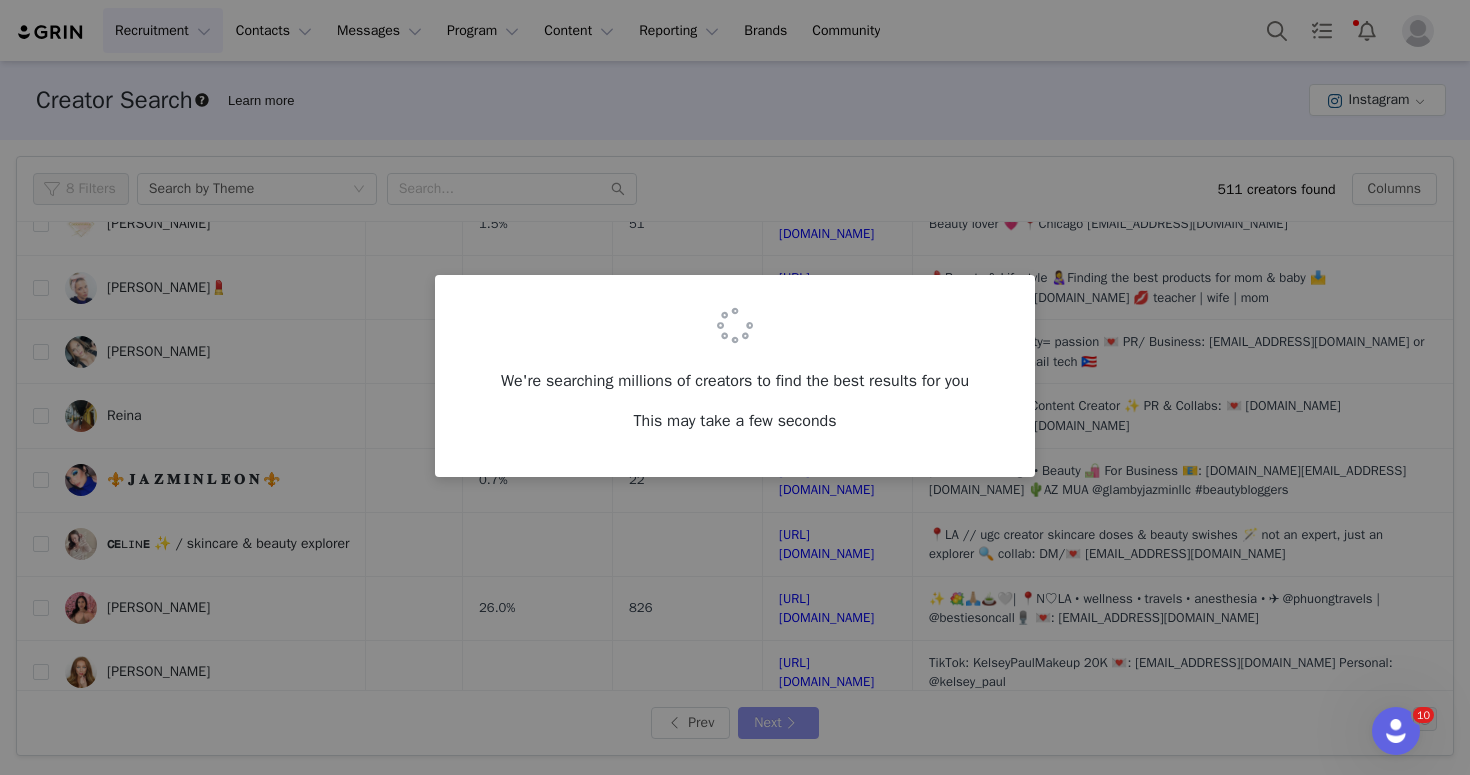 scroll, scrollTop: 0, scrollLeft: 0, axis: both 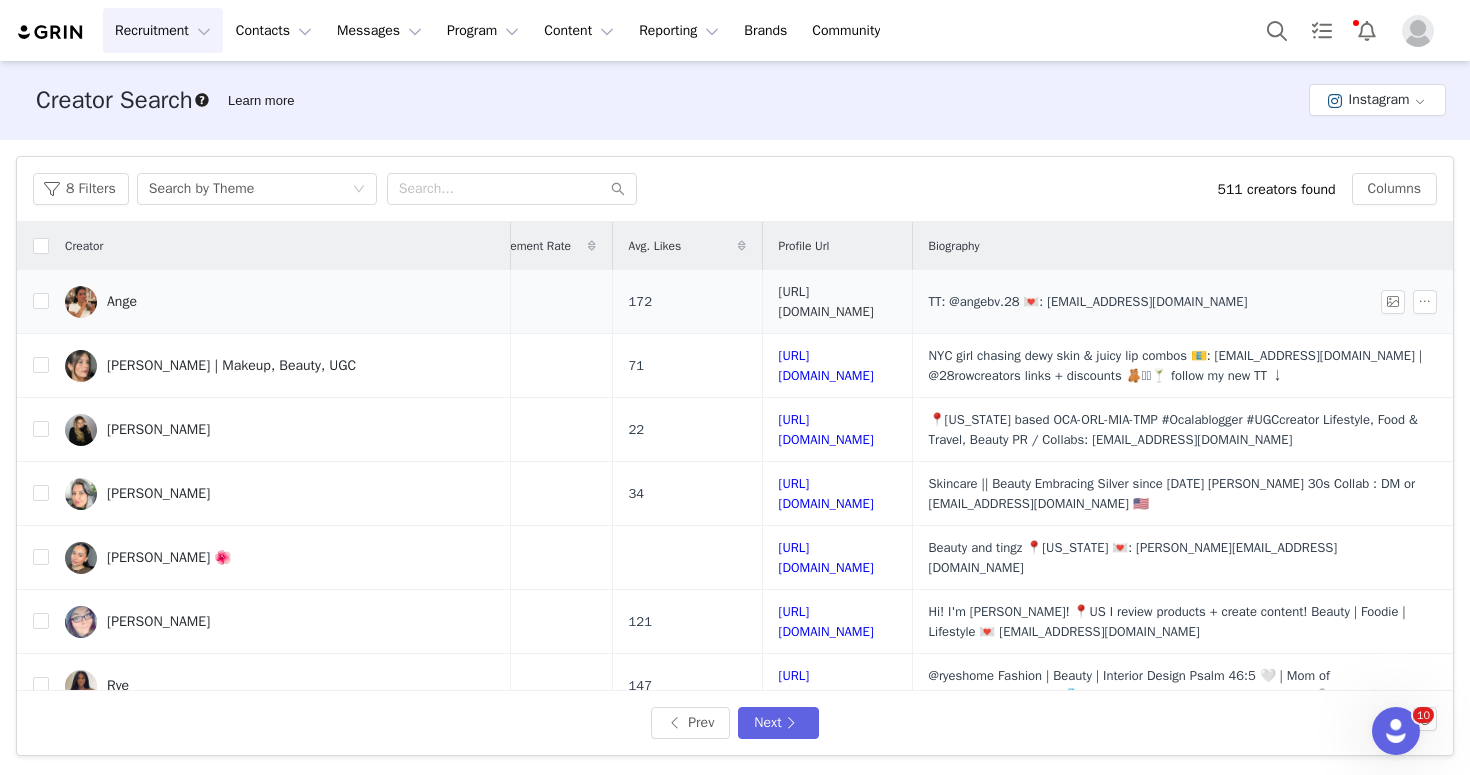 click on "[URL][DOMAIN_NAME]" at bounding box center (826, 301) 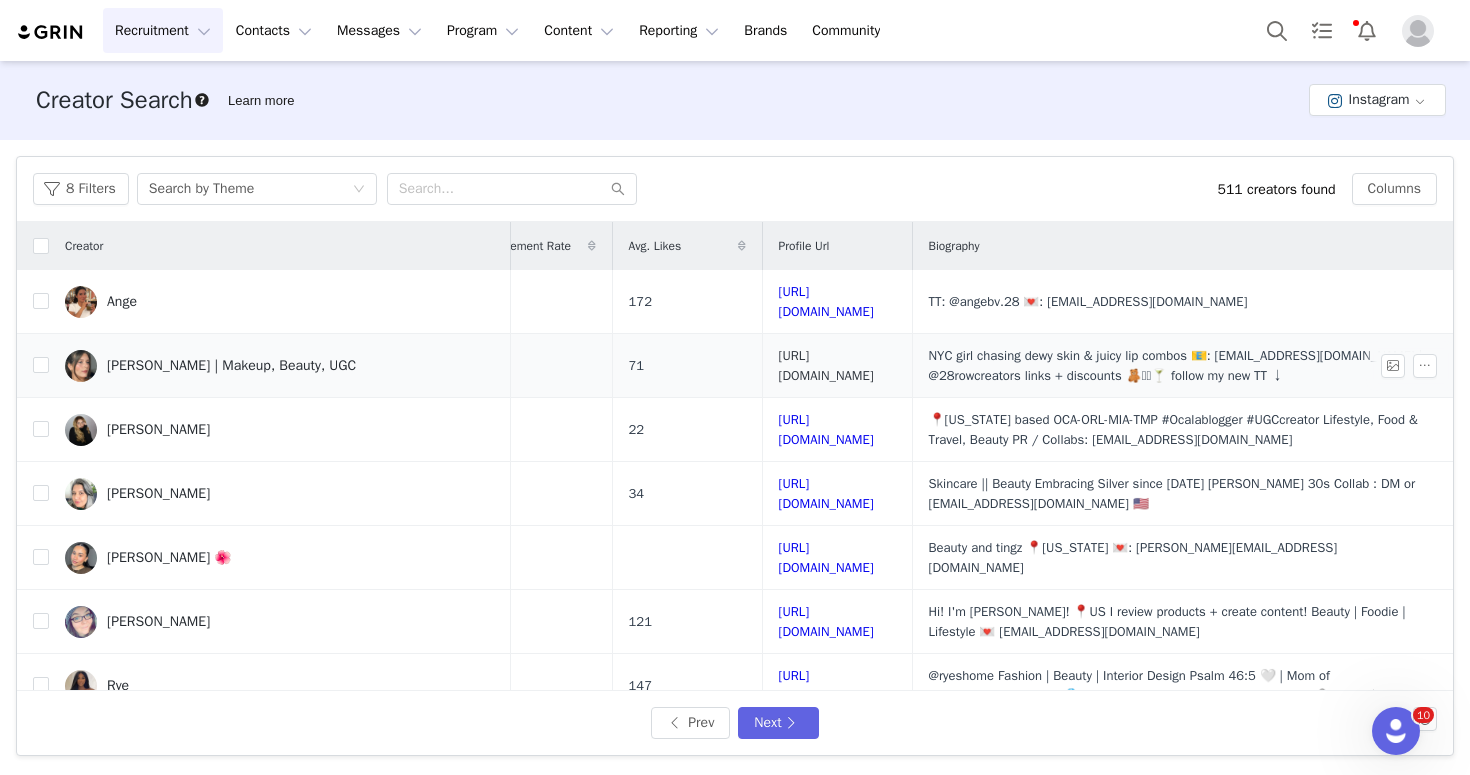 click on "[URL][DOMAIN_NAME]" at bounding box center [826, 365] 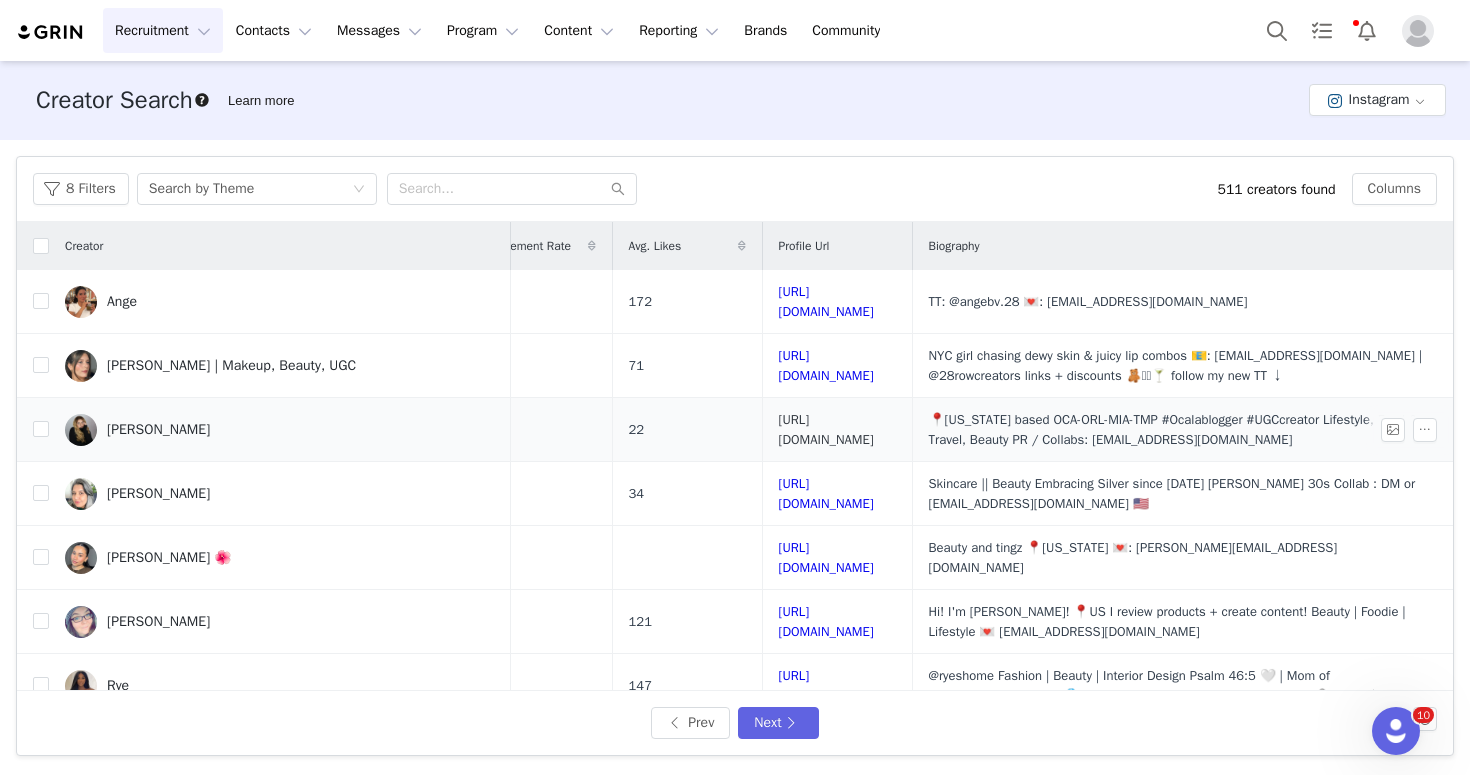 click on "[URL][DOMAIN_NAME]" at bounding box center [826, 429] 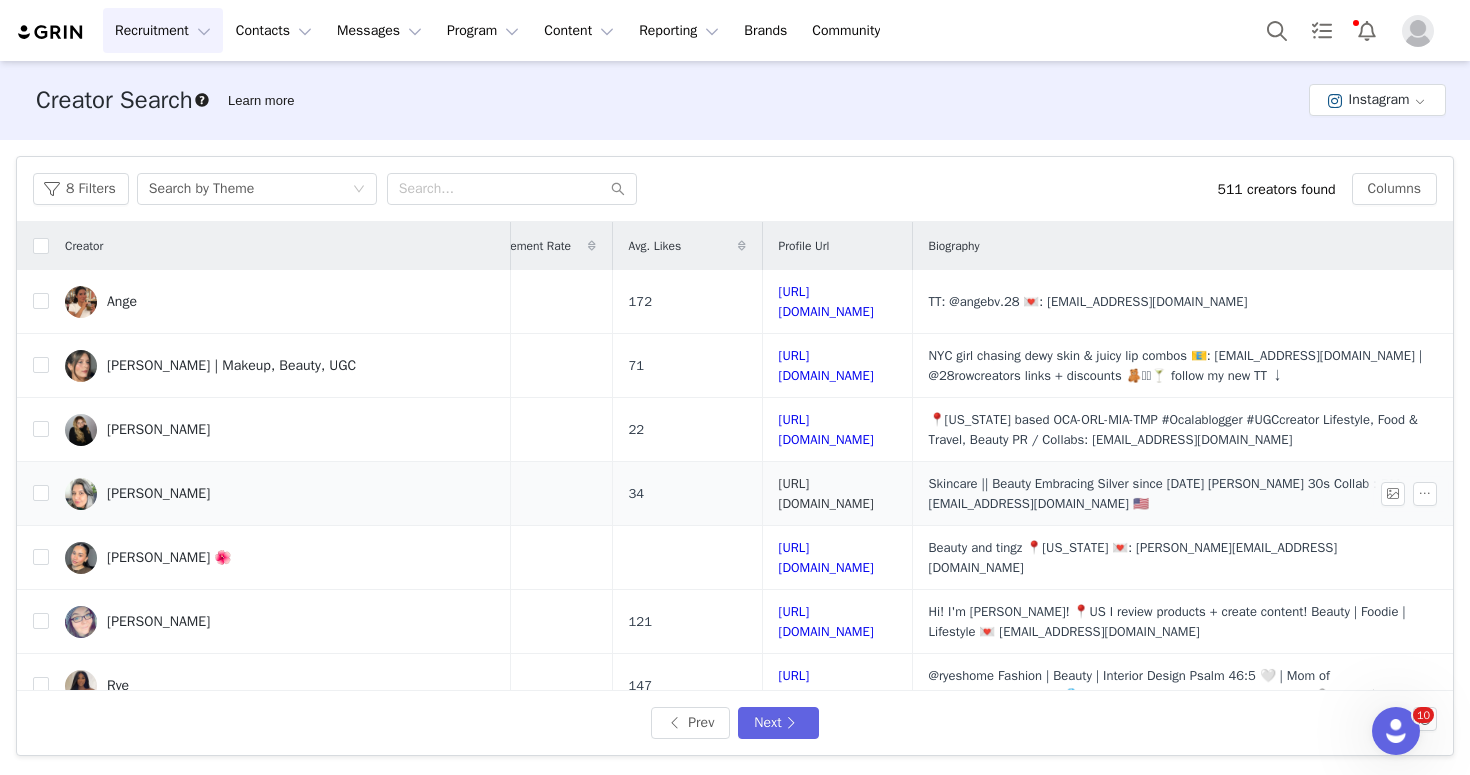 click on "[URL][DOMAIN_NAME]" at bounding box center [826, 493] 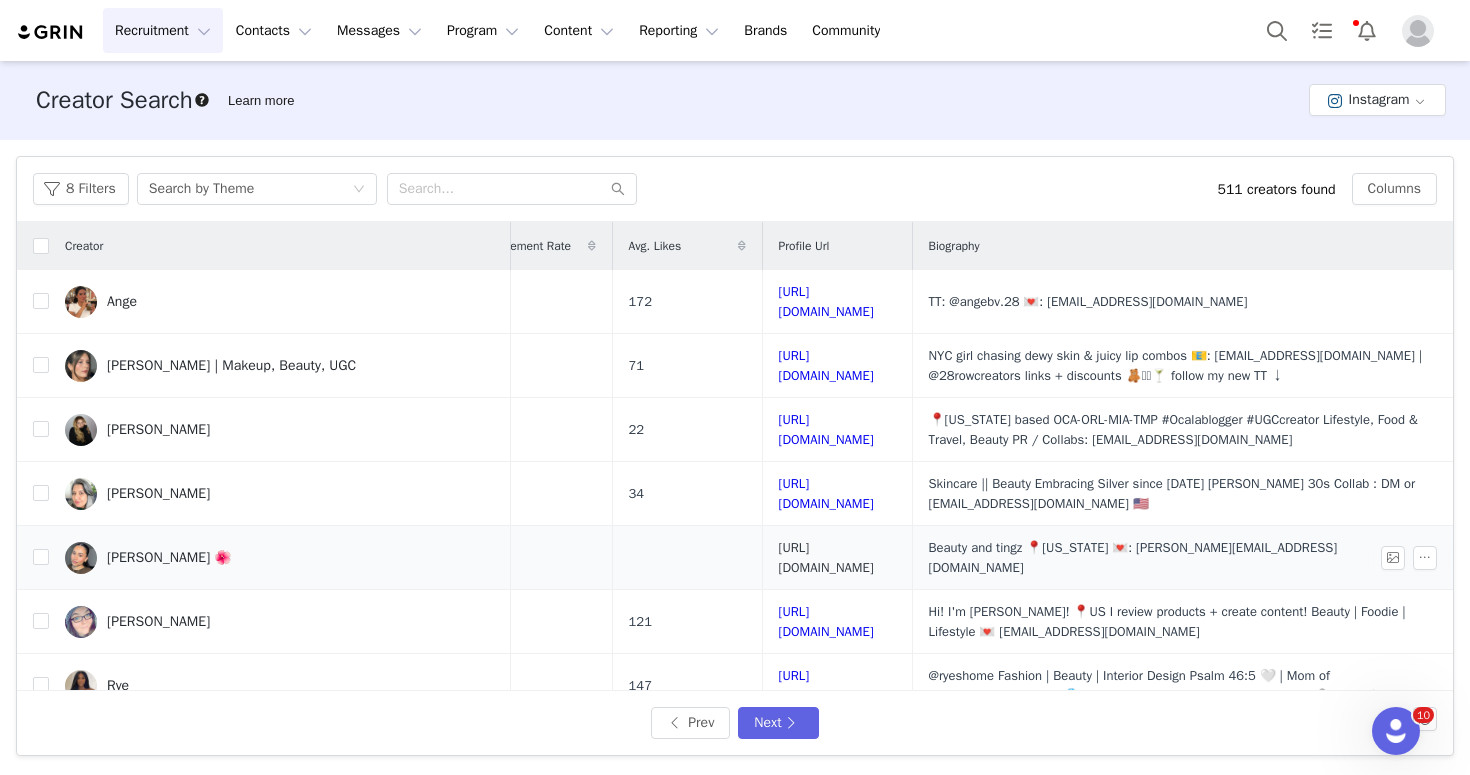 click on "[URL][DOMAIN_NAME]" at bounding box center (826, 557) 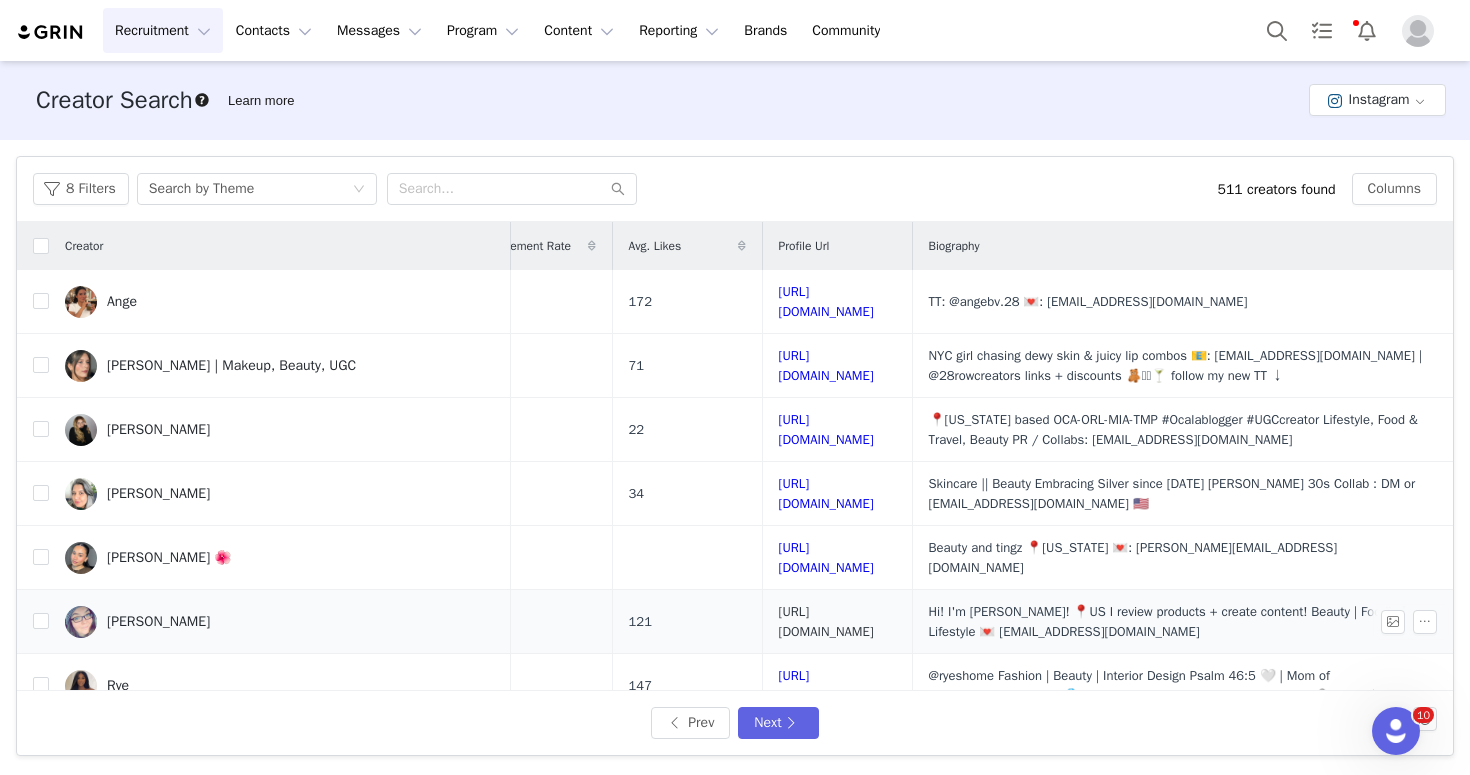 click on "[URL][DOMAIN_NAME]" at bounding box center (826, 621) 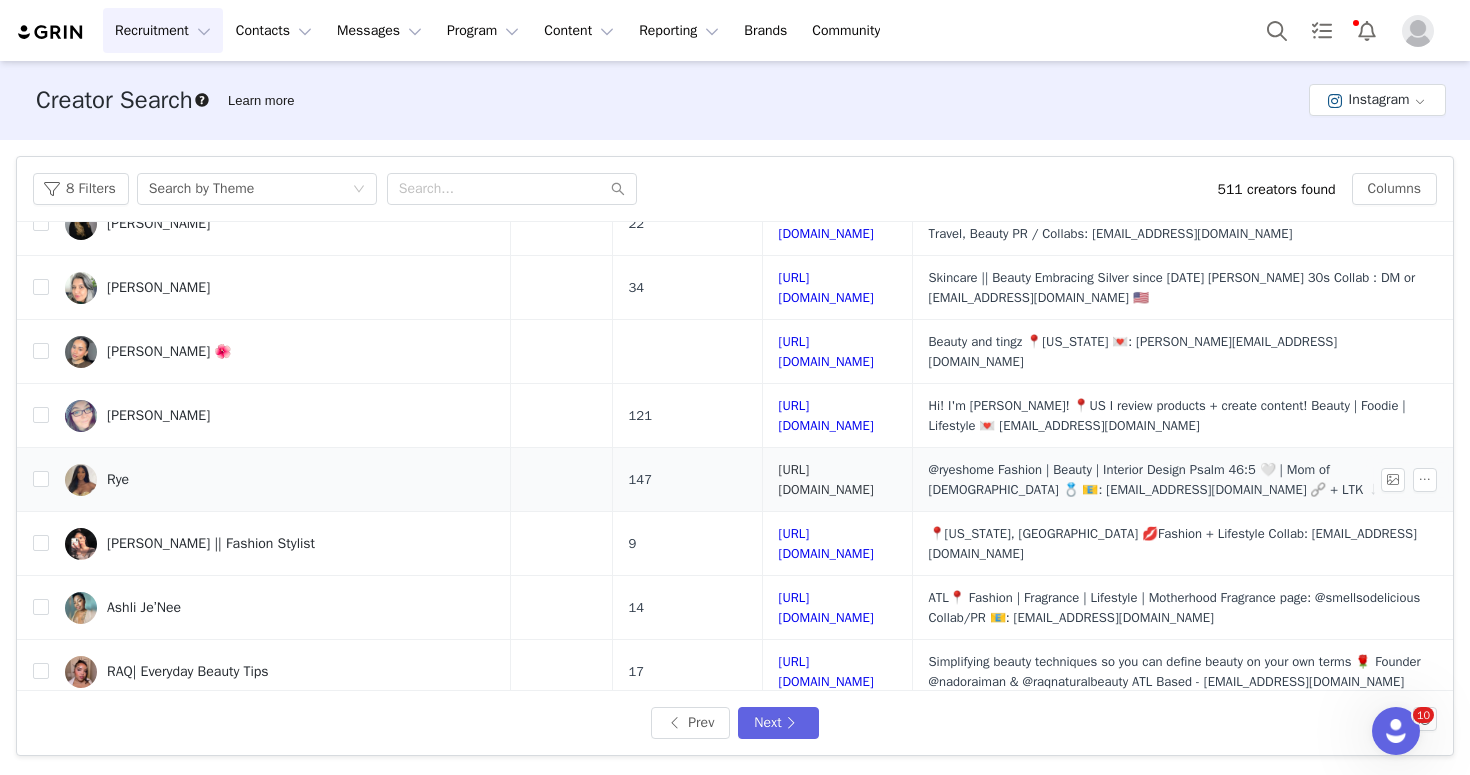 click on "[URL][DOMAIN_NAME]" at bounding box center [826, 479] 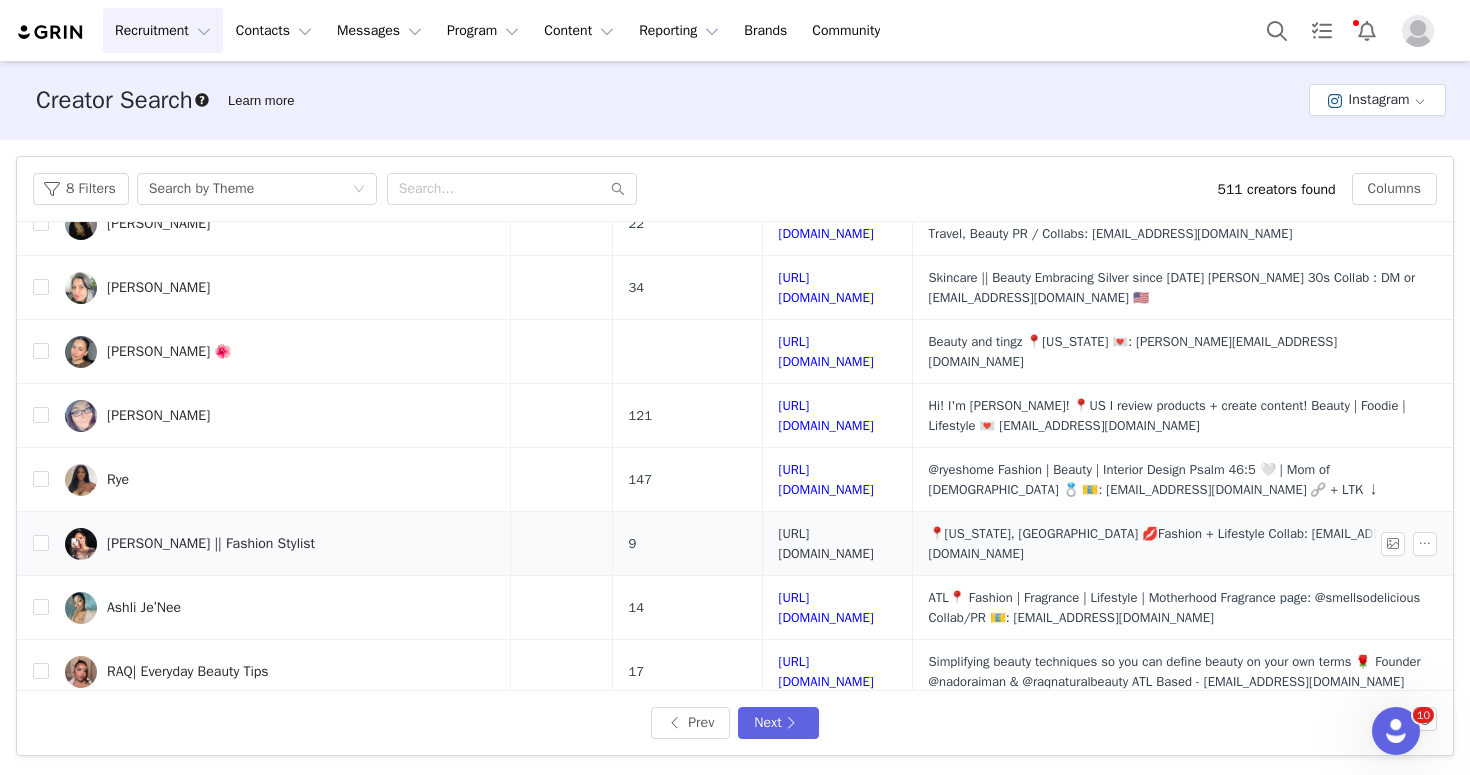 click on "[URL][DOMAIN_NAME]" at bounding box center (826, 543) 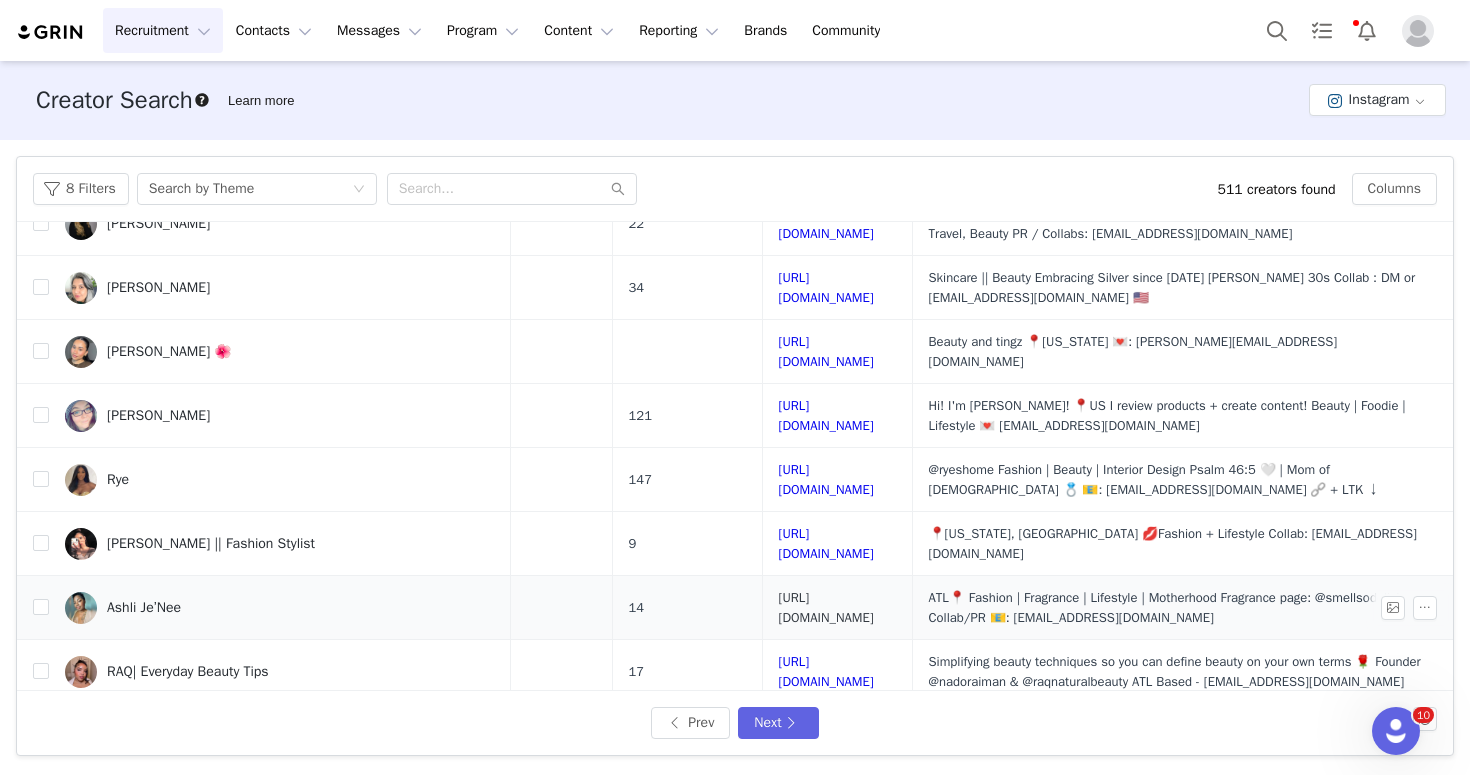 click on "[URL][DOMAIN_NAME]" at bounding box center [826, 607] 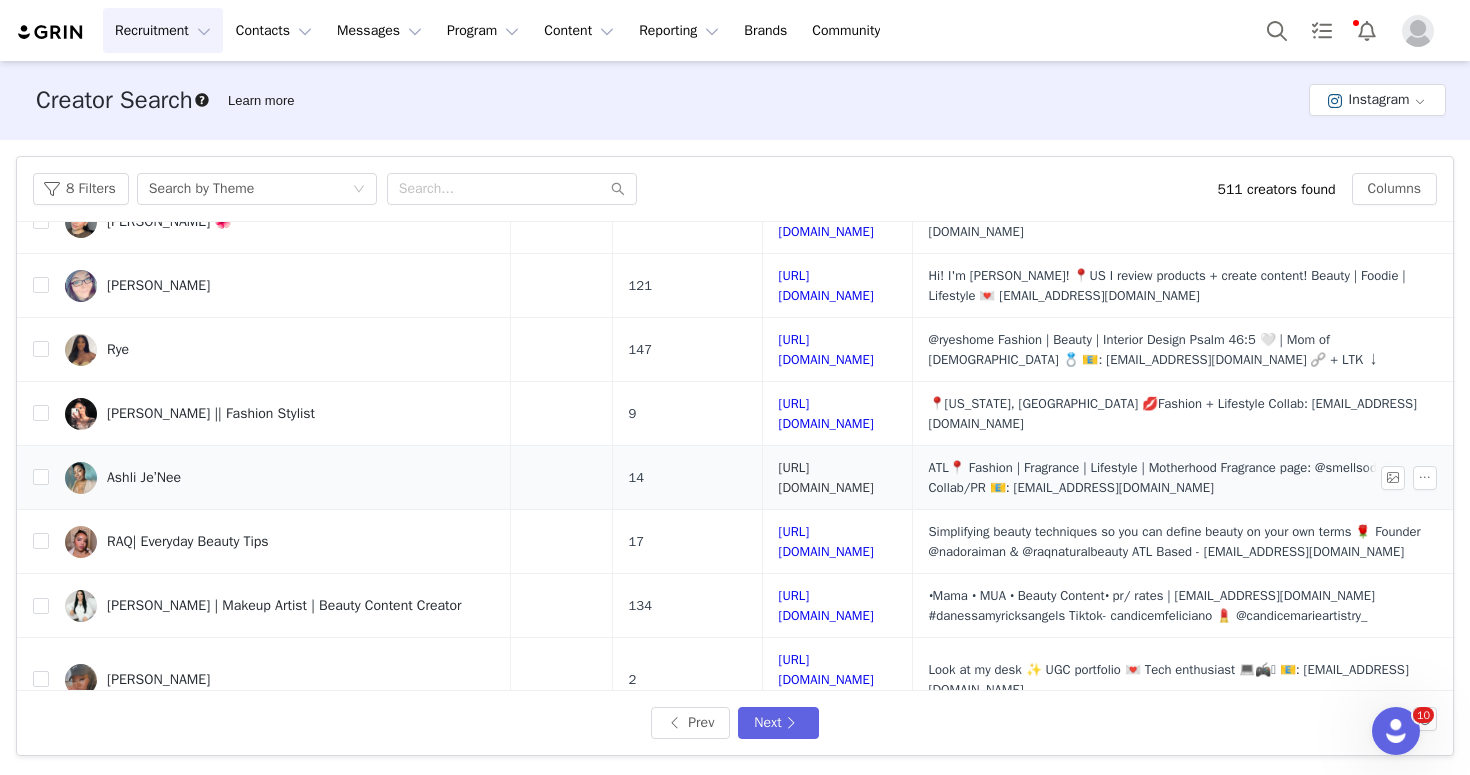 scroll, scrollTop: 399, scrollLeft: 322, axis: both 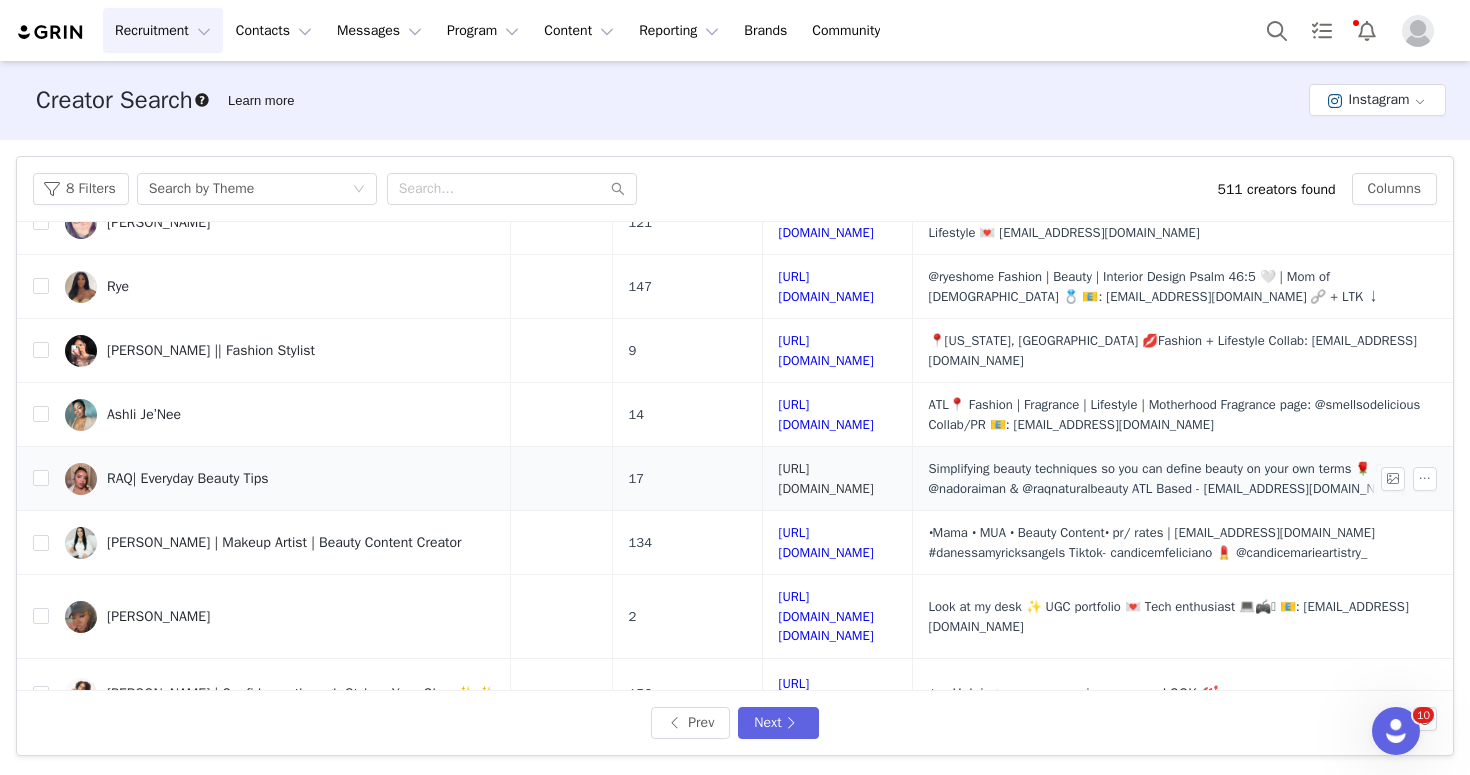 click on "[URL][DOMAIN_NAME]" at bounding box center (826, 478) 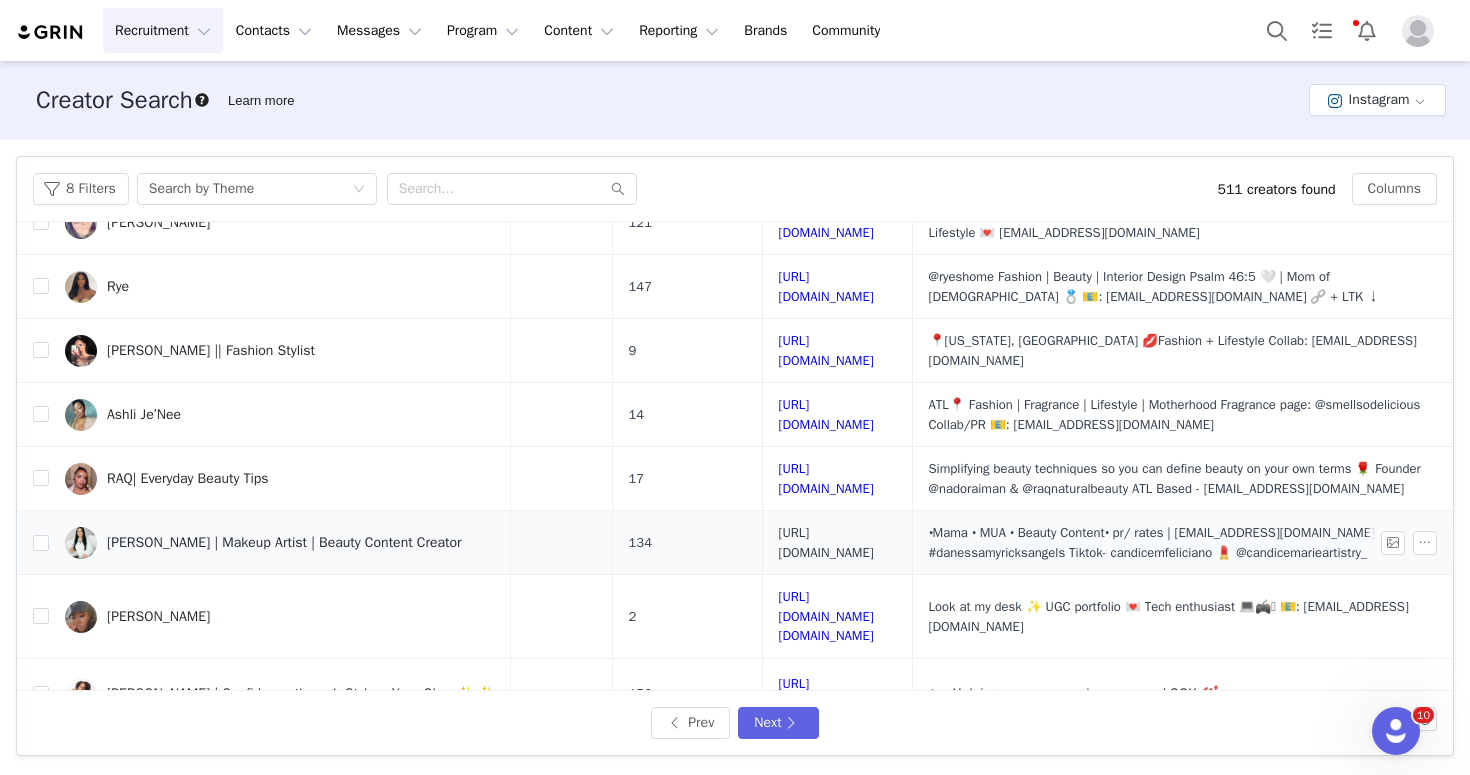 click on "[URL][DOMAIN_NAME]" at bounding box center [826, 542] 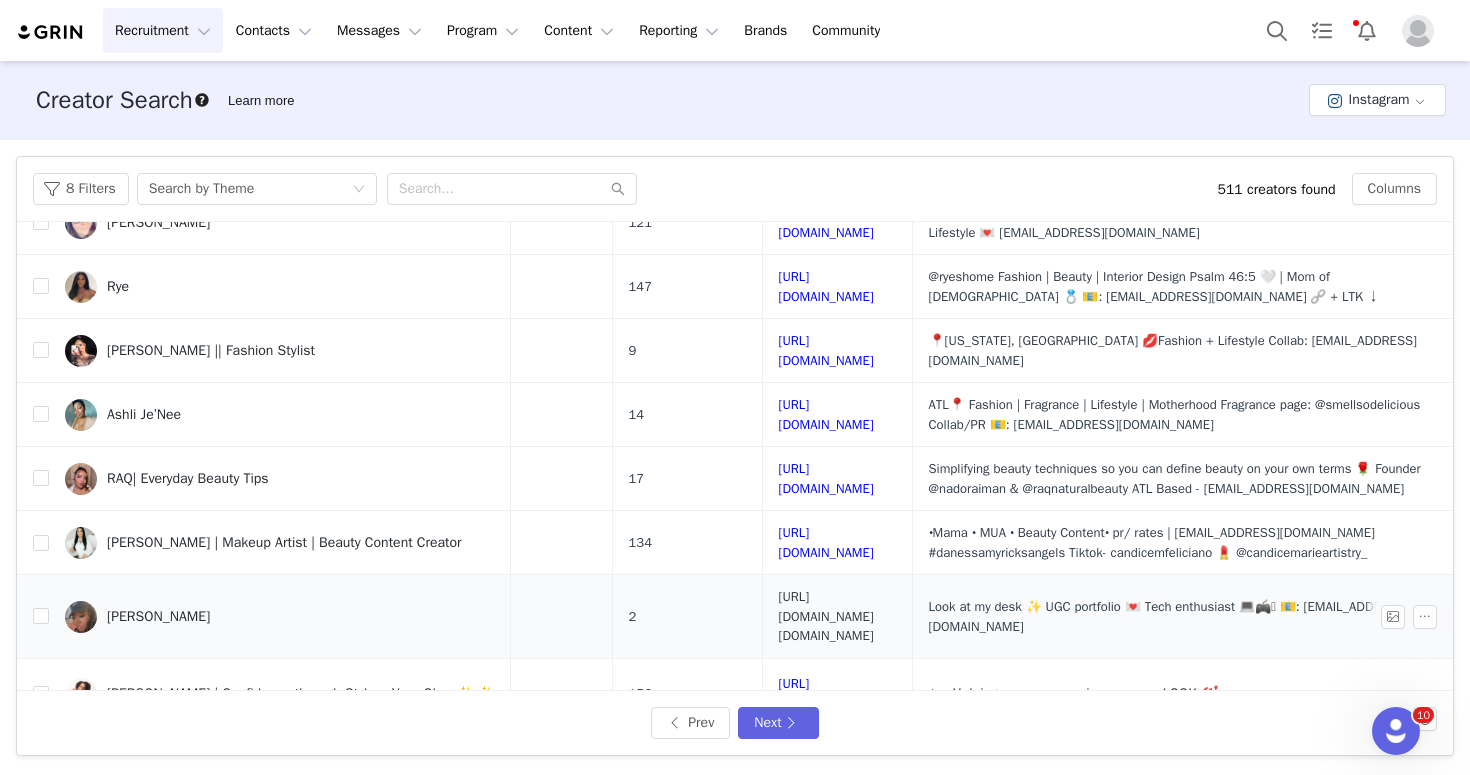 click on "[URL][DOMAIN_NAME][DOMAIN_NAME]" at bounding box center [826, 616] 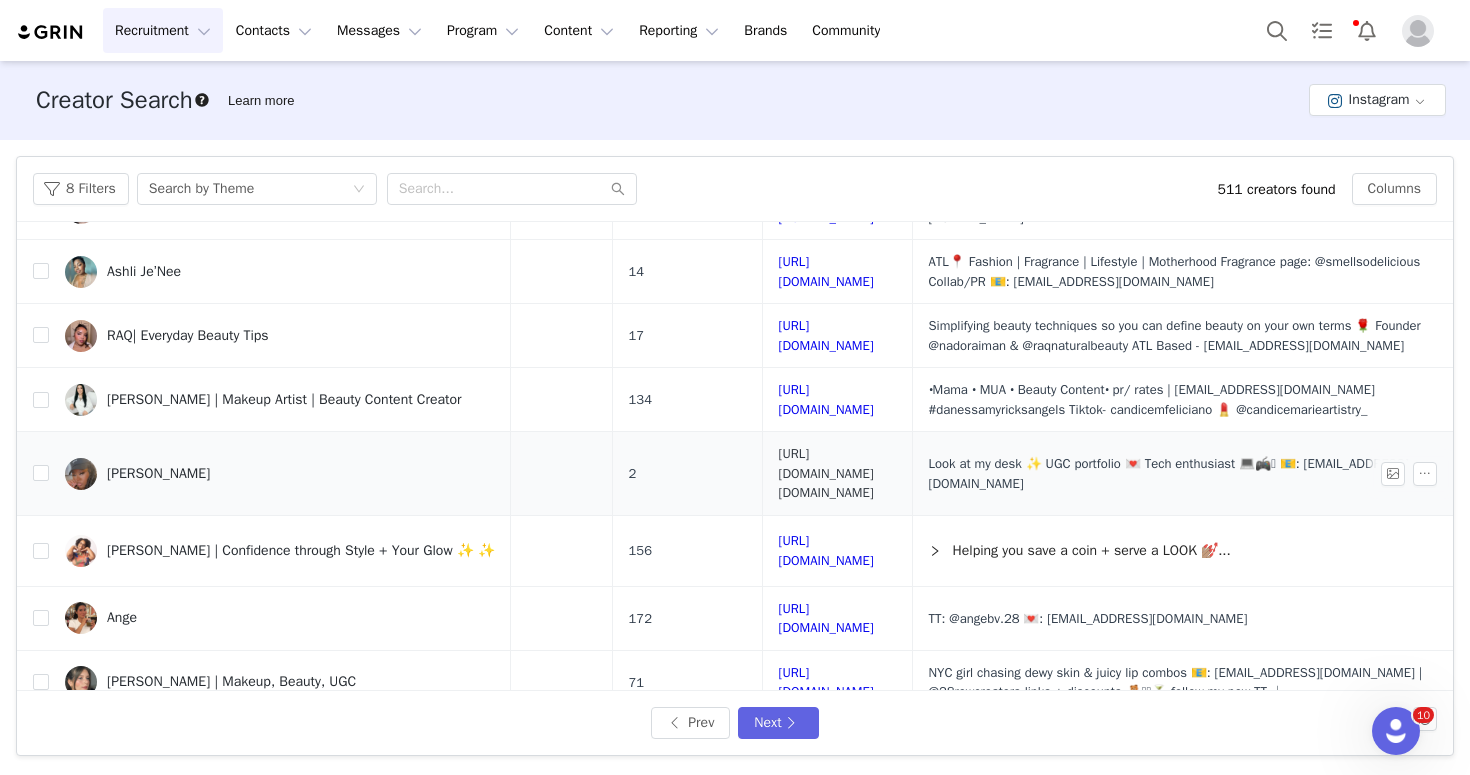 scroll, scrollTop: 544, scrollLeft: 322, axis: both 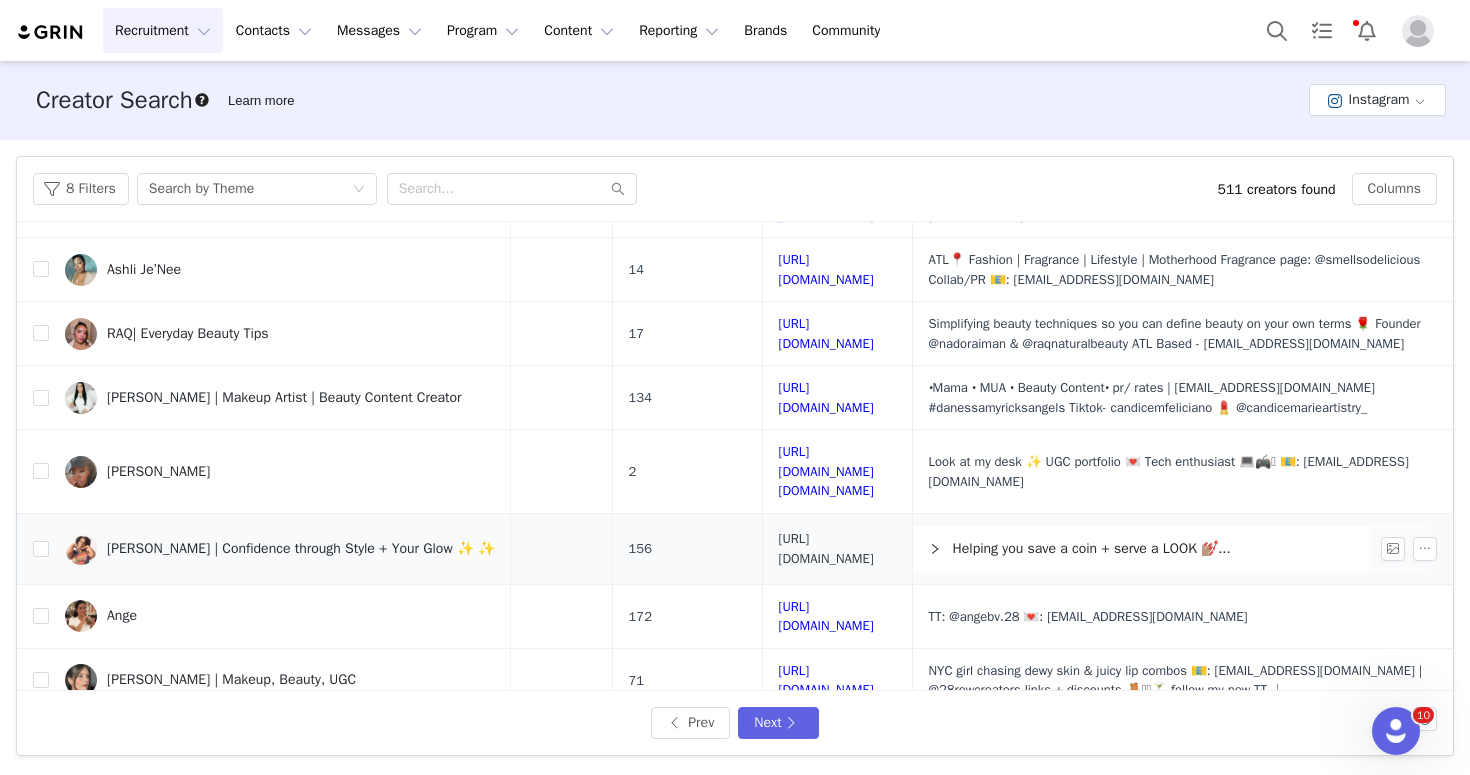 click on "[URL][DOMAIN_NAME]" at bounding box center (826, 548) 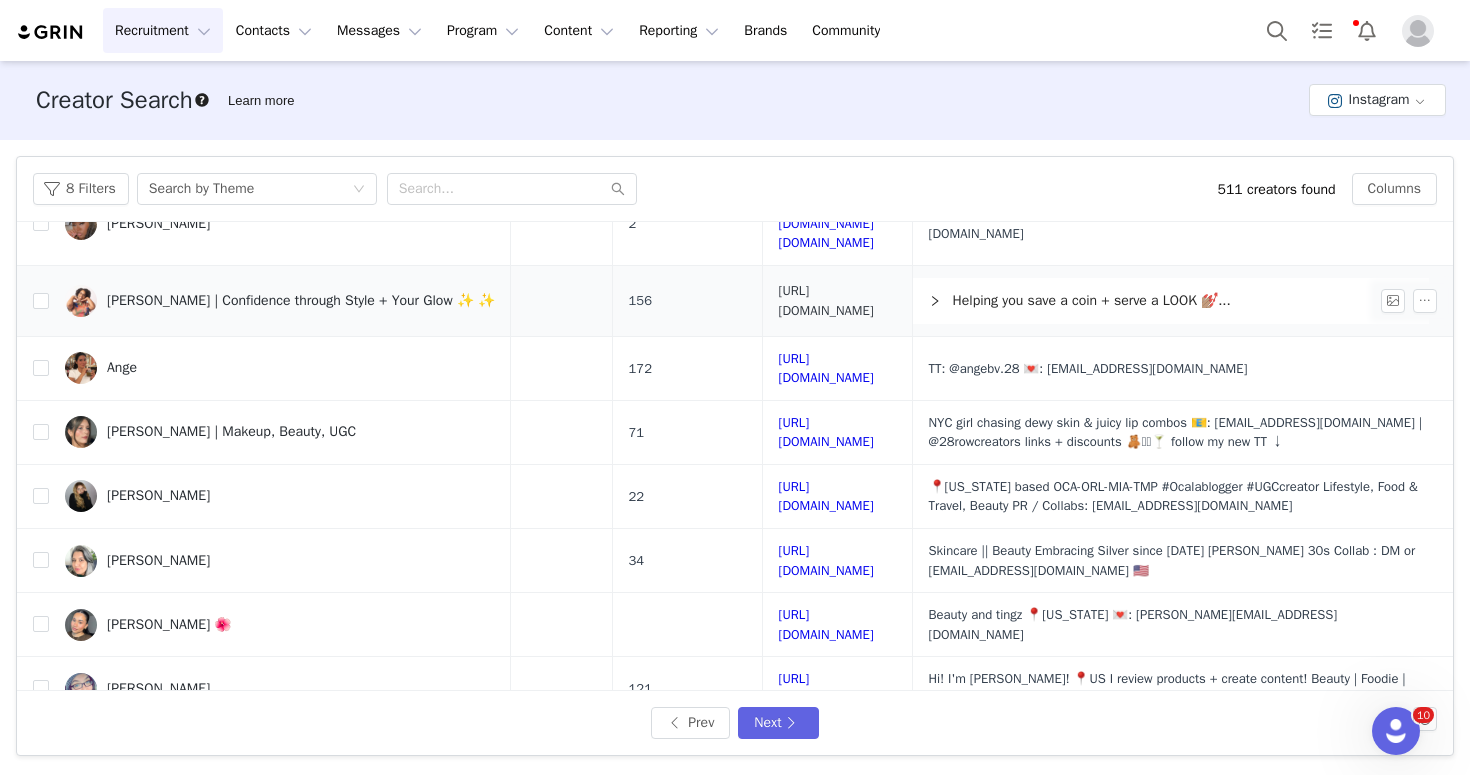 scroll, scrollTop: 846, scrollLeft: 322, axis: both 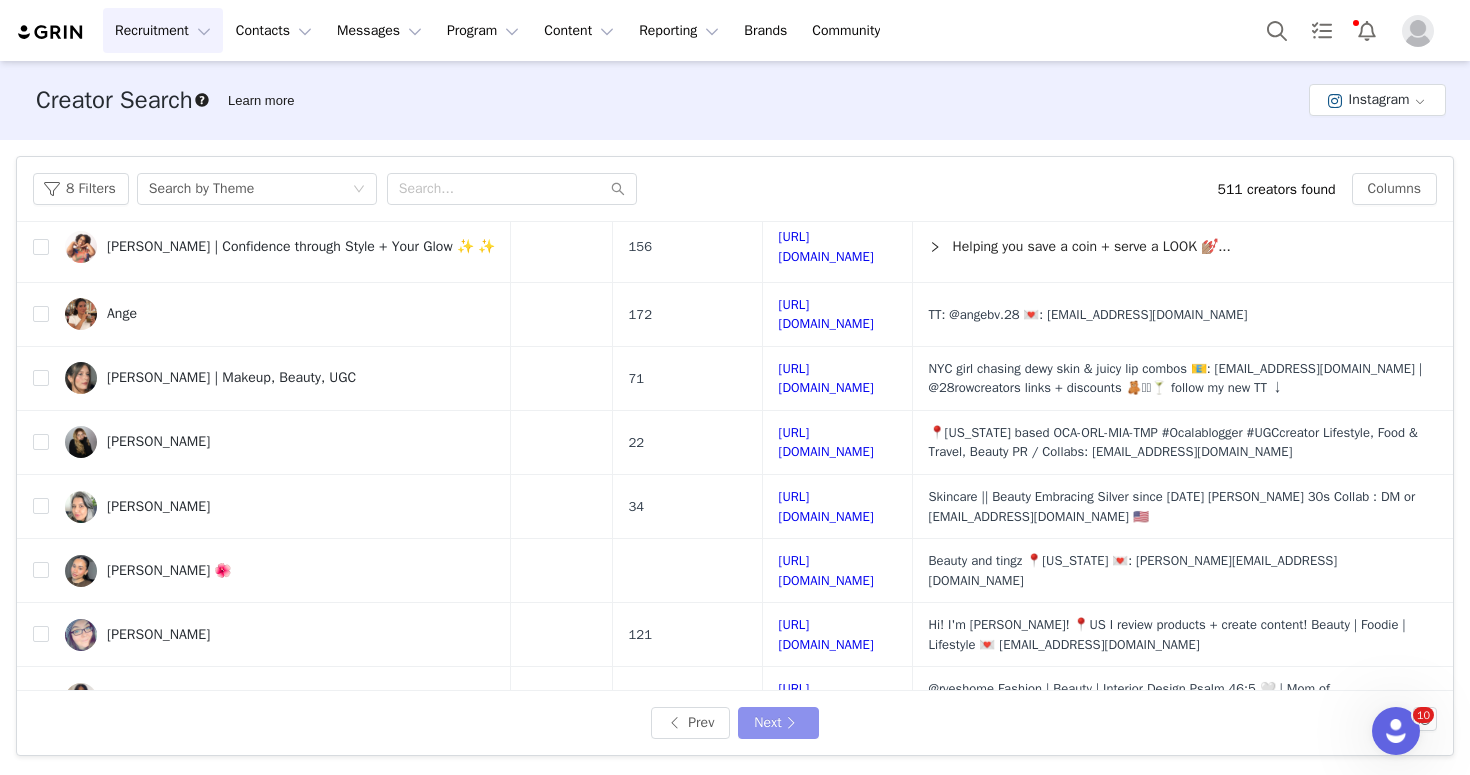 click on "Next" at bounding box center (778, 723) 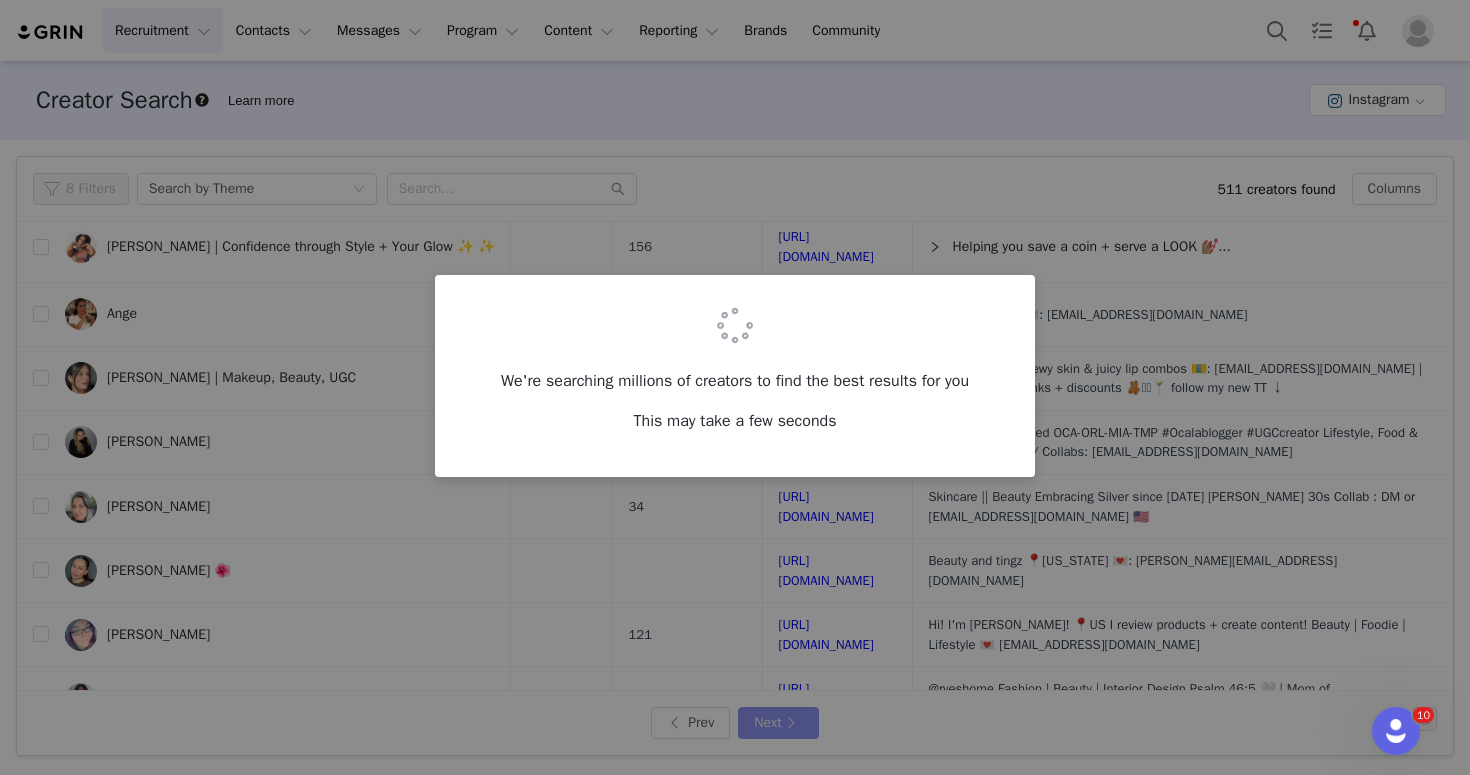 scroll, scrollTop: 0, scrollLeft: 0, axis: both 